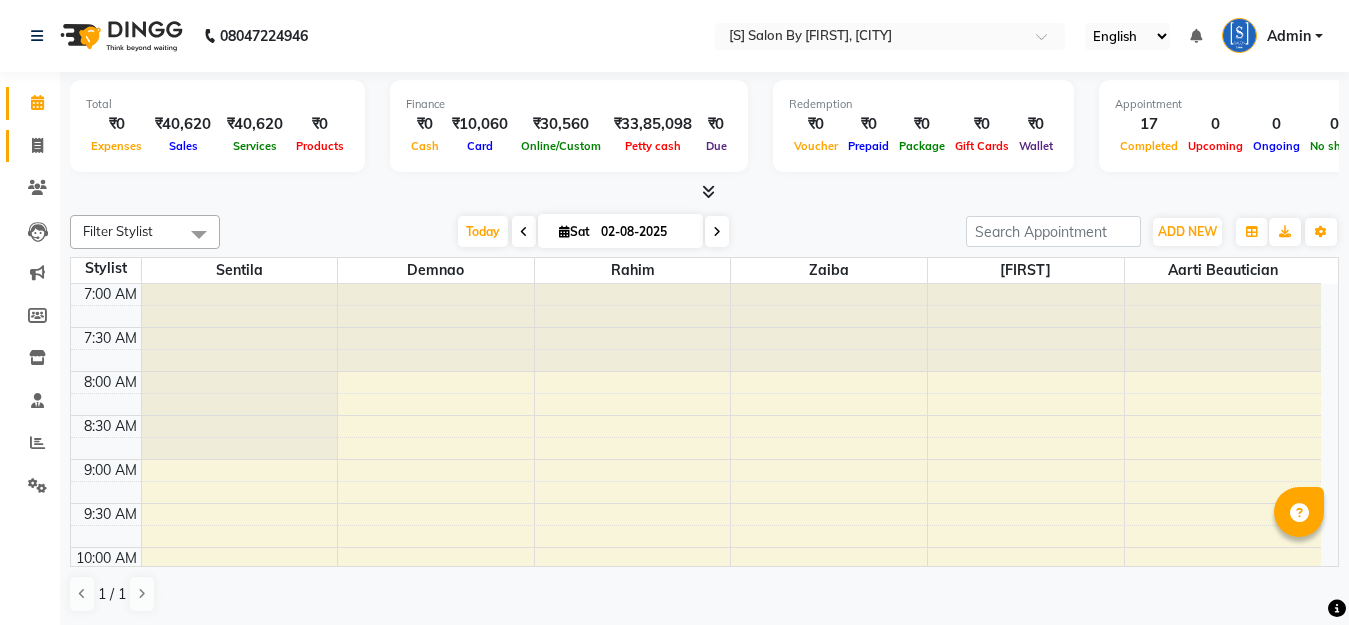 scroll, scrollTop: 0, scrollLeft: 0, axis: both 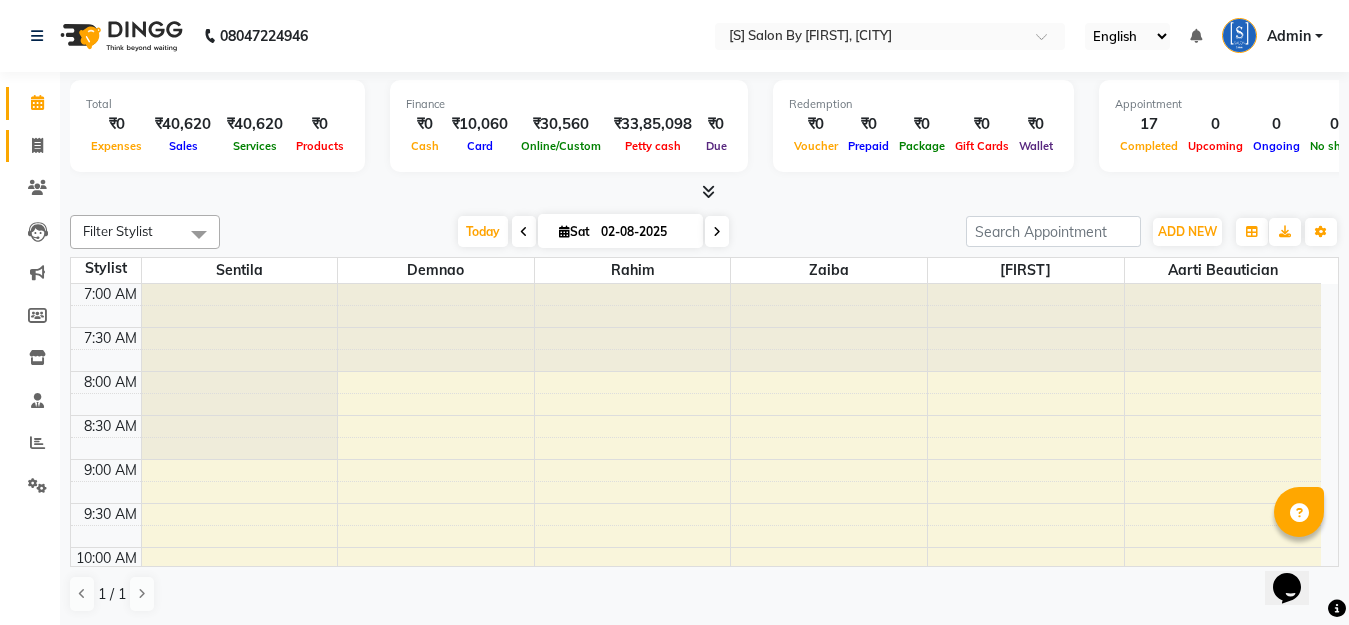 click 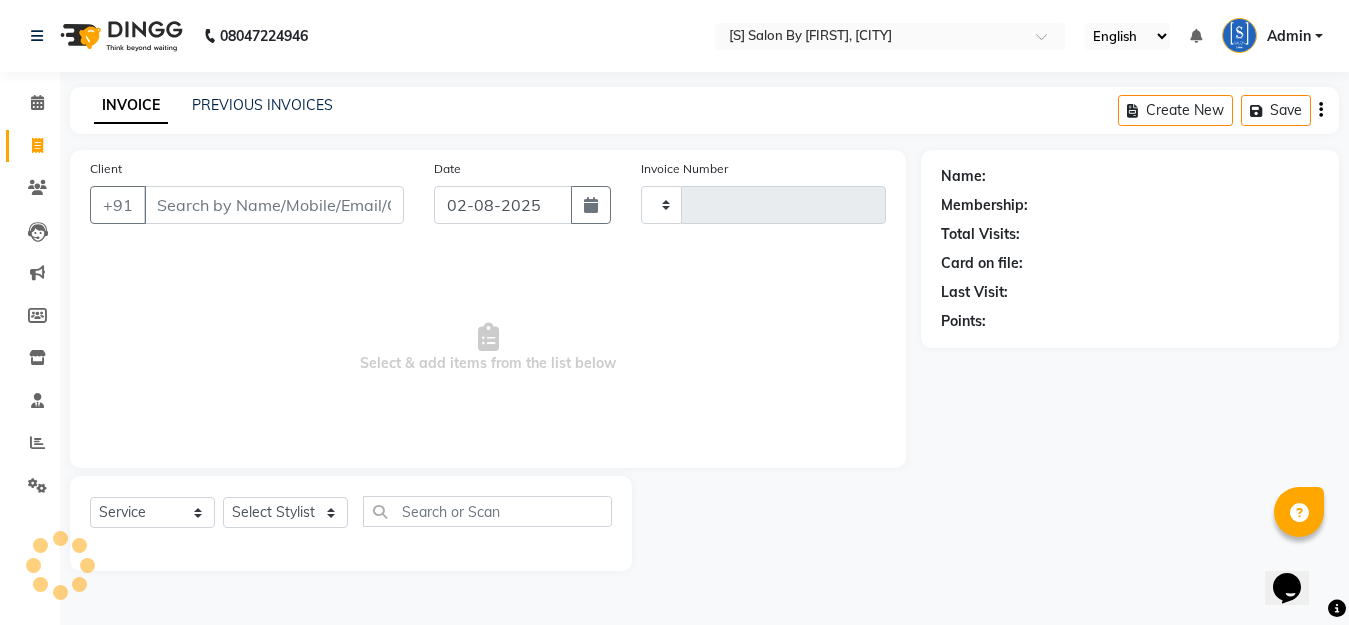 click 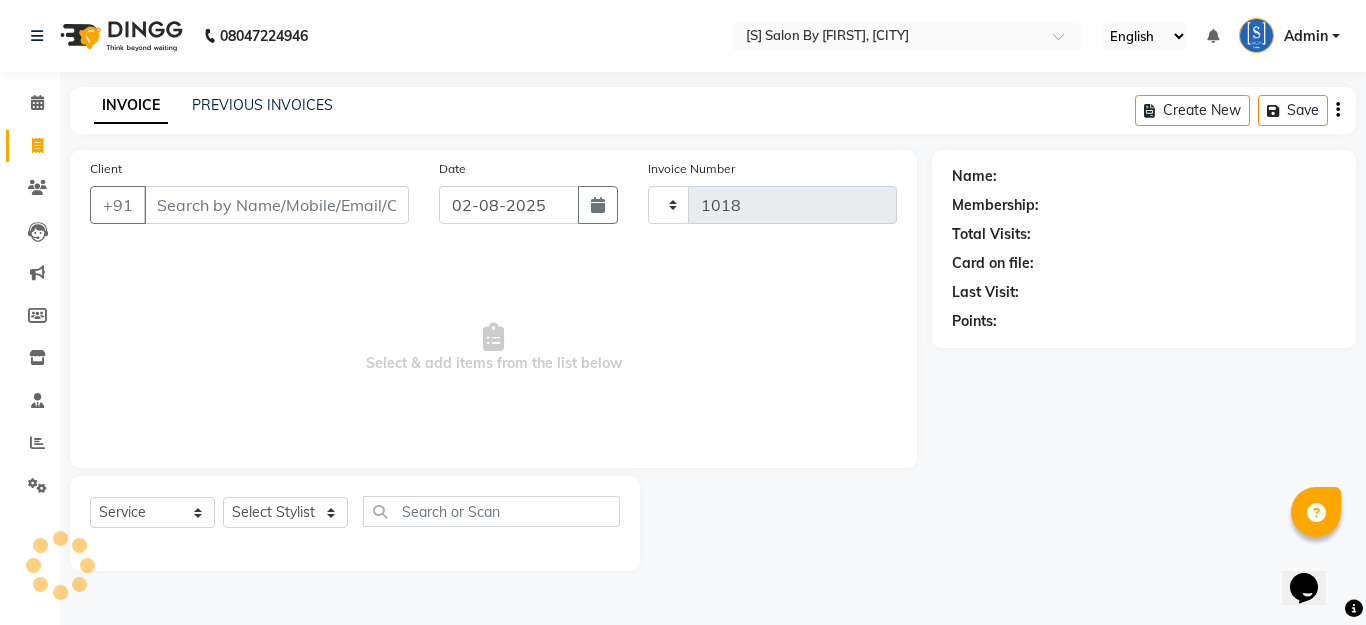 select on "45" 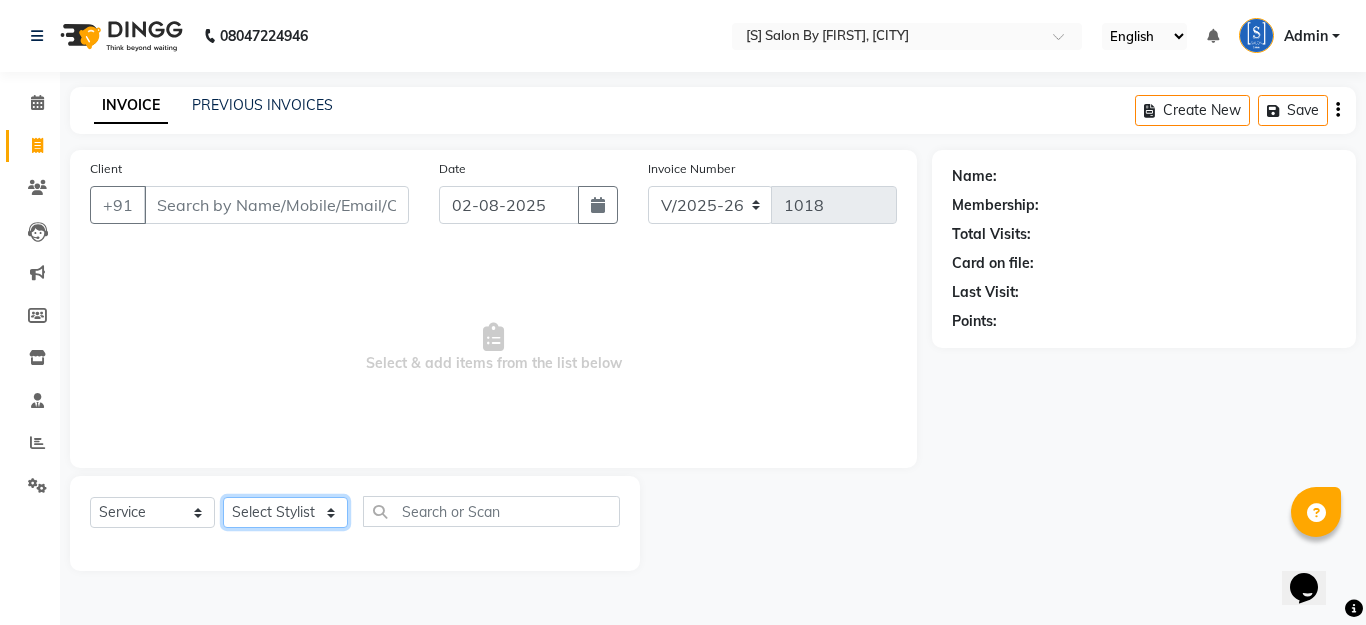 click on "Select Stylist [FIRST] Beautician [FIRST] [FIRST] [FIRST] [FIRST]" 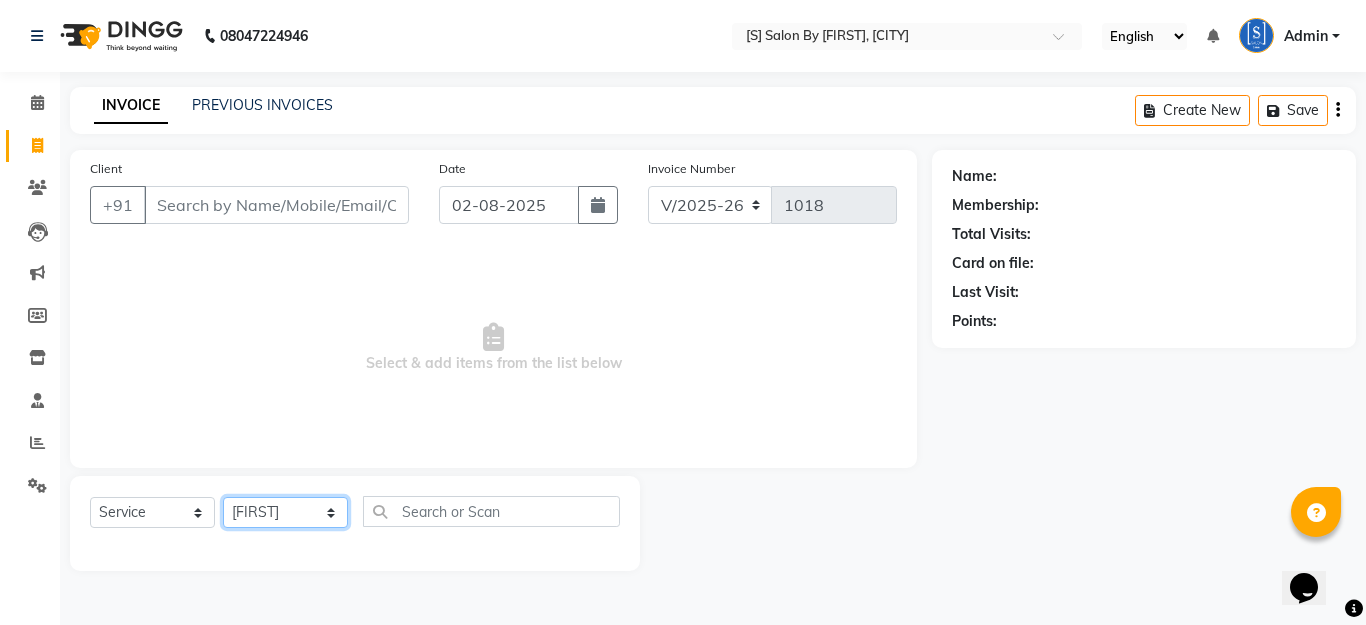 click on "Select Stylist [FIRST] Beautician [FIRST] [FIRST] [FIRST] [FIRST]" 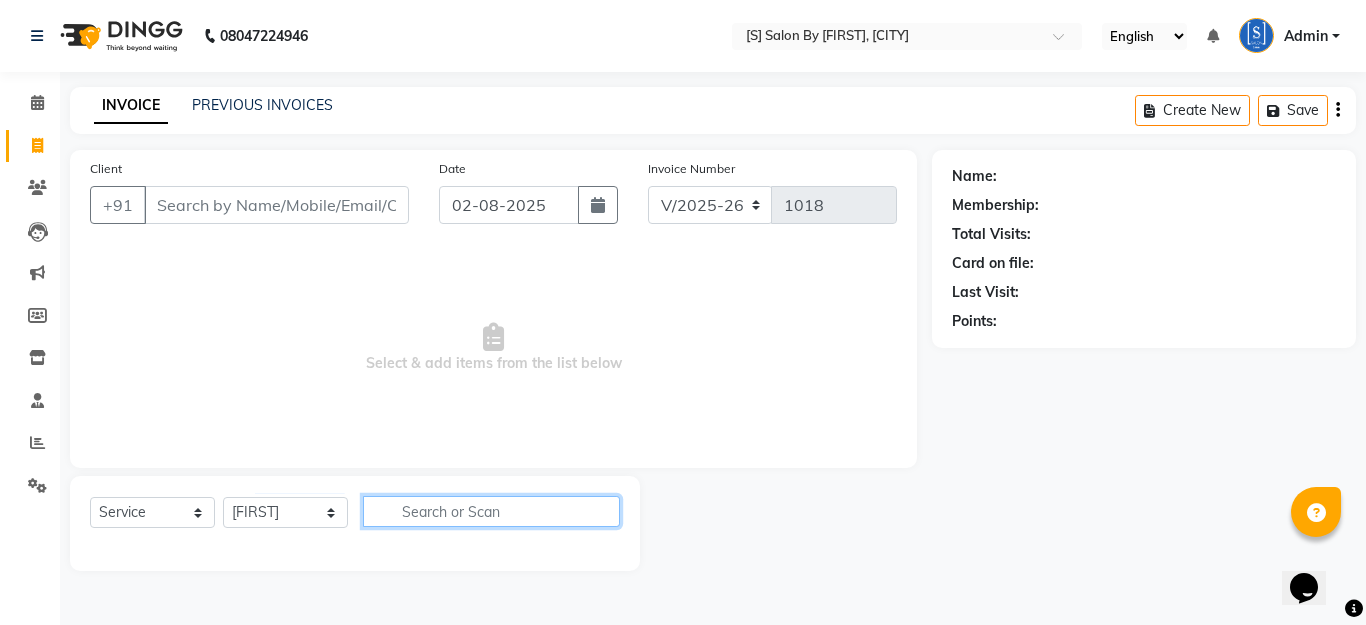 click 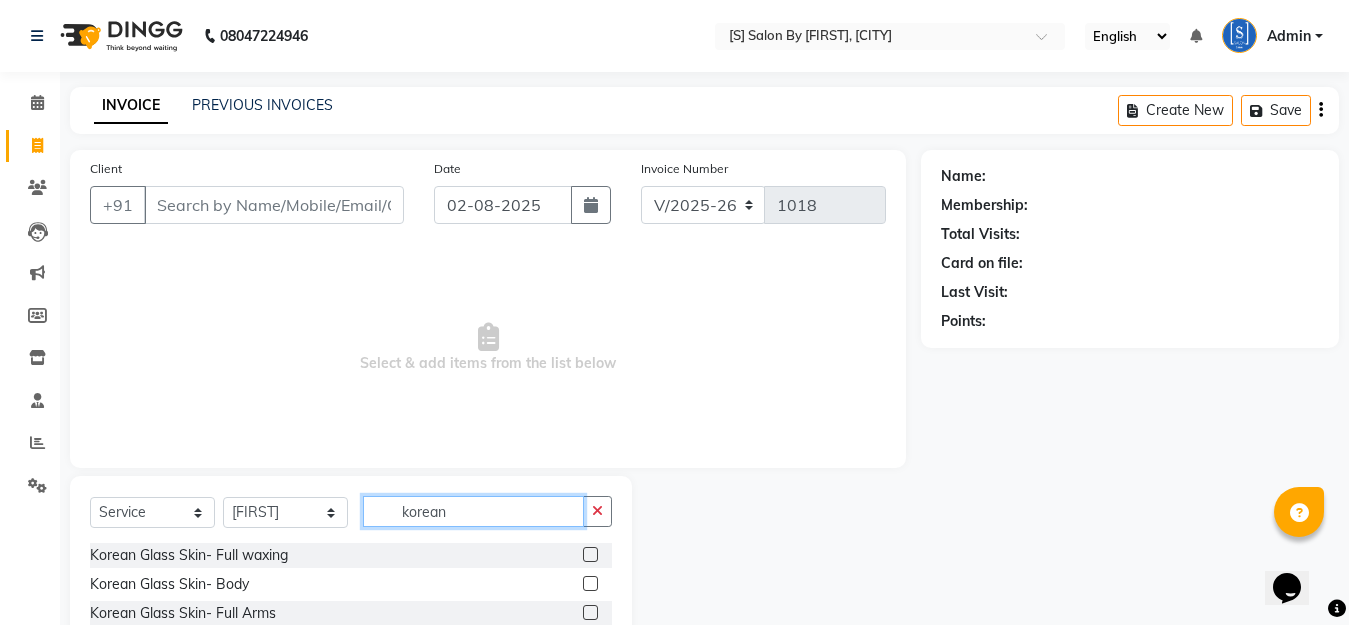 type on "korean" 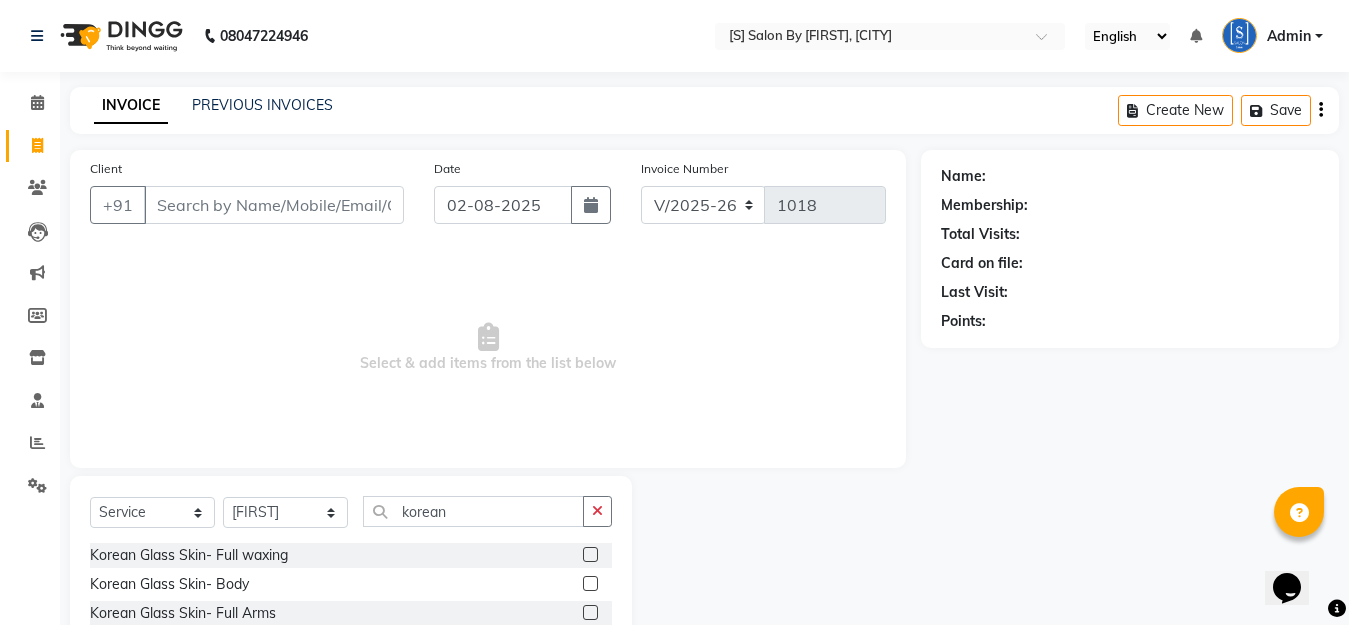 click 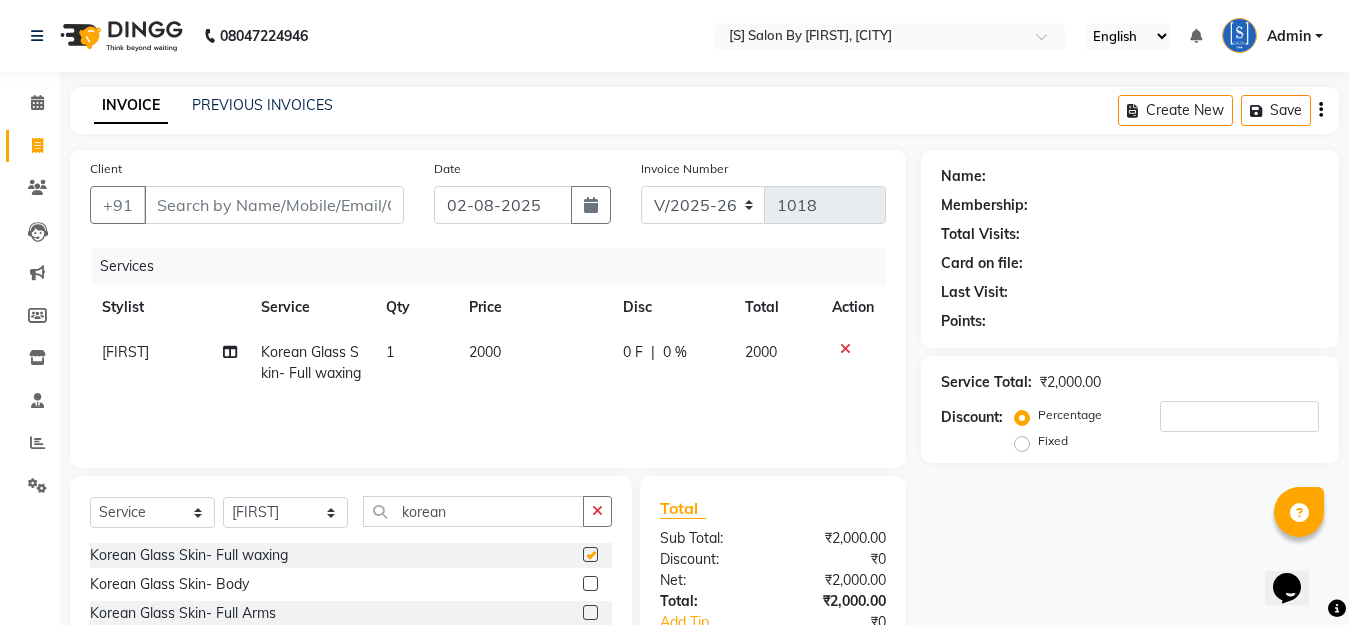 checkbox on "false" 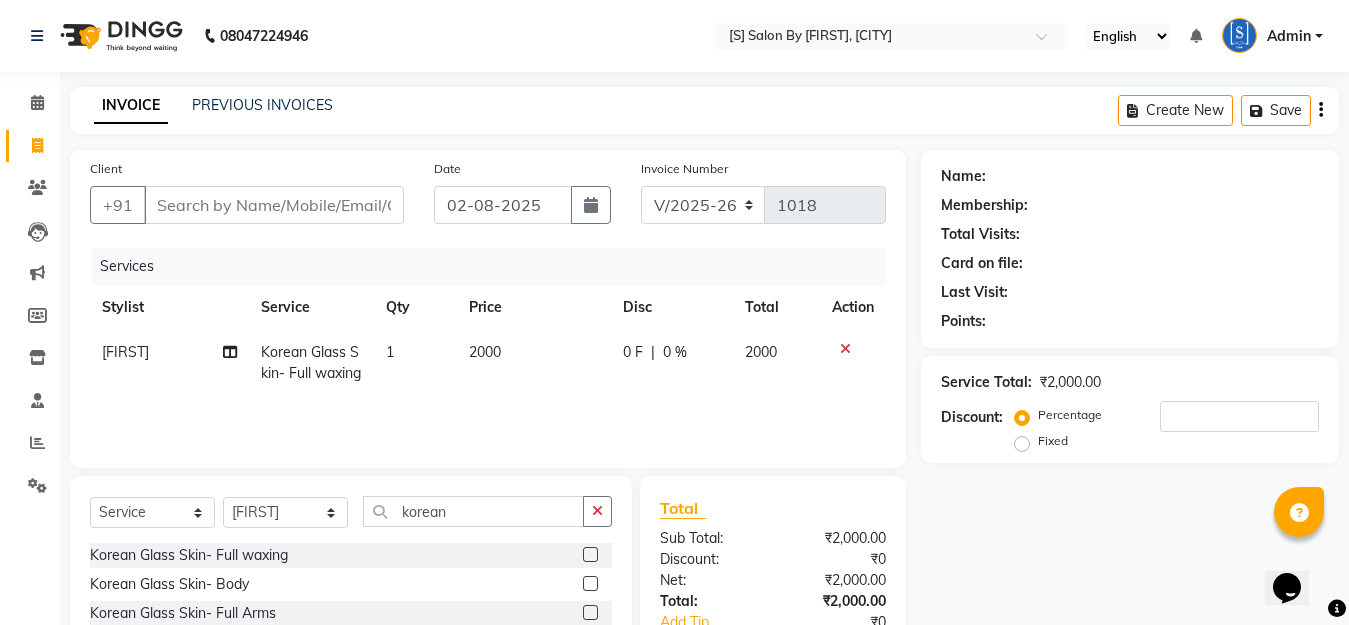 drag, startPoint x: 592, startPoint y: 513, endPoint x: 514, endPoint y: 526, distance: 79.07591 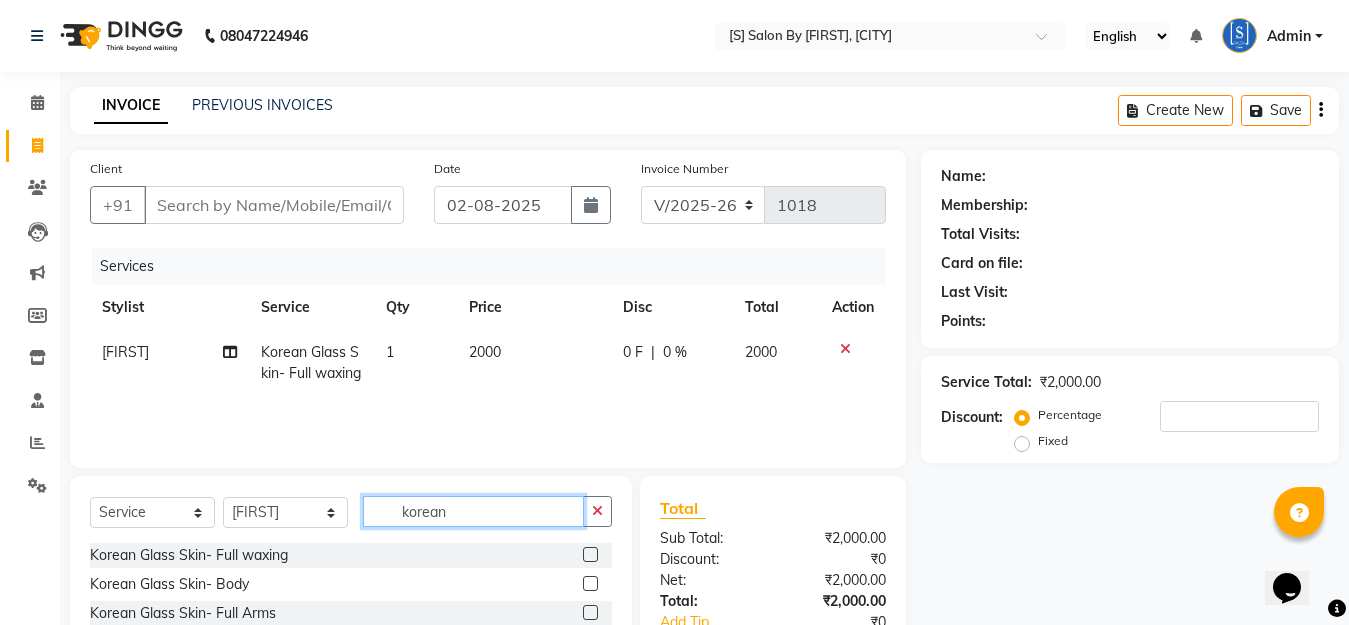 click on "korean" 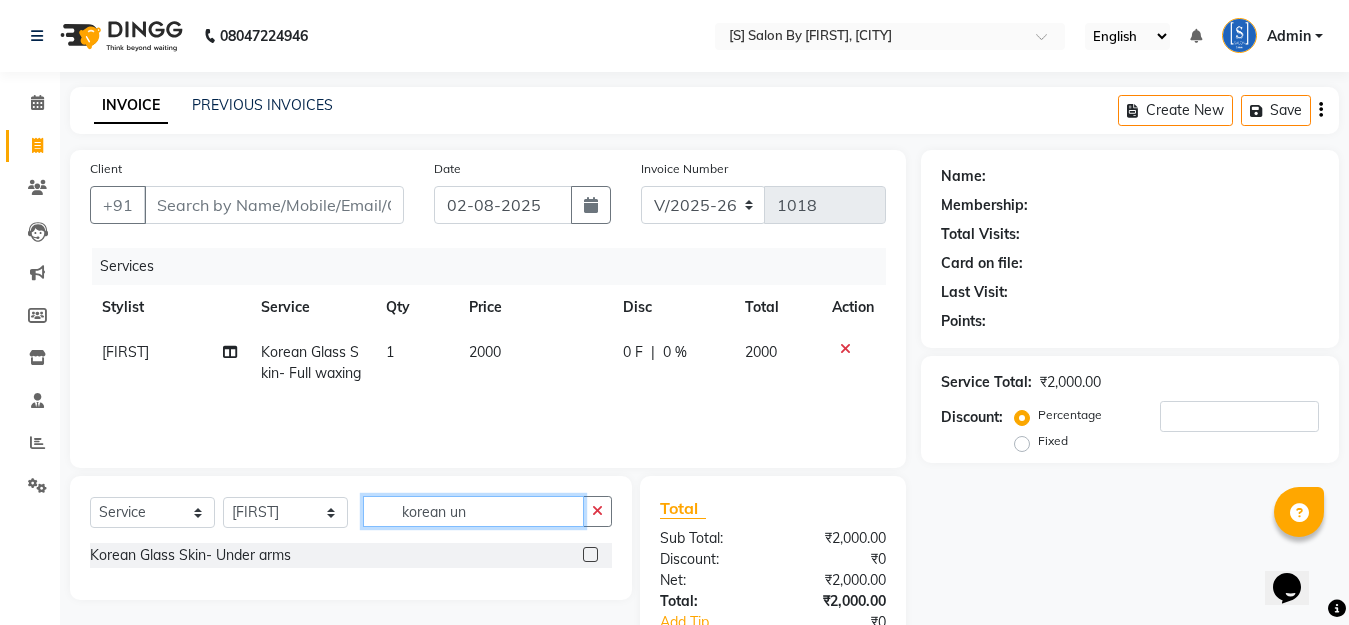 type on "korean un" 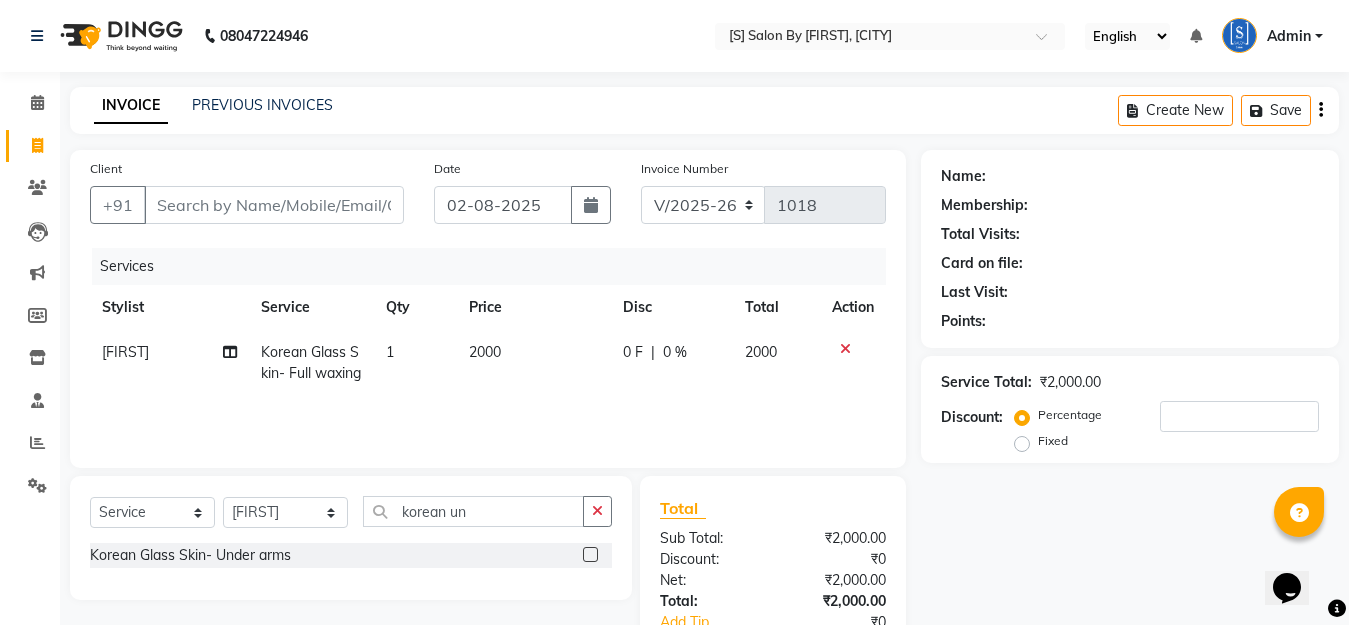 click 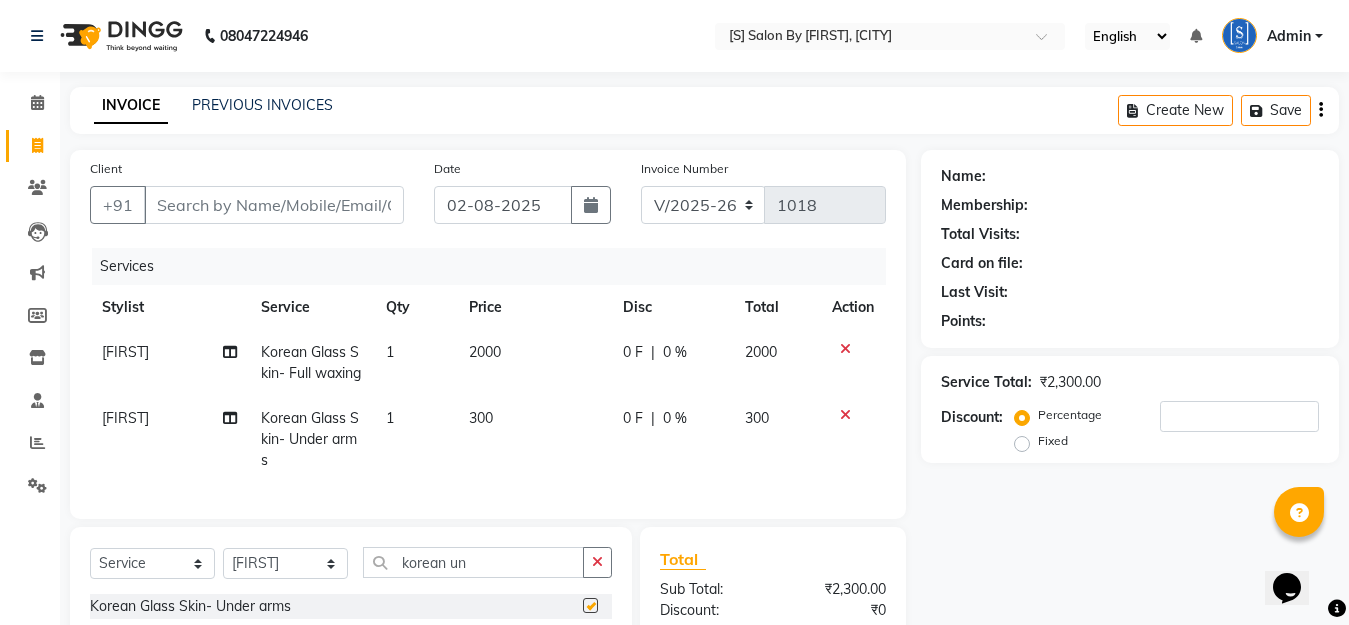 checkbox on "false" 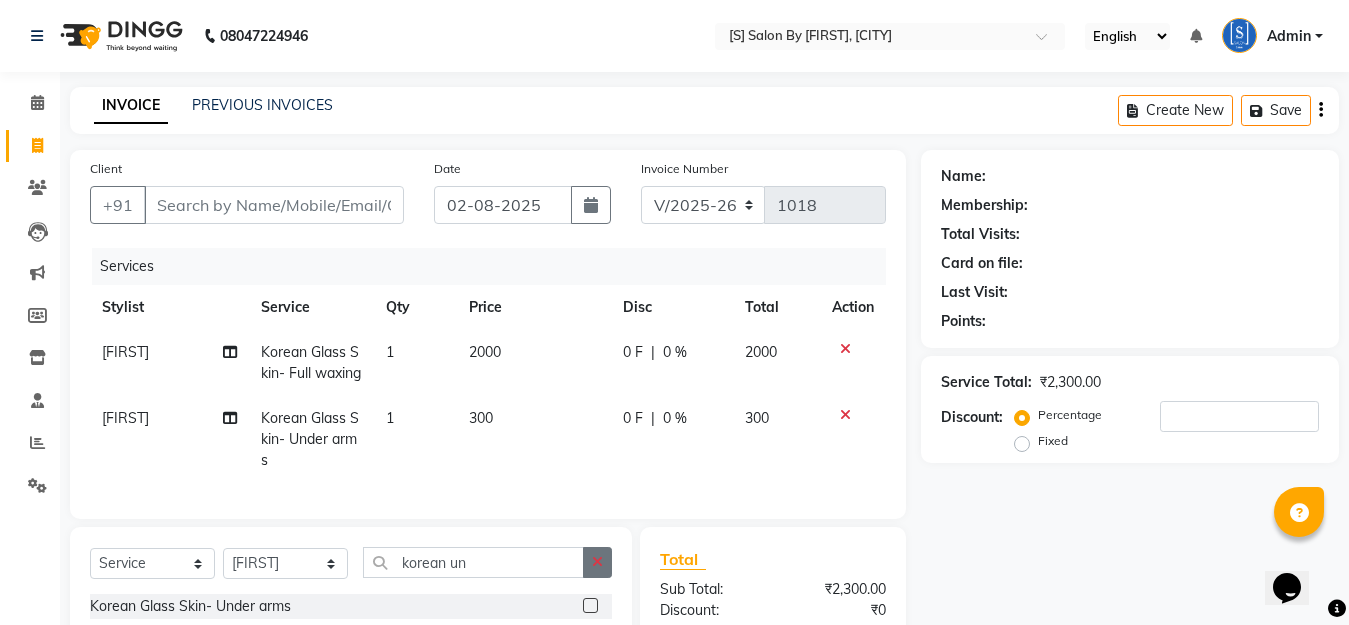 scroll, scrollTop: 201, scrollLeft: 0, axis: vertical 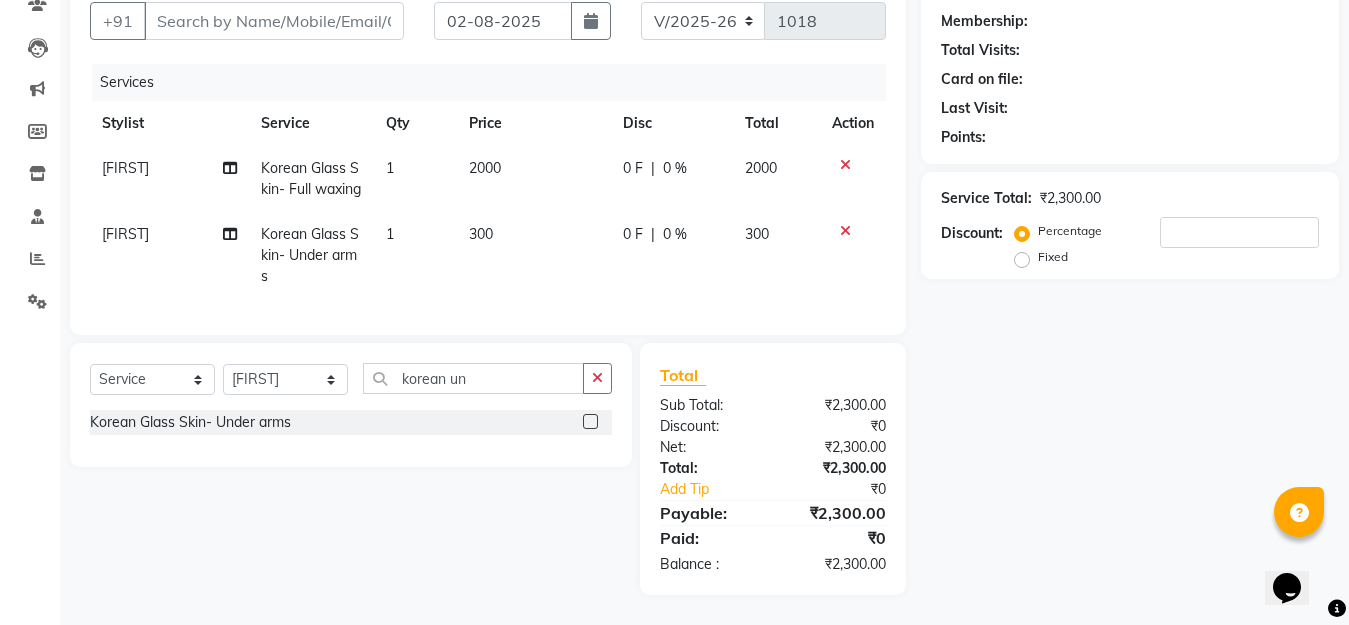 drag, startPoint x: 600, startPoint y: 373, endPoint x: 544, endPoint y: 385, distance: 57.271286 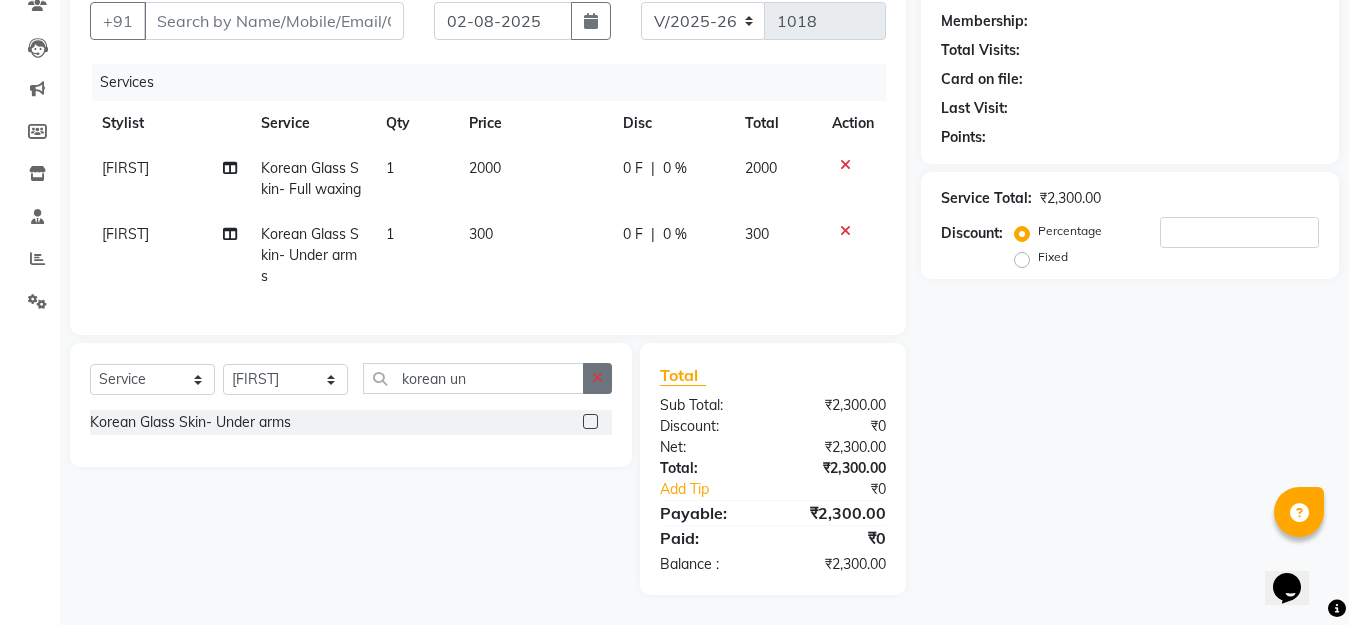 drag, startPoint x: 593, startPoint y: 372, endPoint x: 524, endPoint y: 405, distance: 76.48529 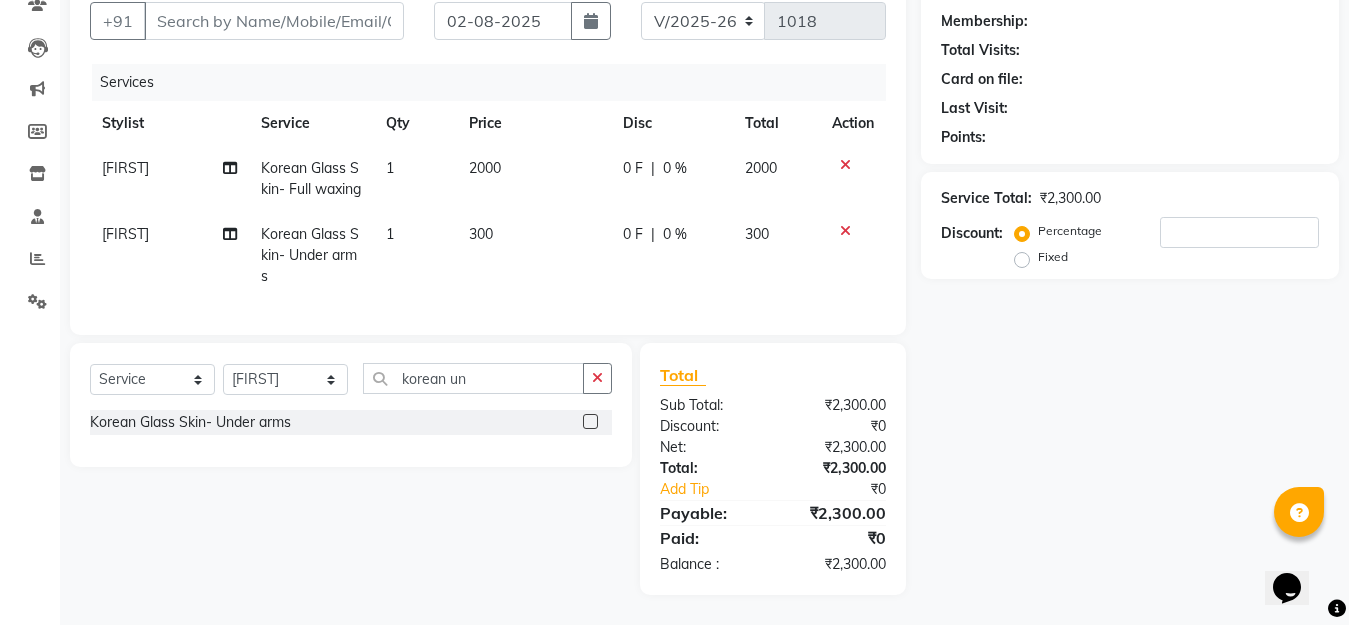 click 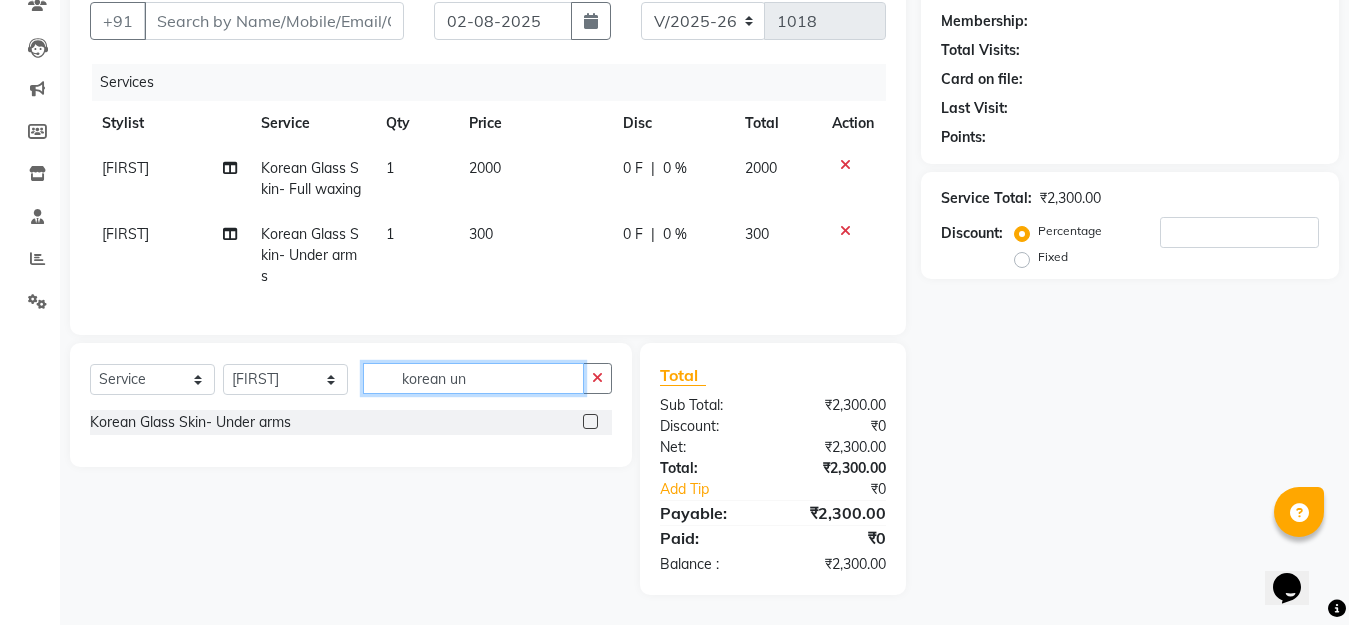 type 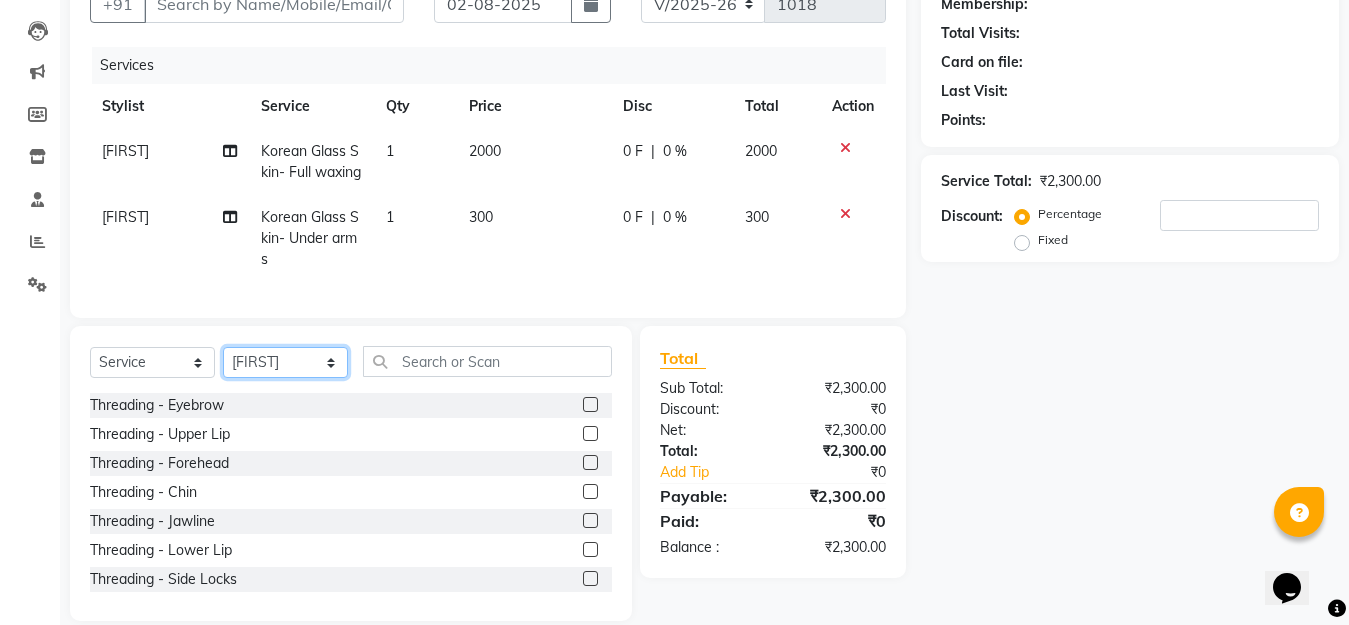 click on "Select Stylist [FIRST] Beautician [FIRST] [FIRST] [FIRST] [FIRST]" 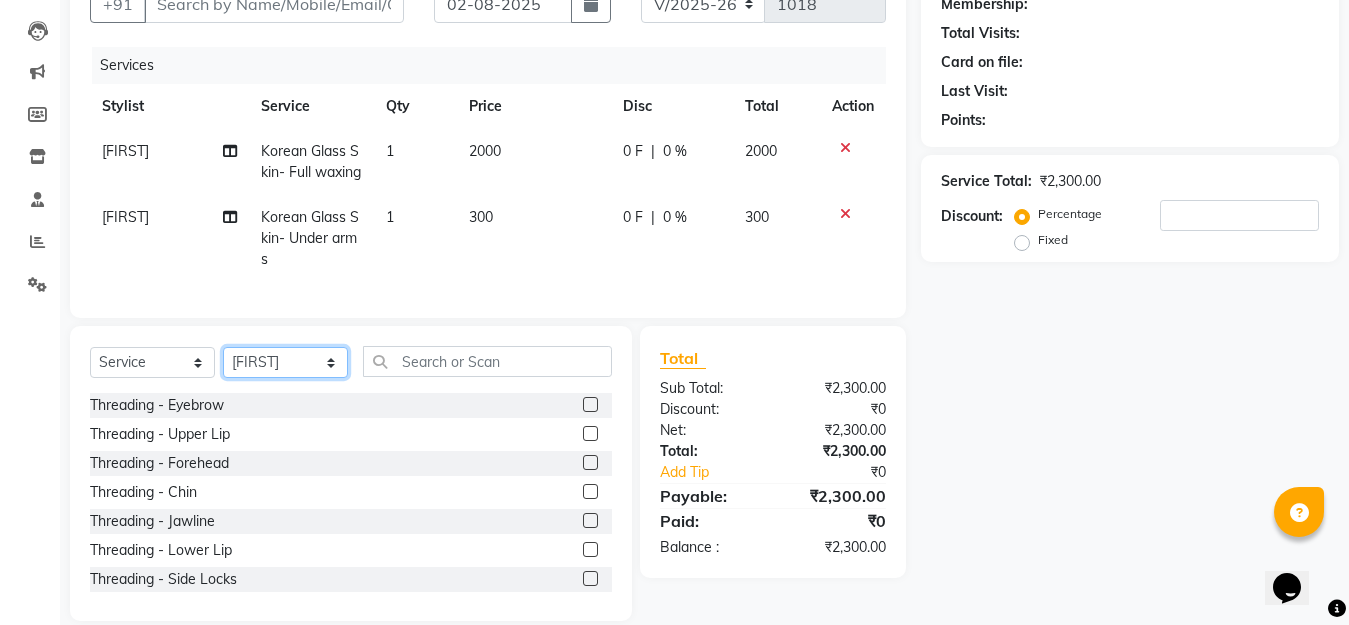 select on "50987" 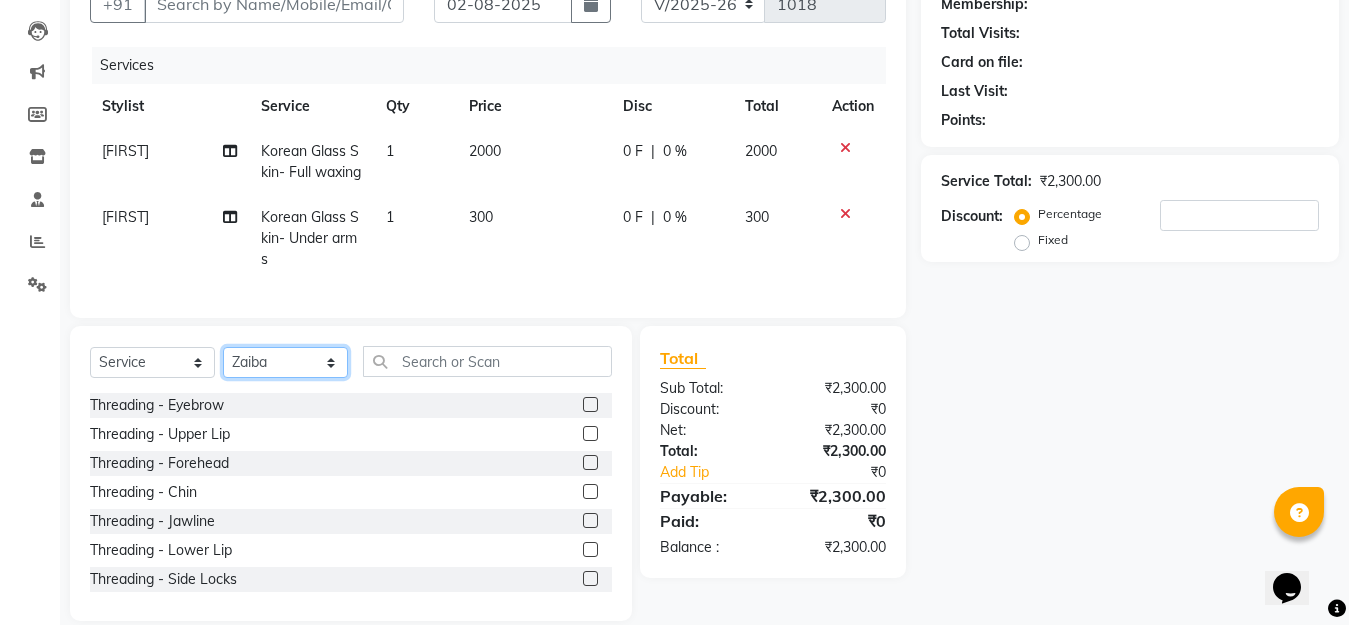 click on "Select Stylist [FIRST] Beautician [FIRST] [FIRST] [FIRST] [FIRST]" 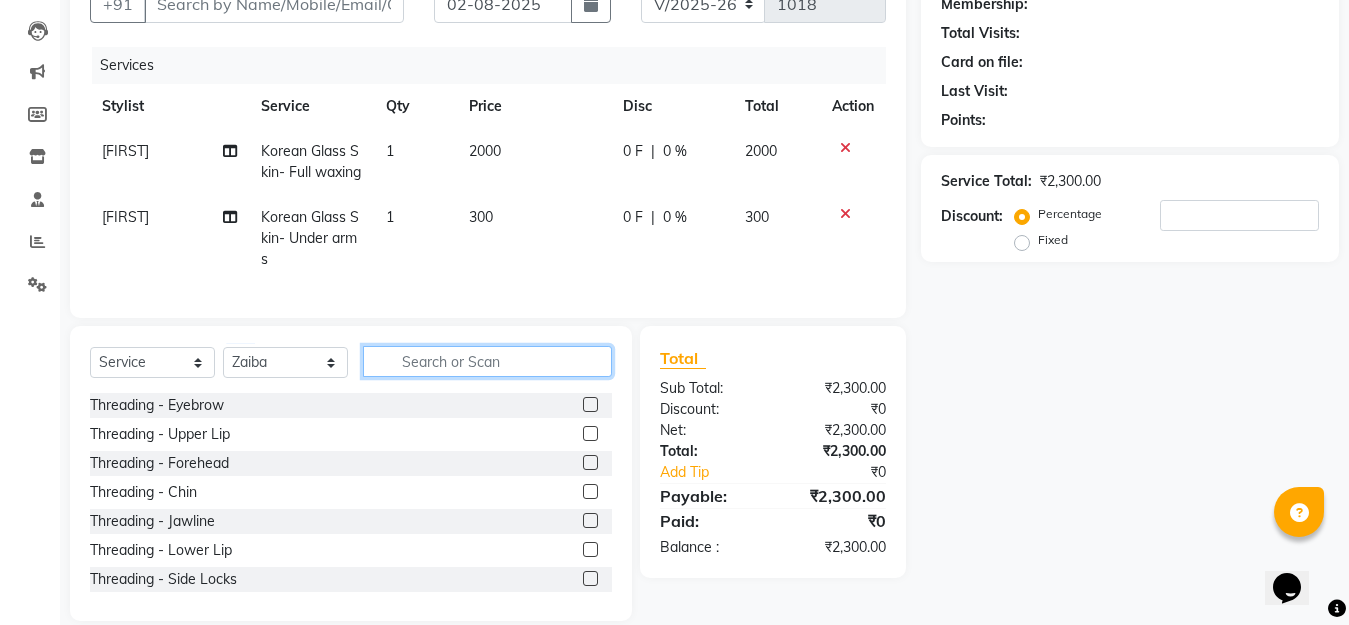 click 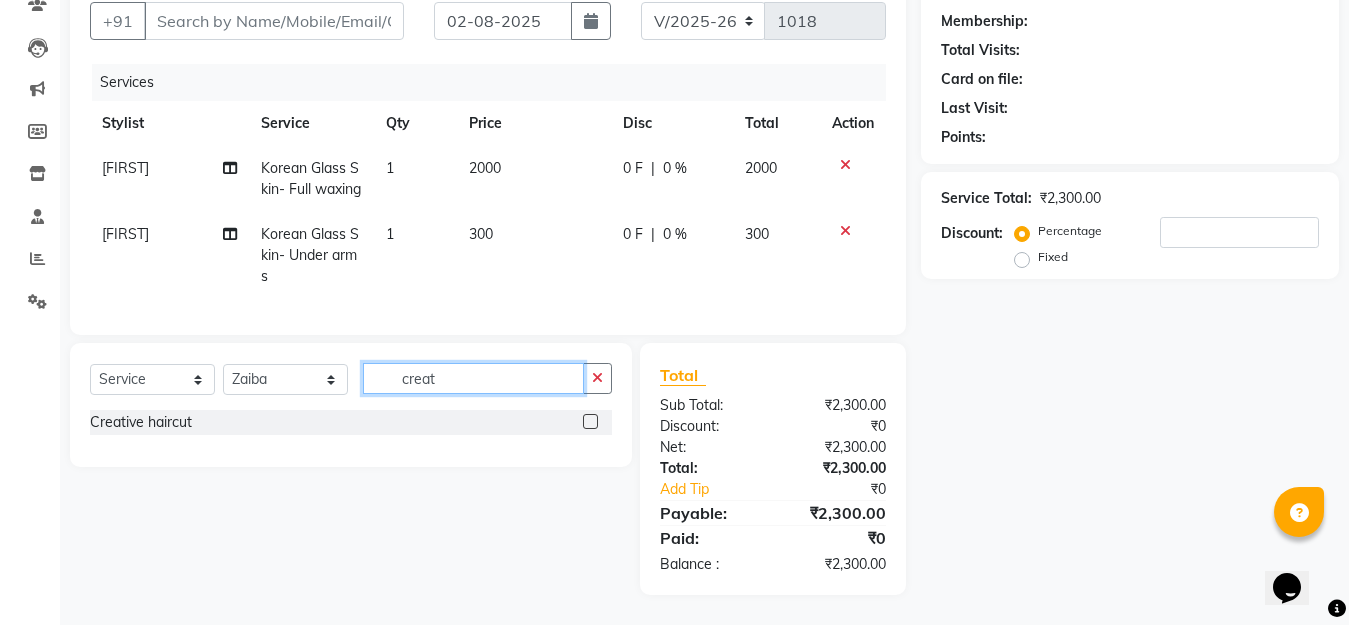 type on "creat" 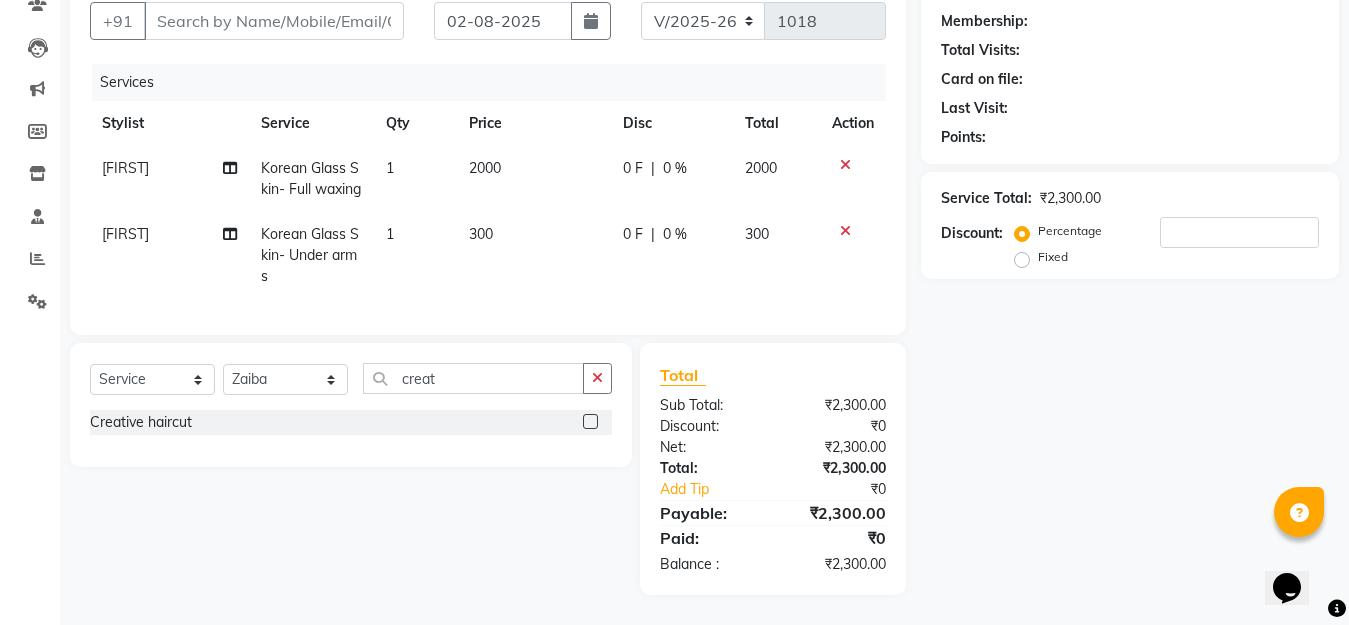 click 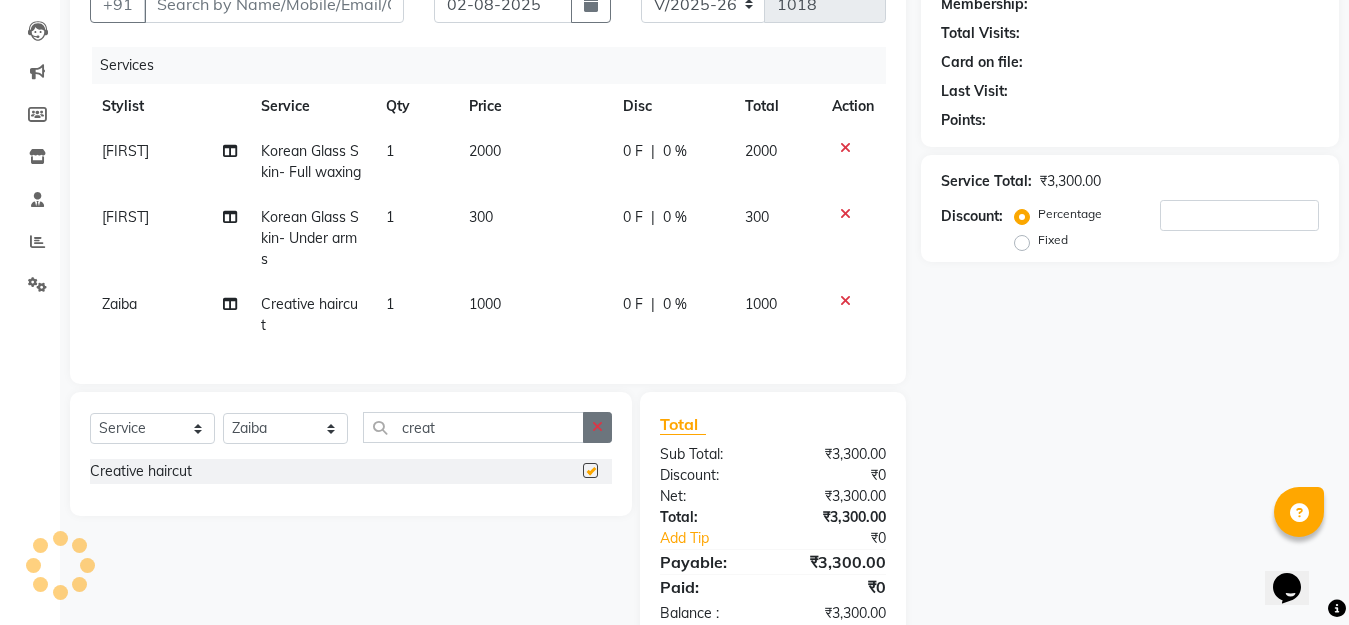 checkbox on "false" 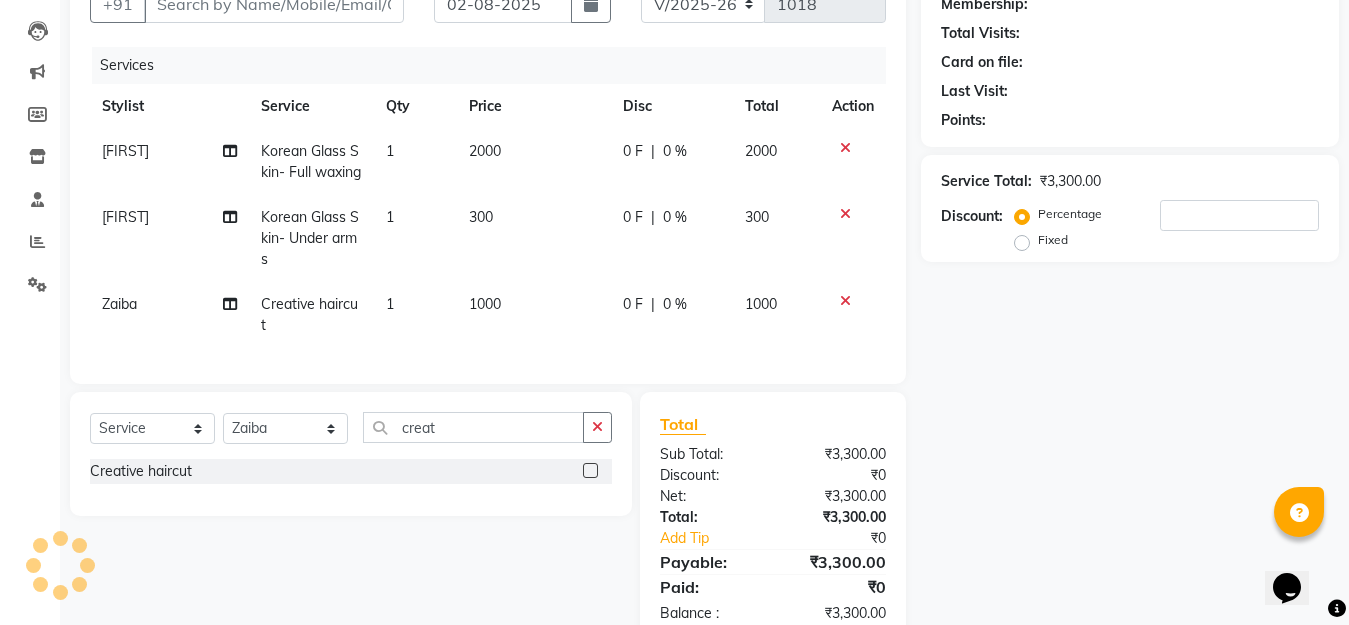 drag, startPoint x: 593, startPoint y: 446, endPoint x: 517, endPoint y: 456, distance: 76.655075 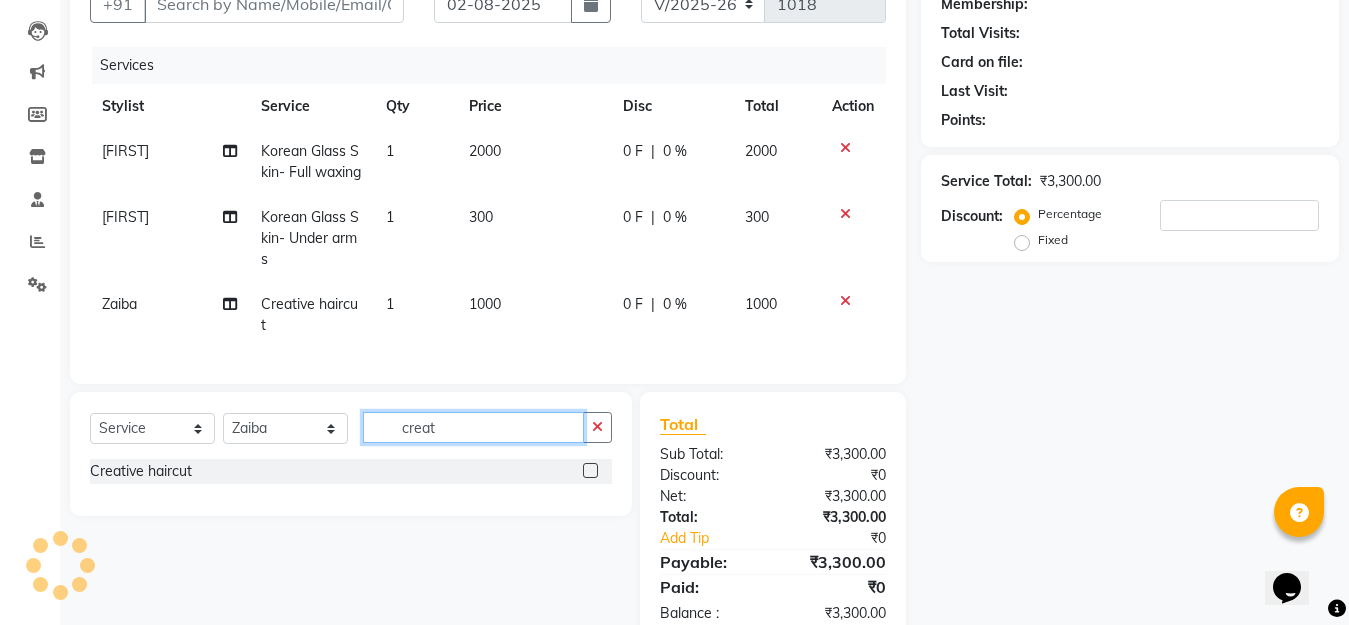 type 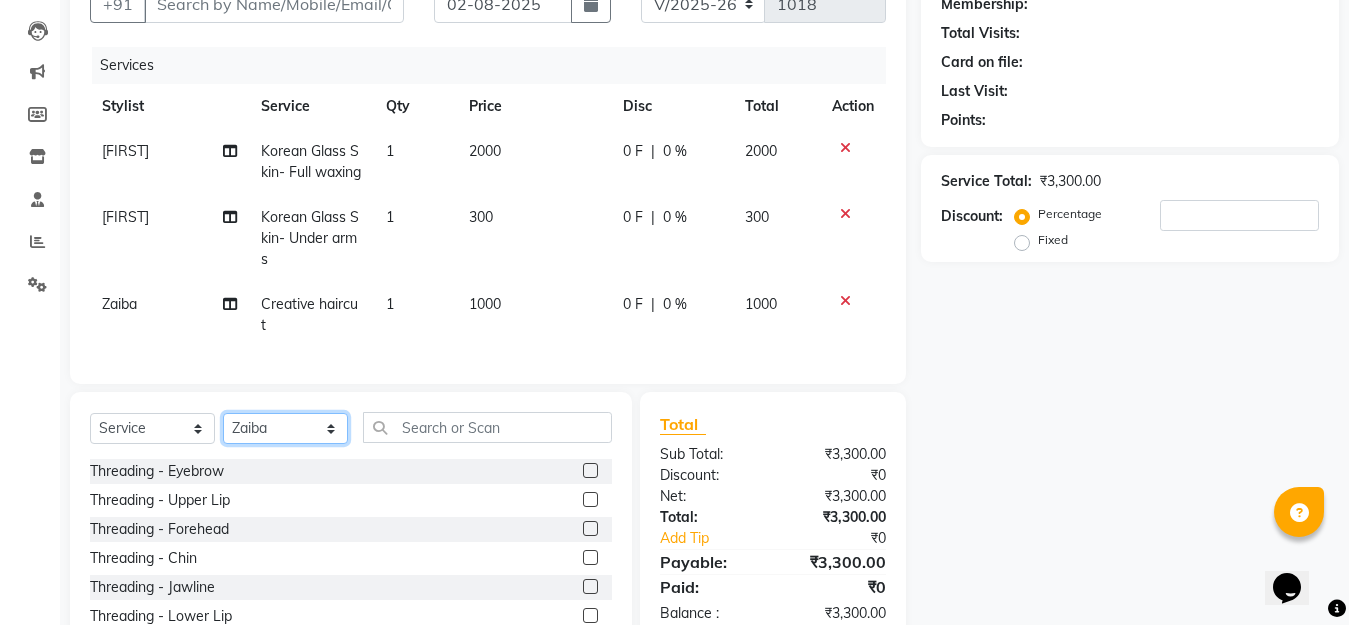drag, startPoint x: 335, startPoint y: 447, endPoint x: 324, endPoint y: 458, distance: 15.556349 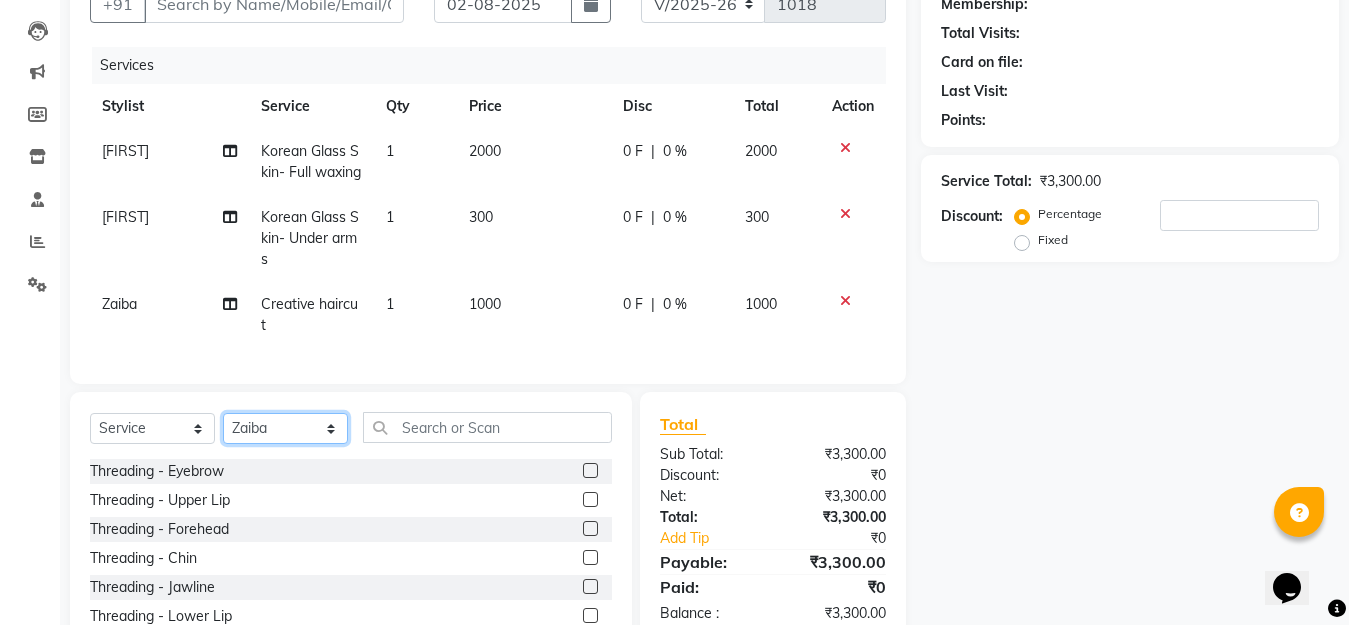 select on "1631" 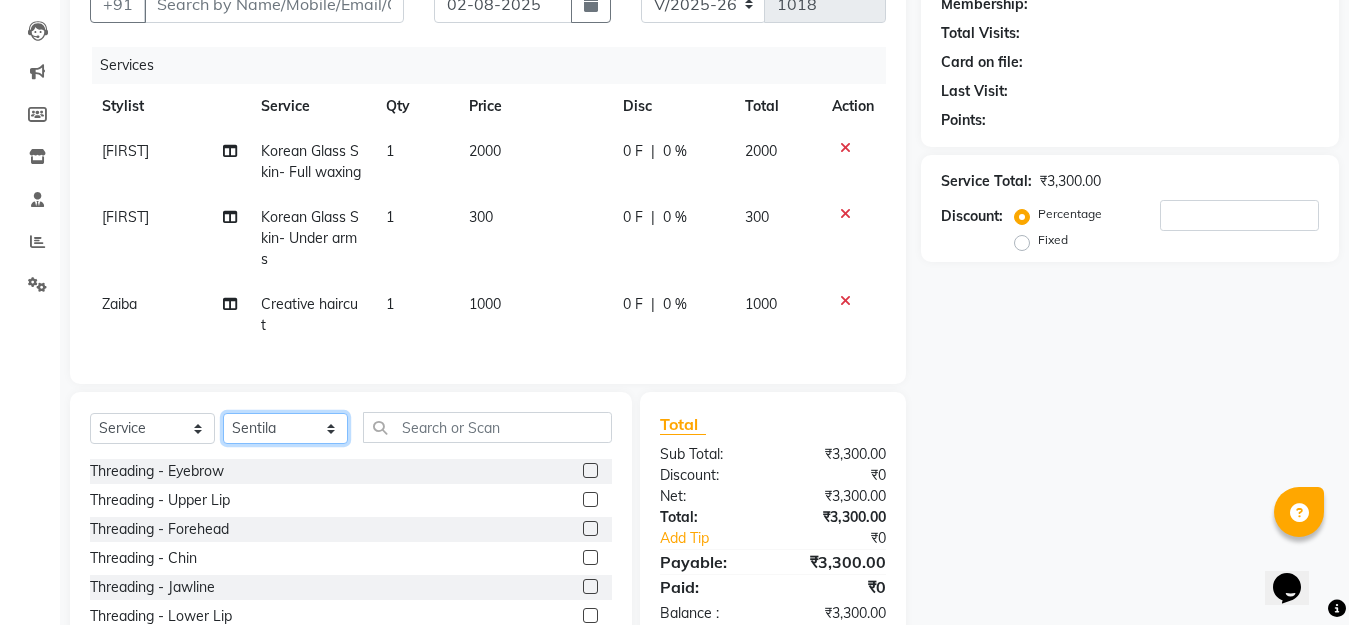 click on "Select Stylist [FIRST] Beautician [FIRST] [FIRST] [FIRST] [FIRST]" 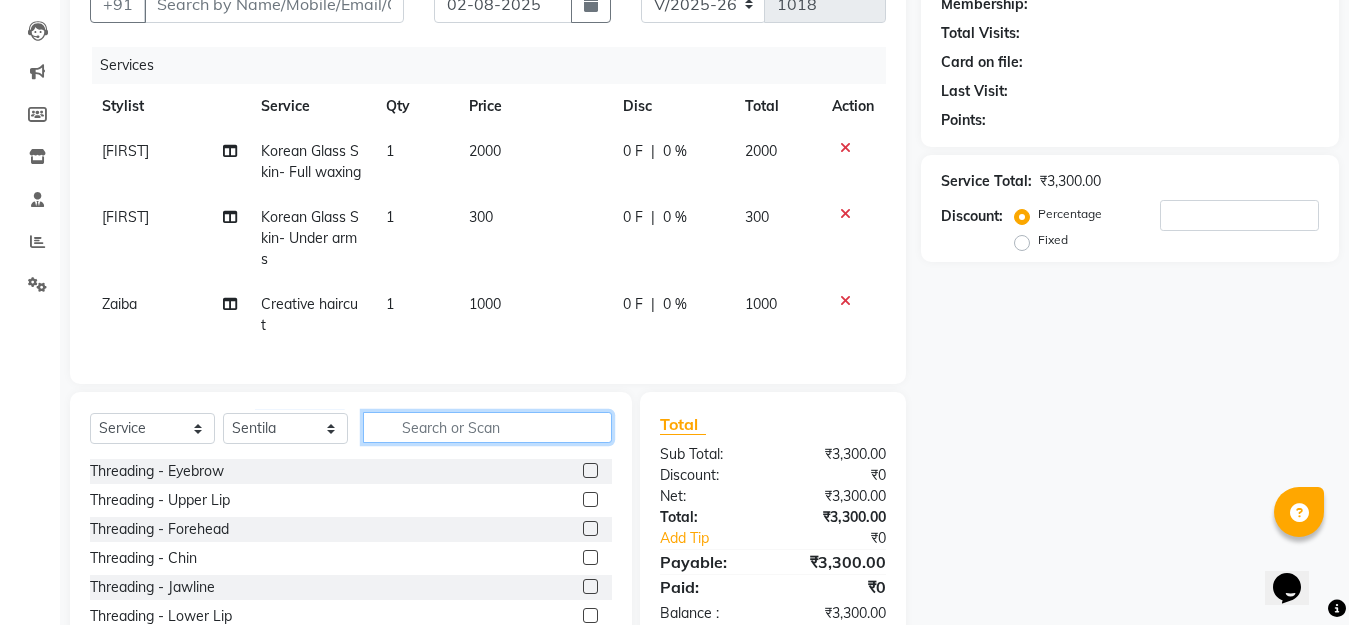 click 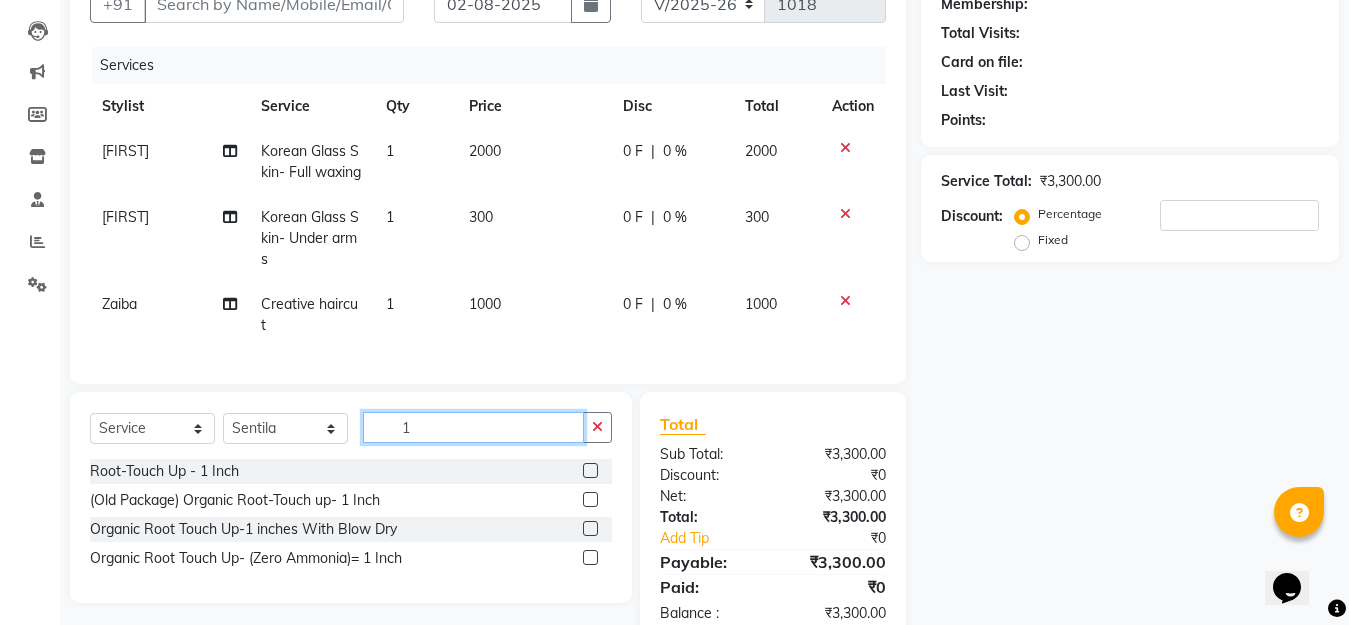 scroll, scrollTop: 267, scrollLeft: 0, axis: vertical 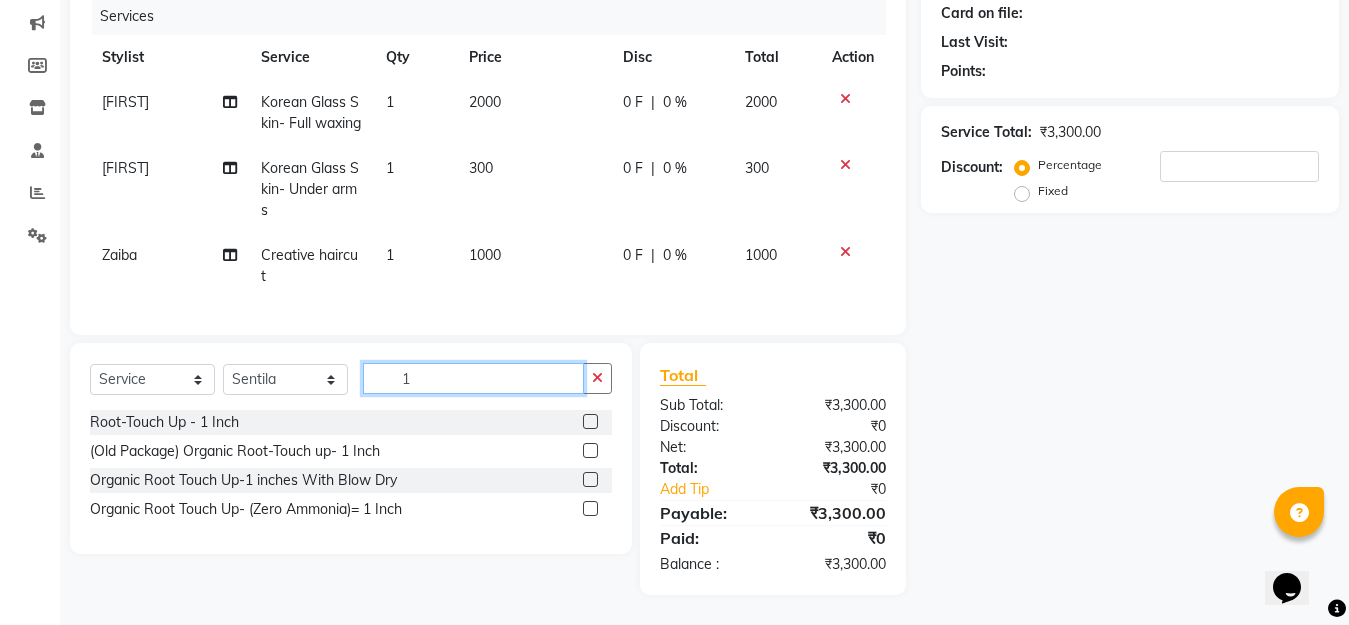 type on "1" 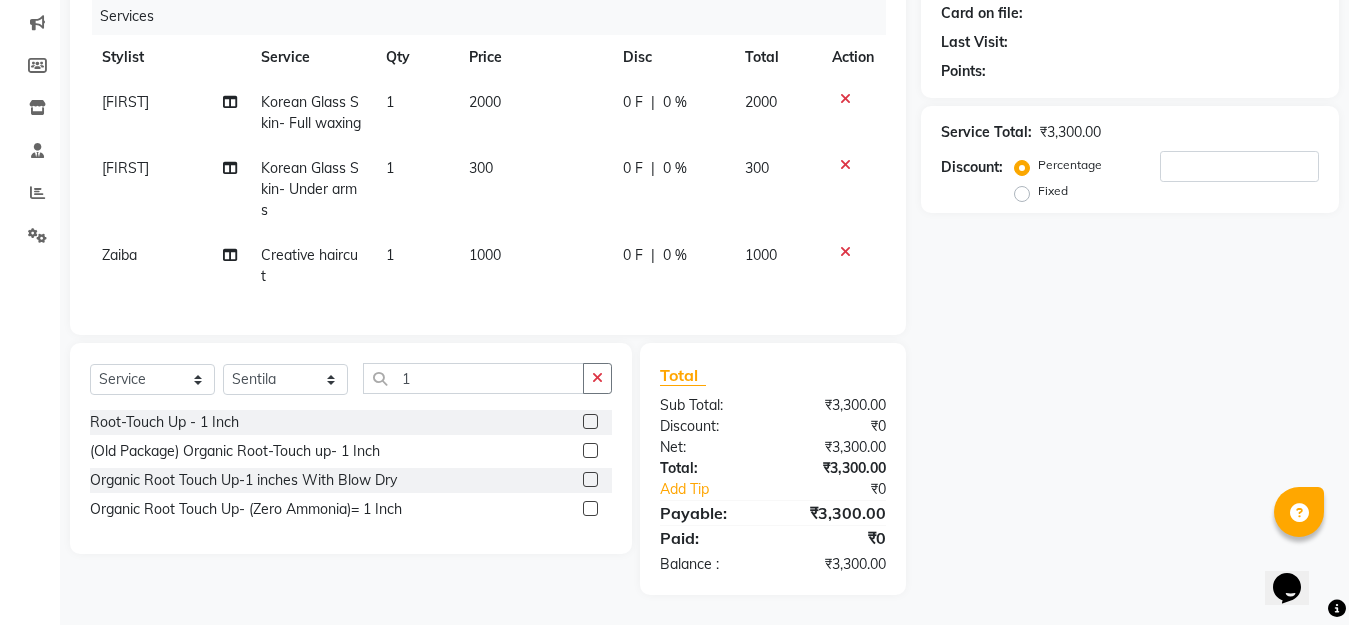 click 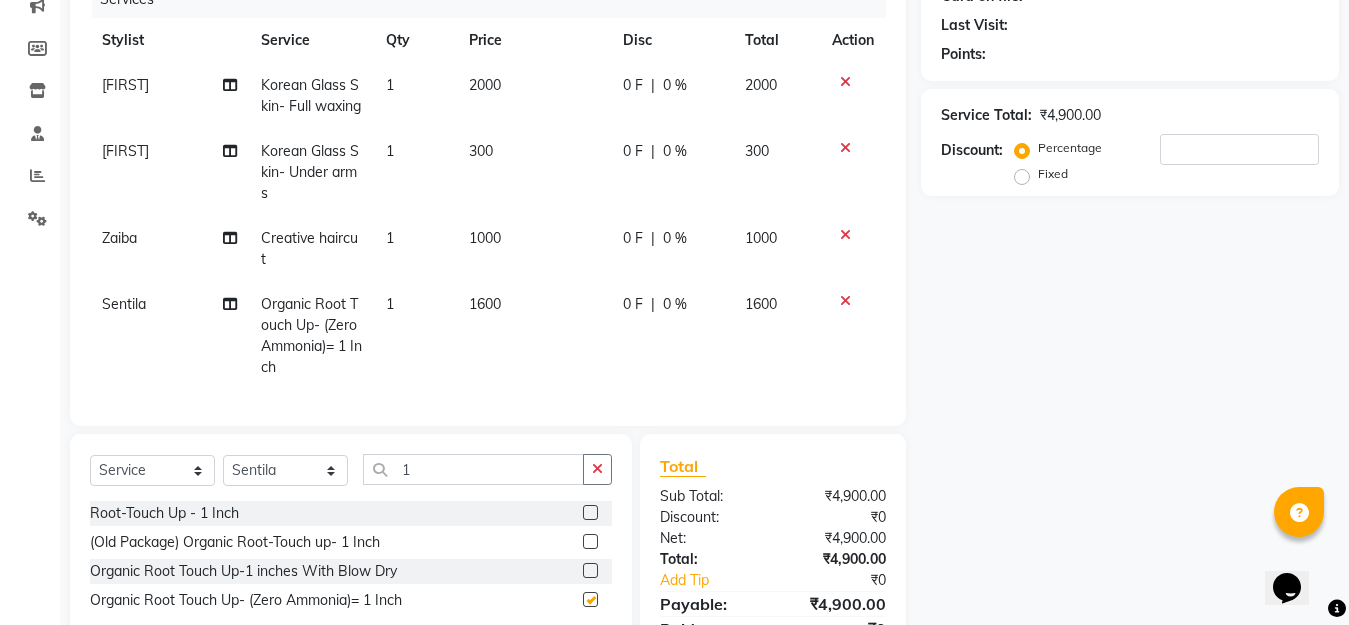 checkbox on "false" 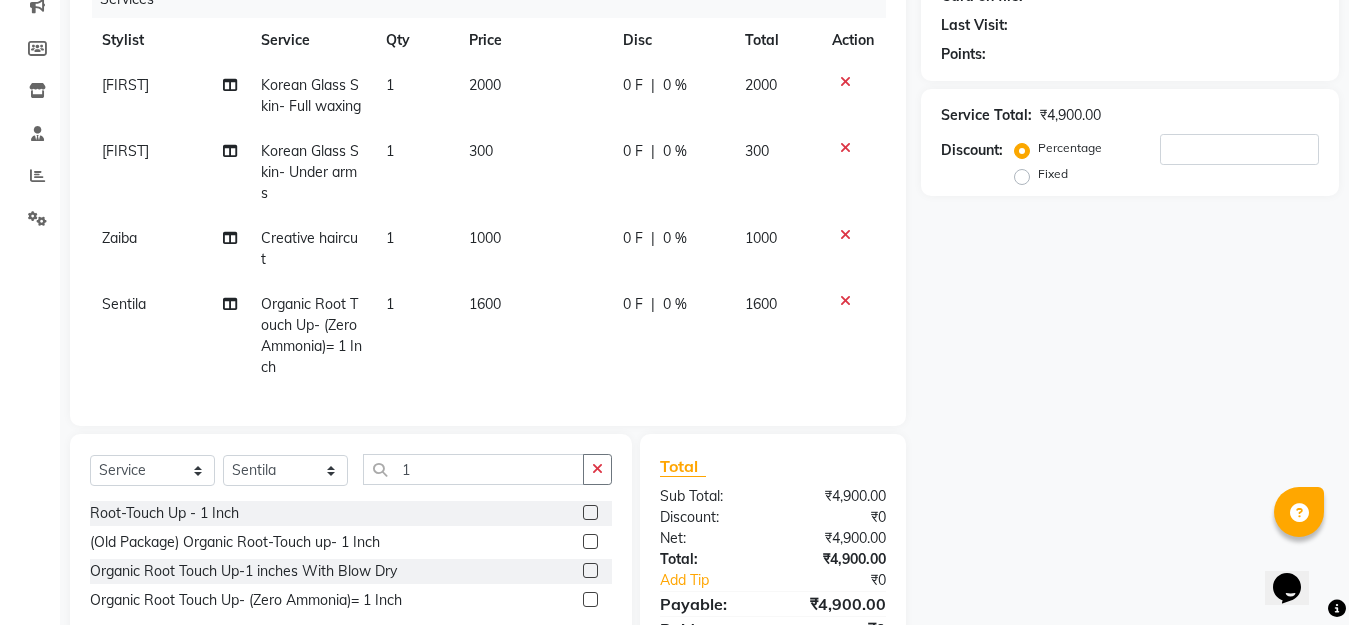 scroll, scrollTop: 0, scrollLeft: 0, axis: both 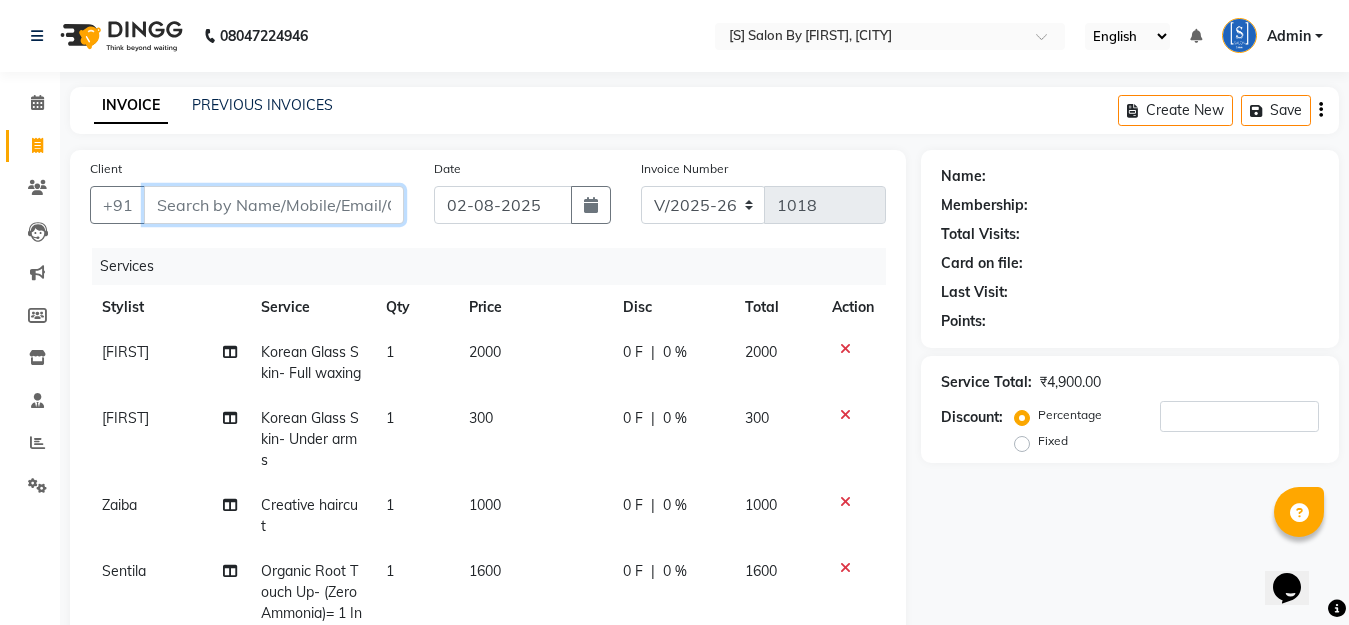 click on "Client" at bounding box center [274, 205] 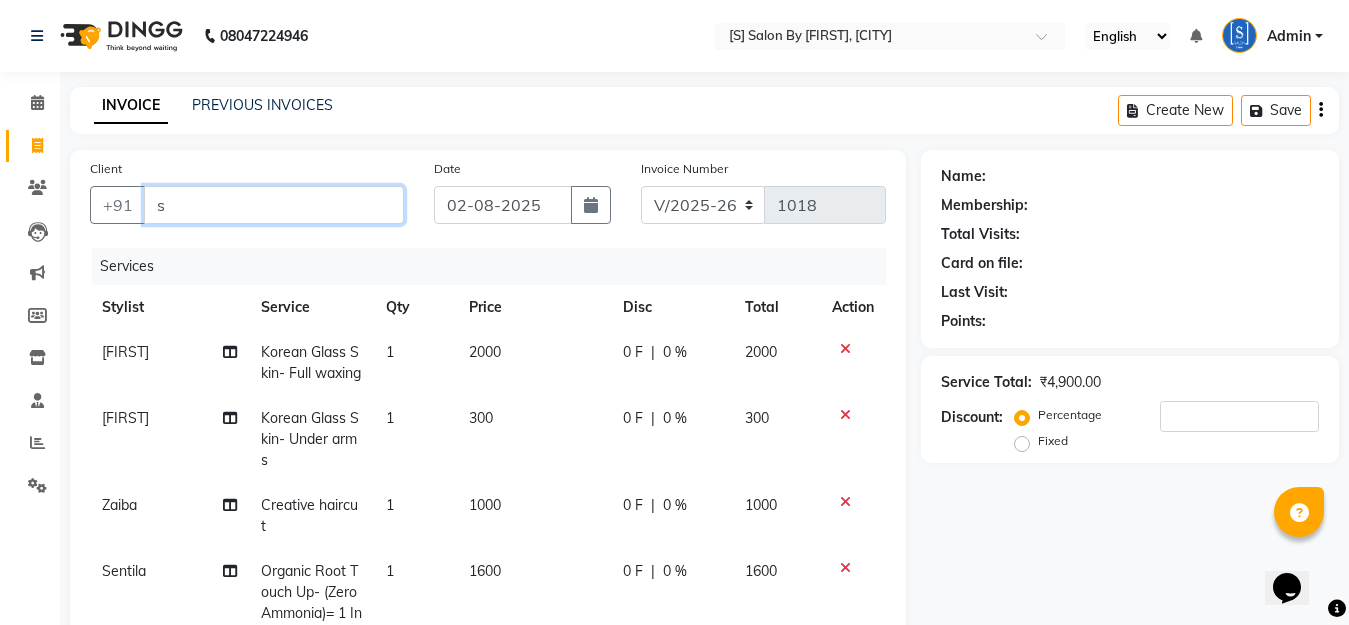 type on "0" 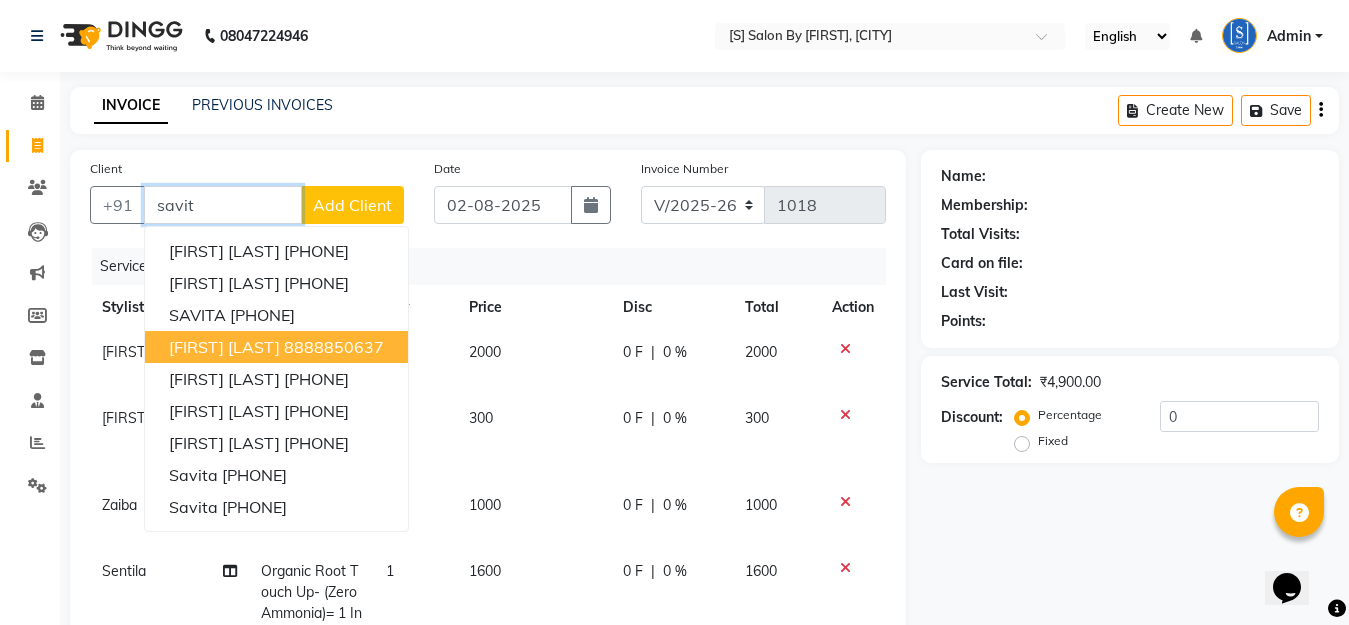 click on "8888850637" at bounding box center [334, 347] 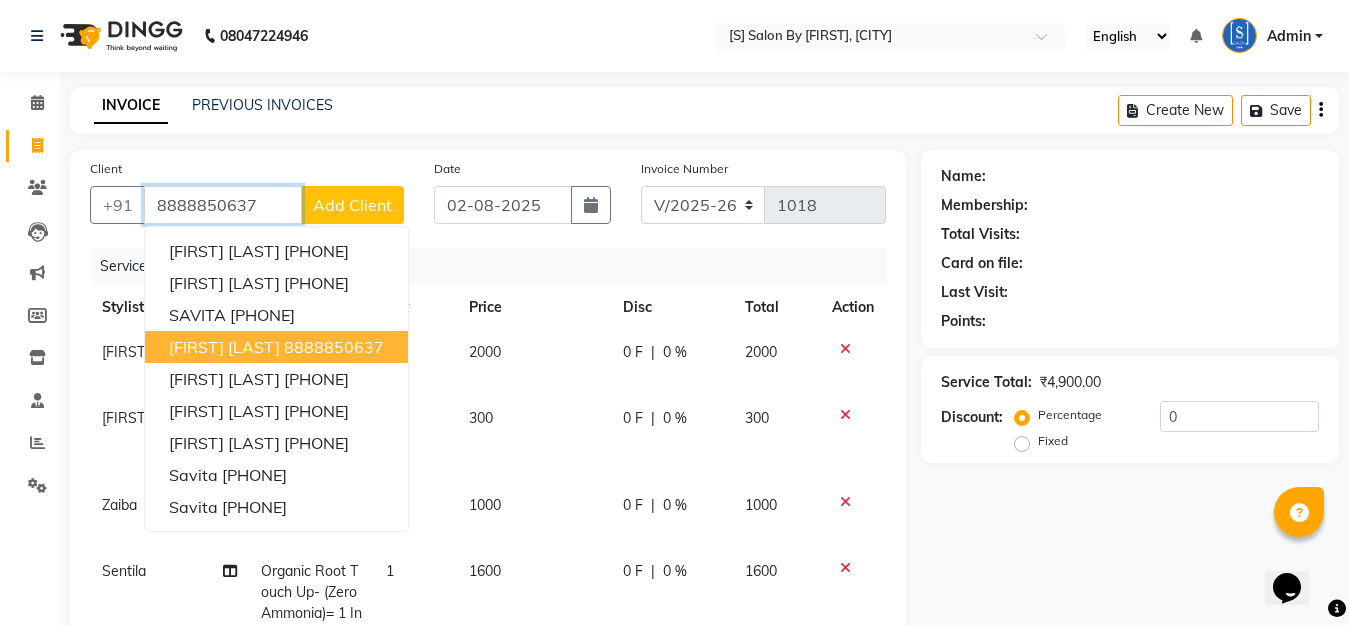 type on "8888850637" 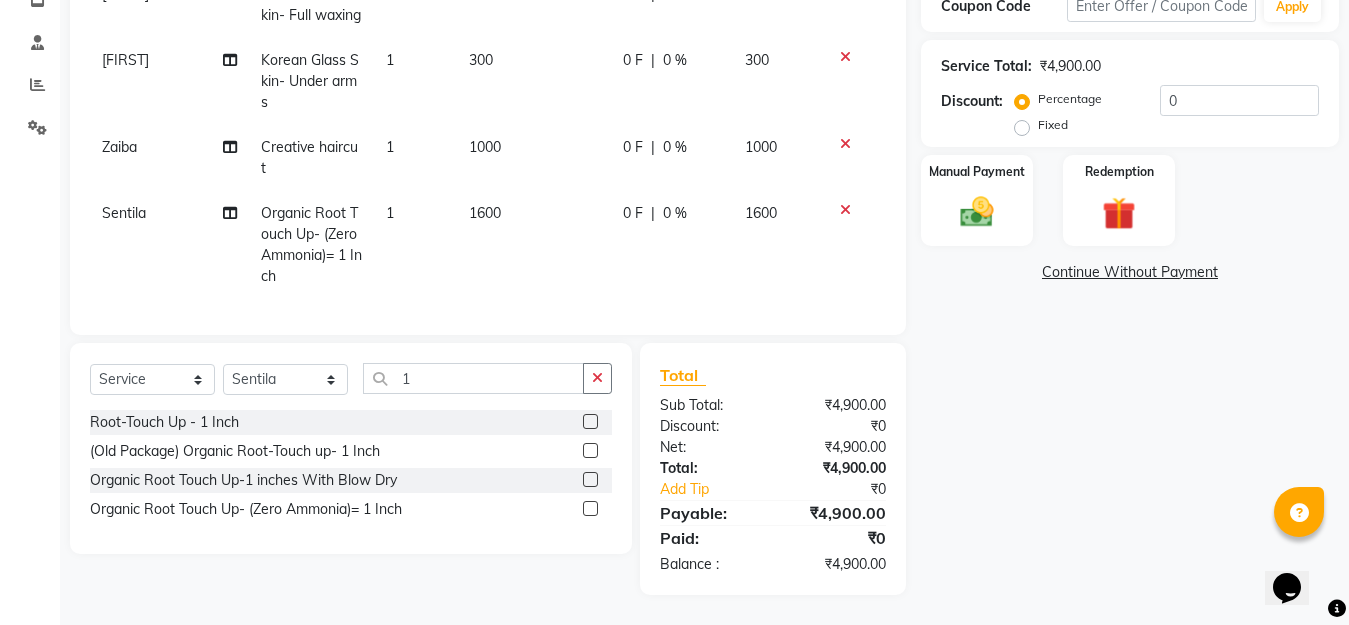 scroll, scrollTop: 75, scrollLeft: 0, axis: vertical 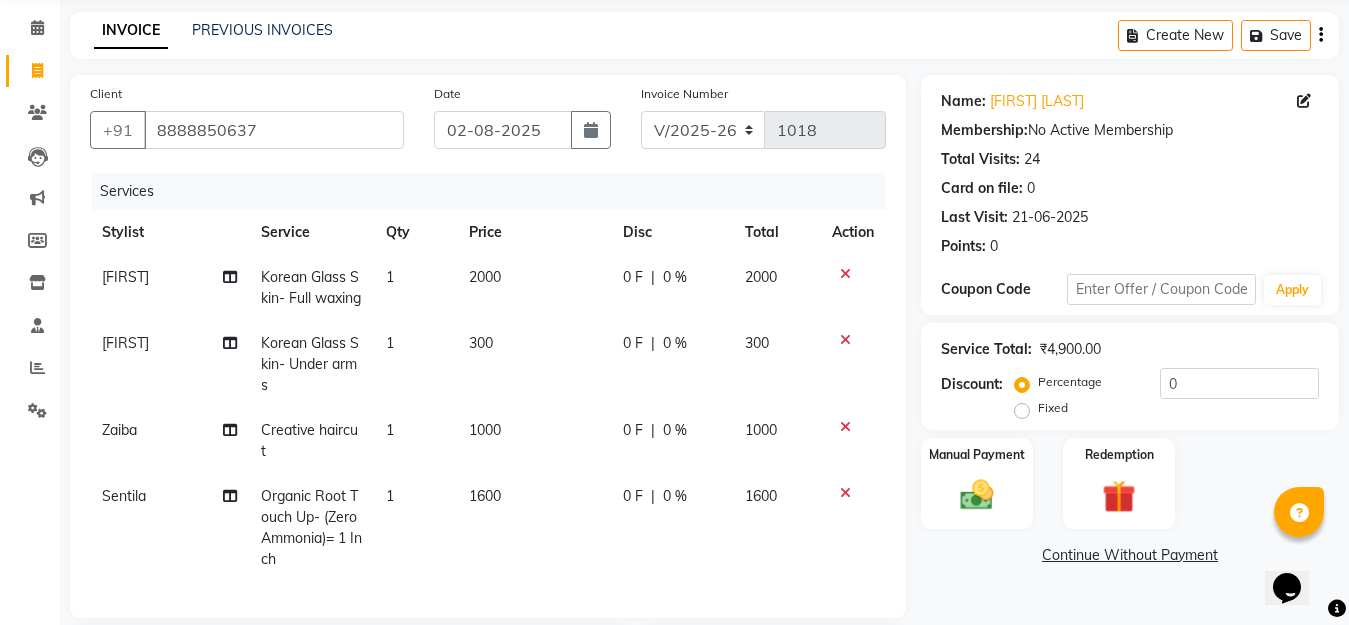 click on "Fixed" 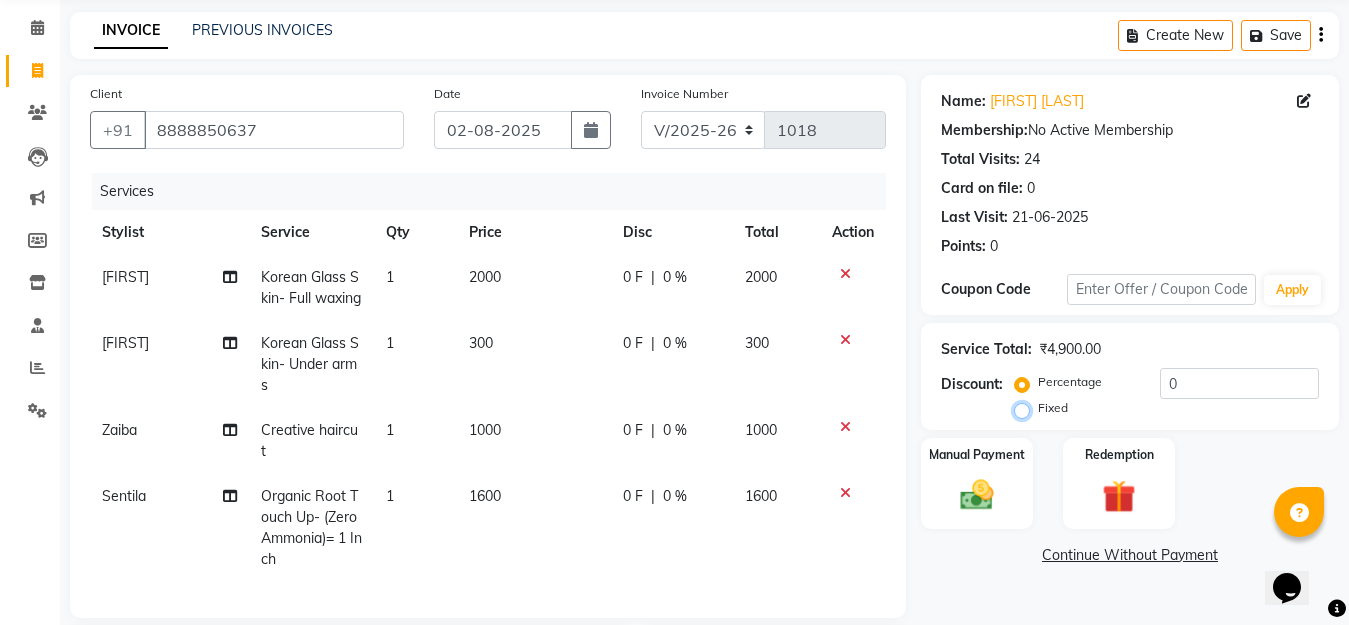 click on "Fixed" at bounding box center [1026, 408] 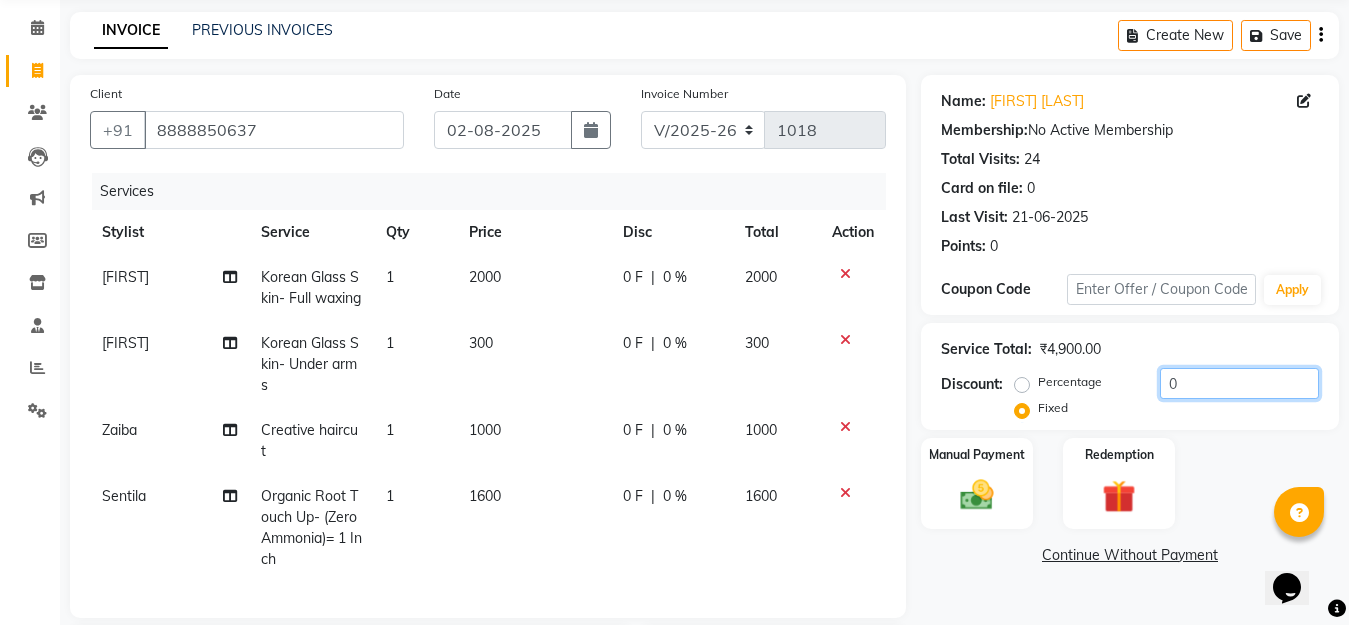 click on "0" 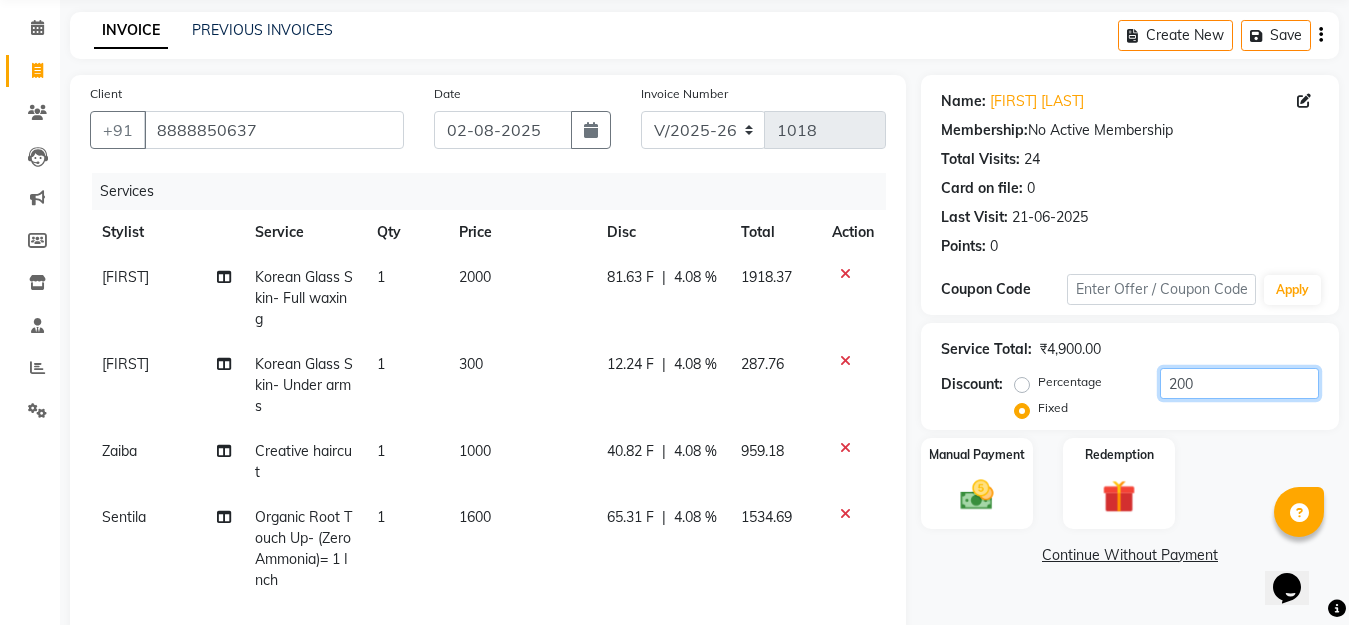 scroll, scrollTop: 396, scrollLeft: 0, axis: vertical 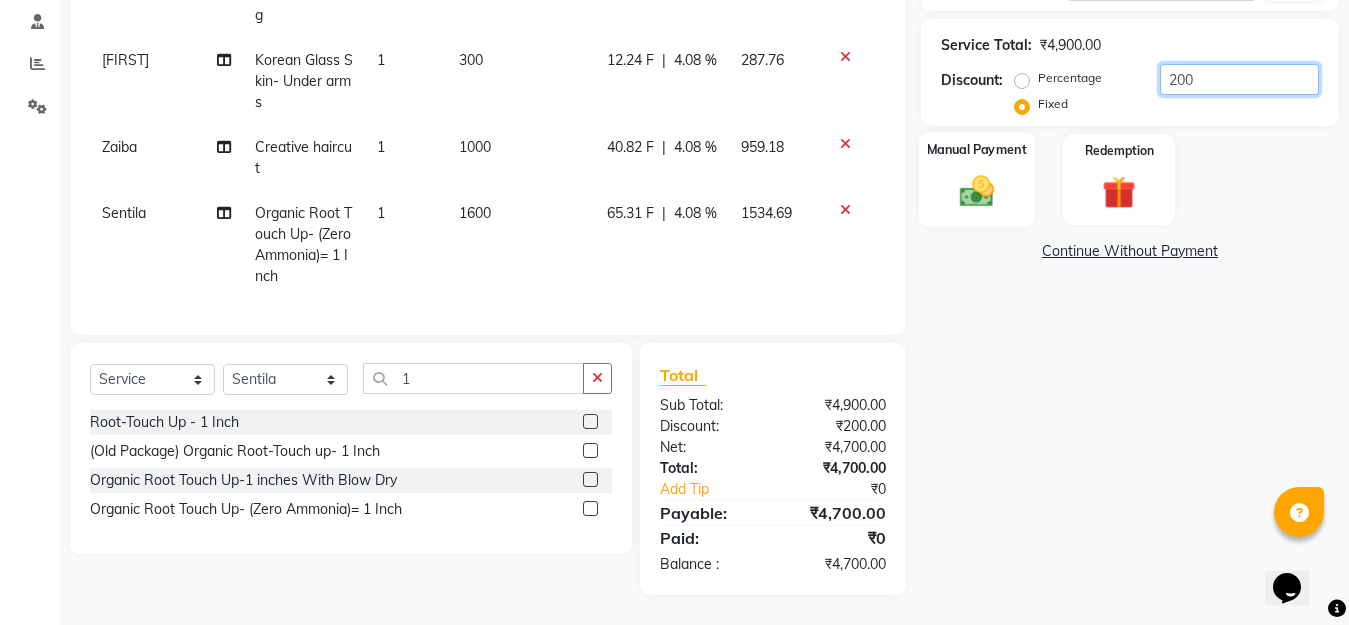 type on "200" 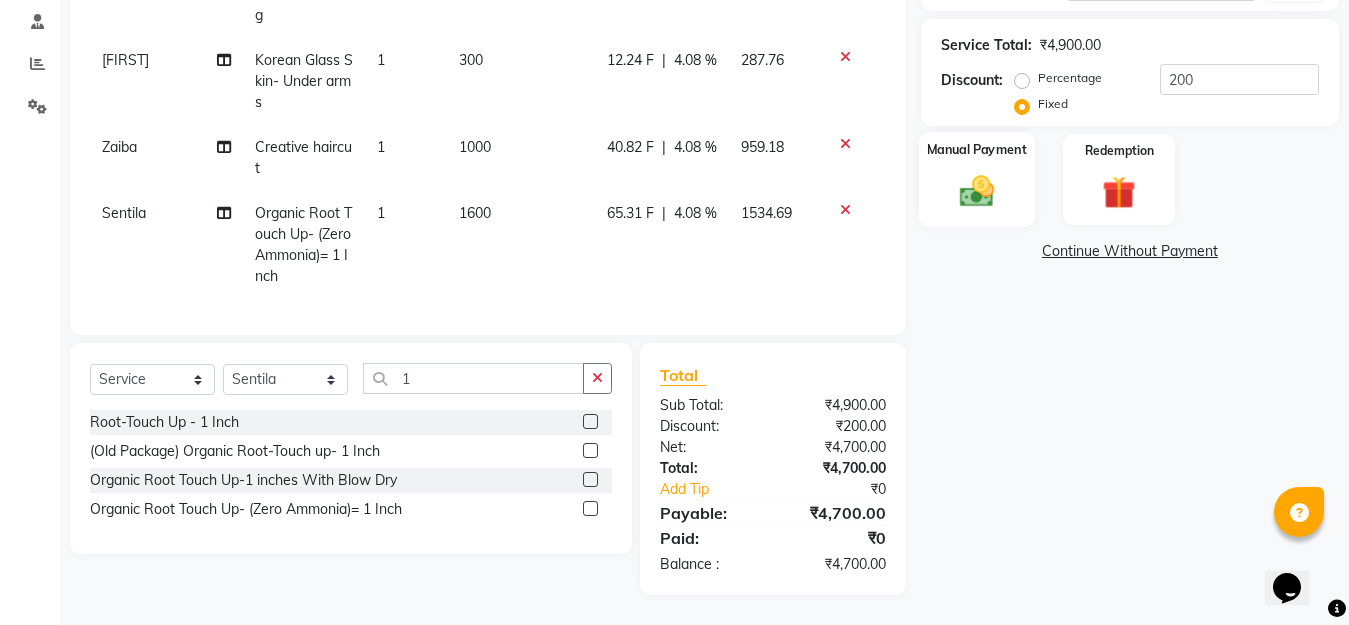 click 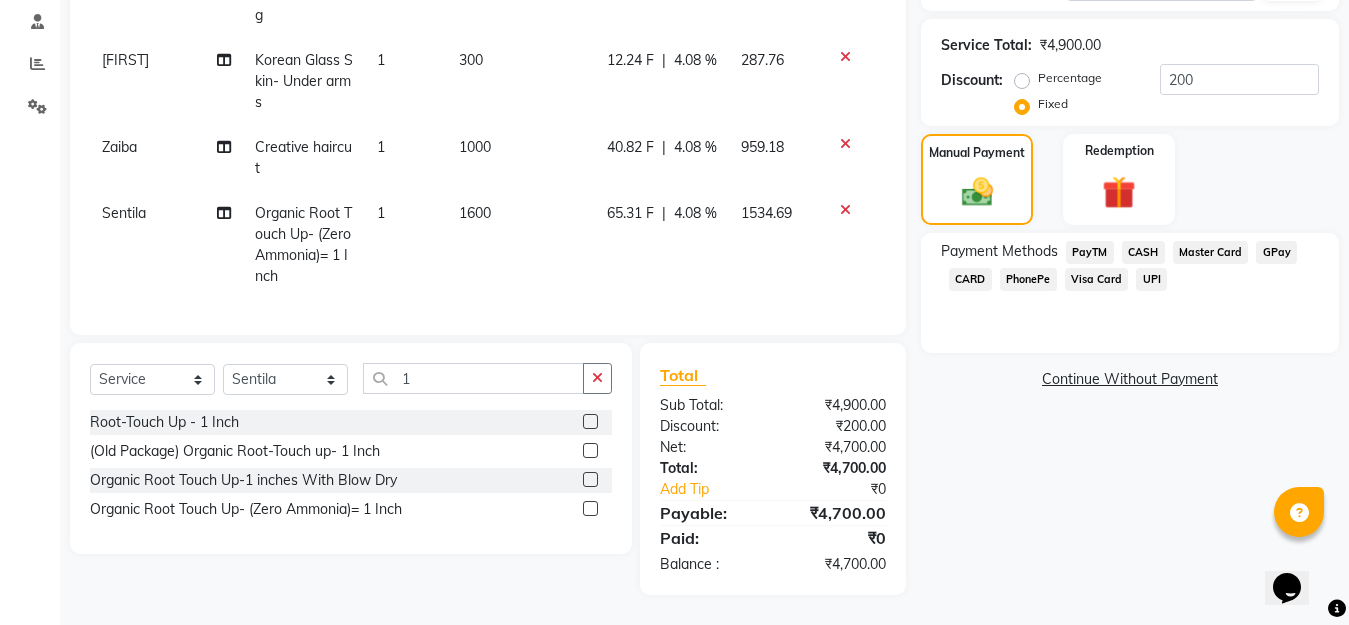 click on "GPay" 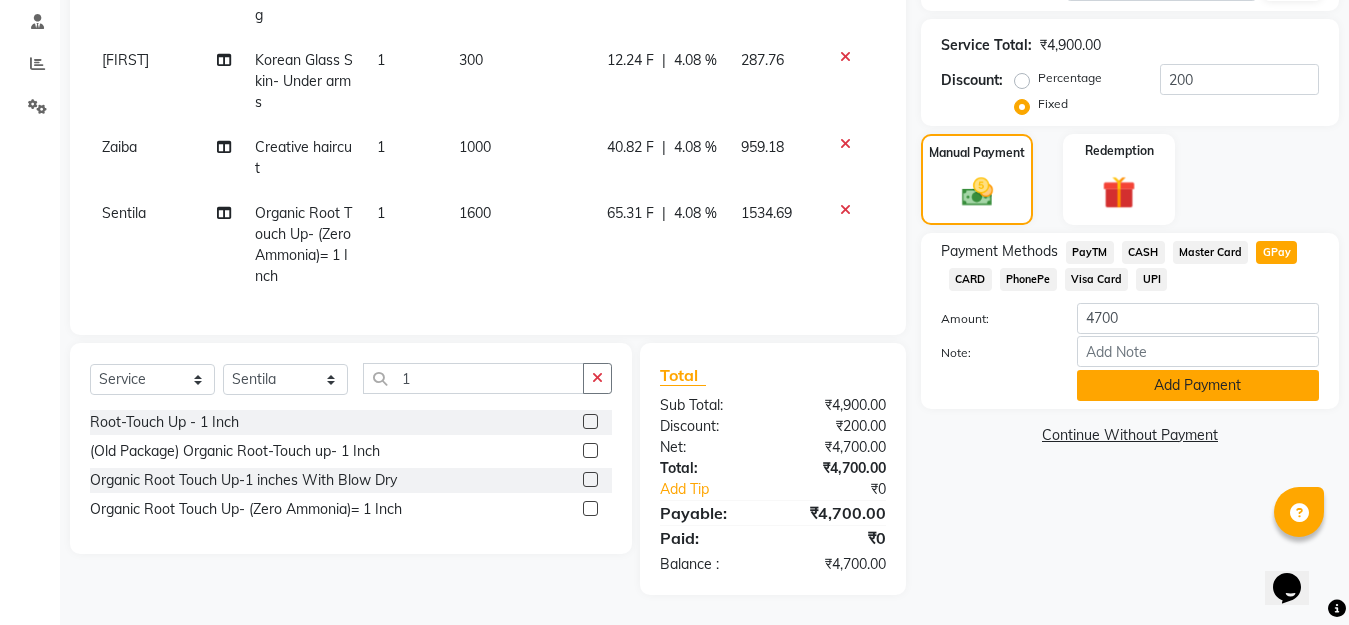 click on "Add Payment" 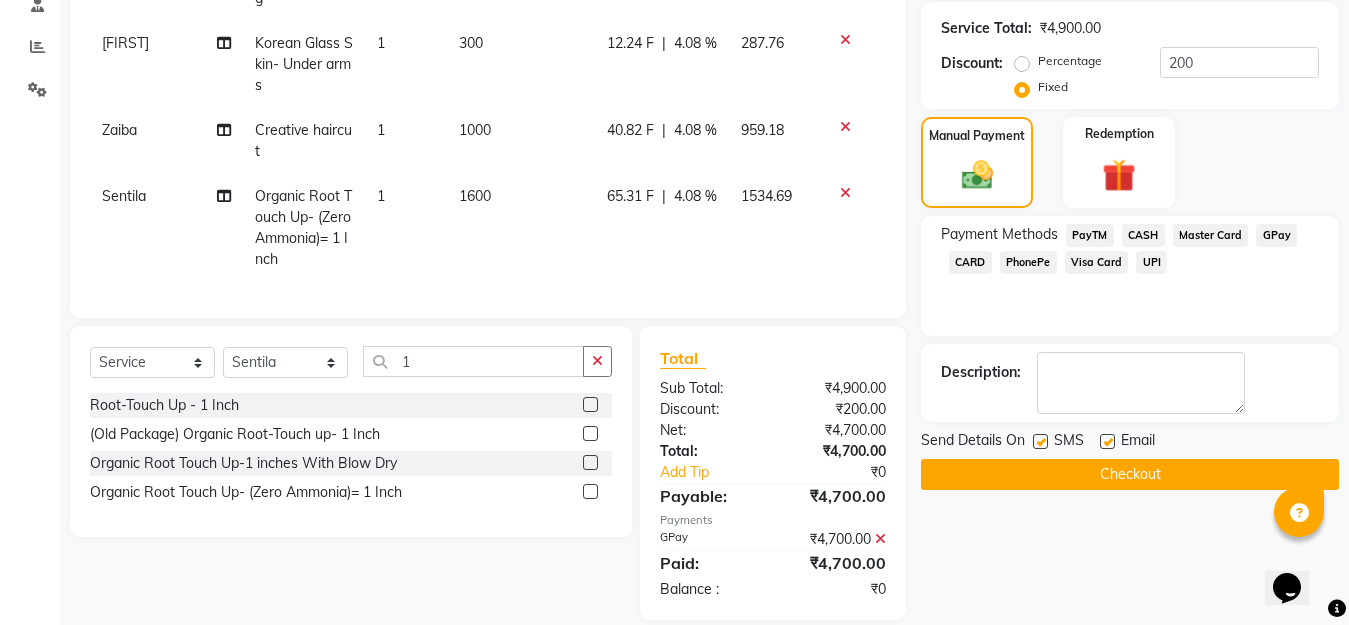 click on "Send Details On SMS Email" 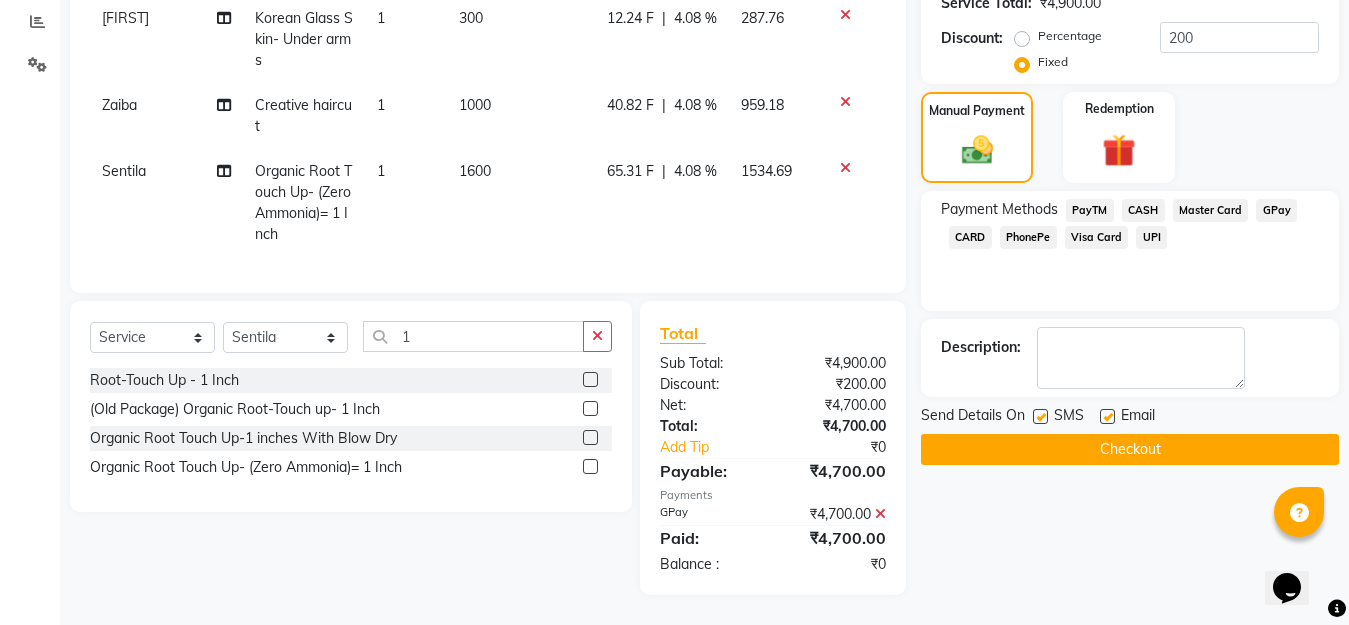 click on "Checkout" 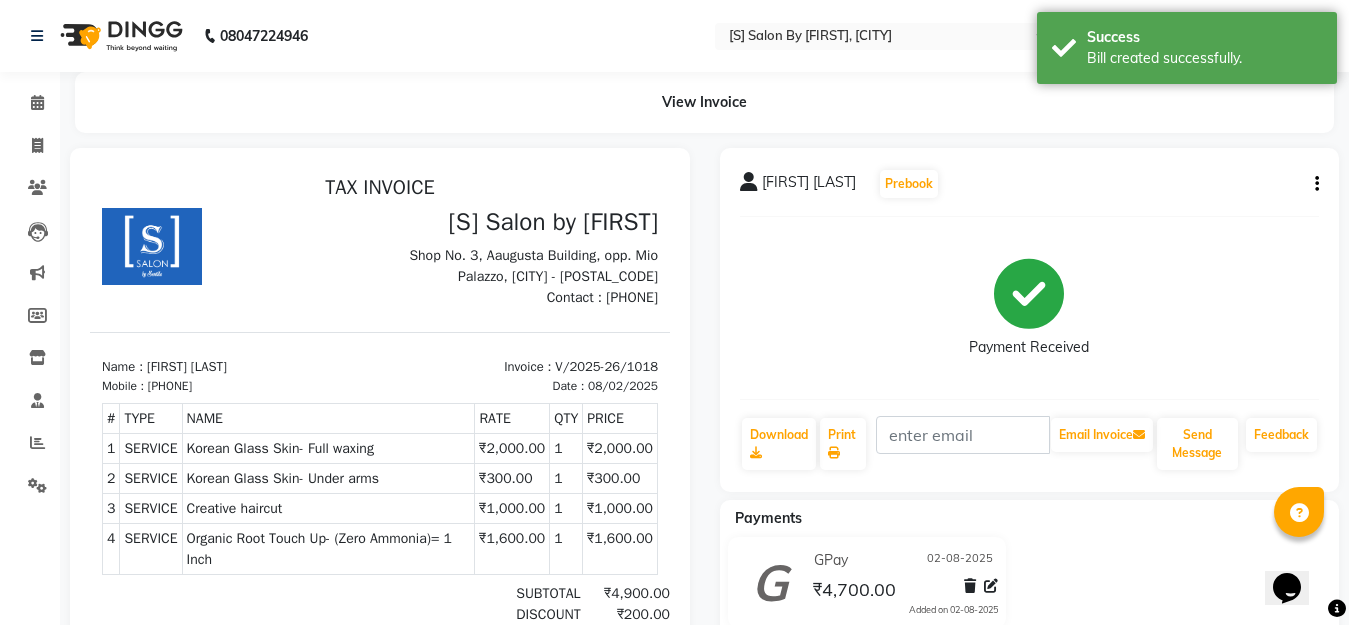 scroll, scrollTop: 0, scrollLeft: 0, axis: both 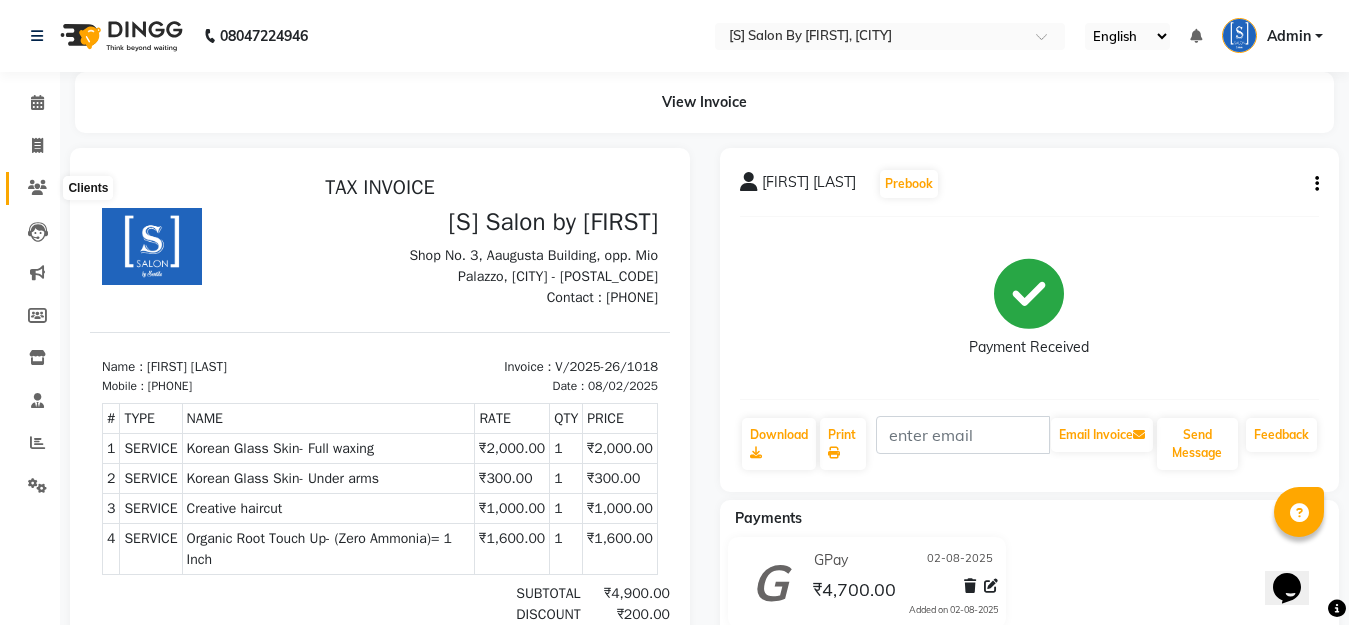 click 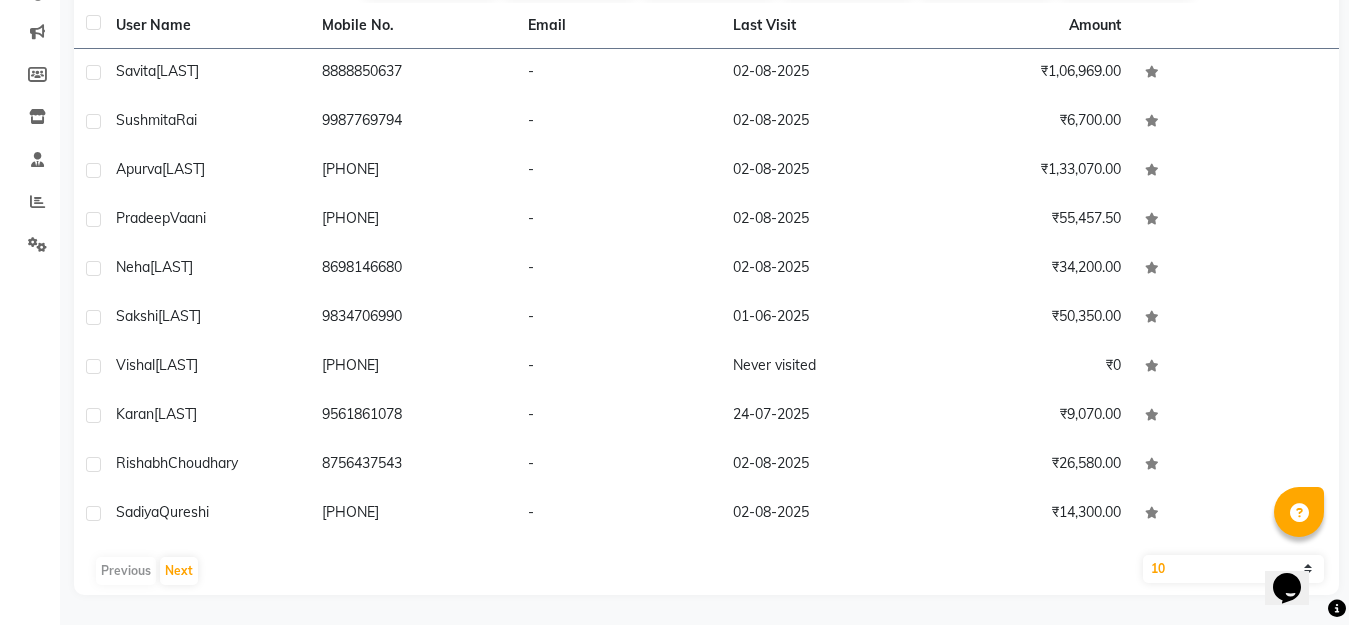 scroll, scrollTop: 41, scrollLeft: 0, axis: vertical 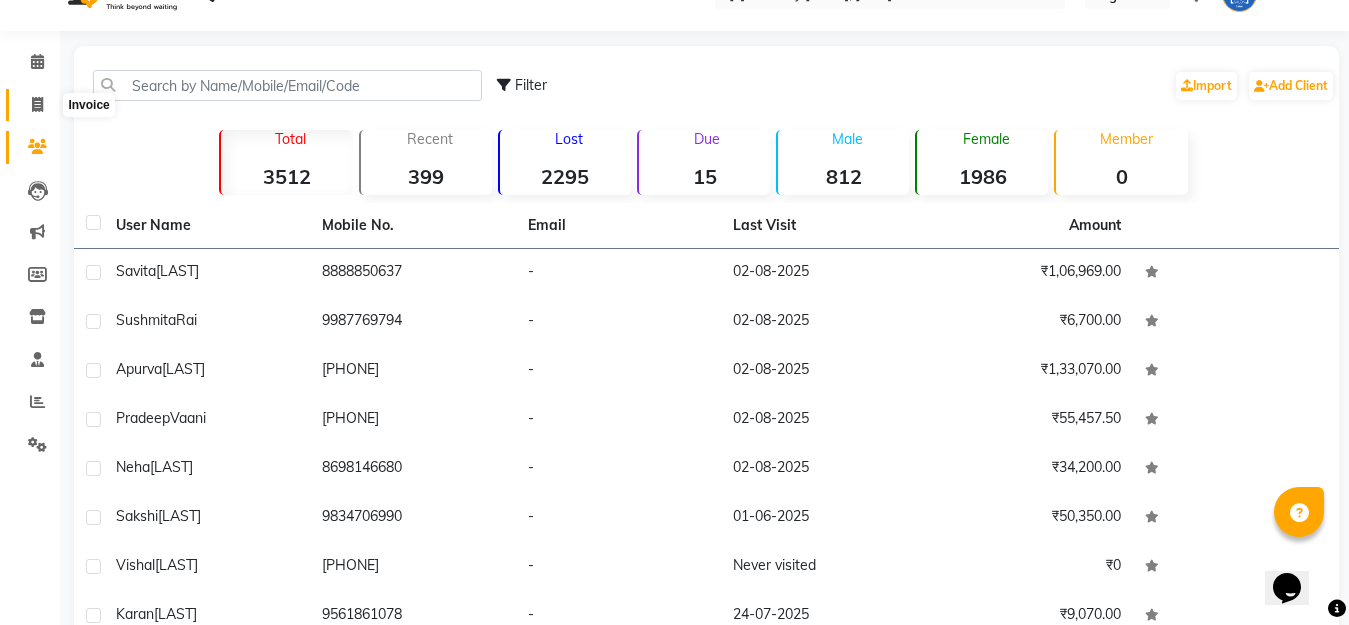 click 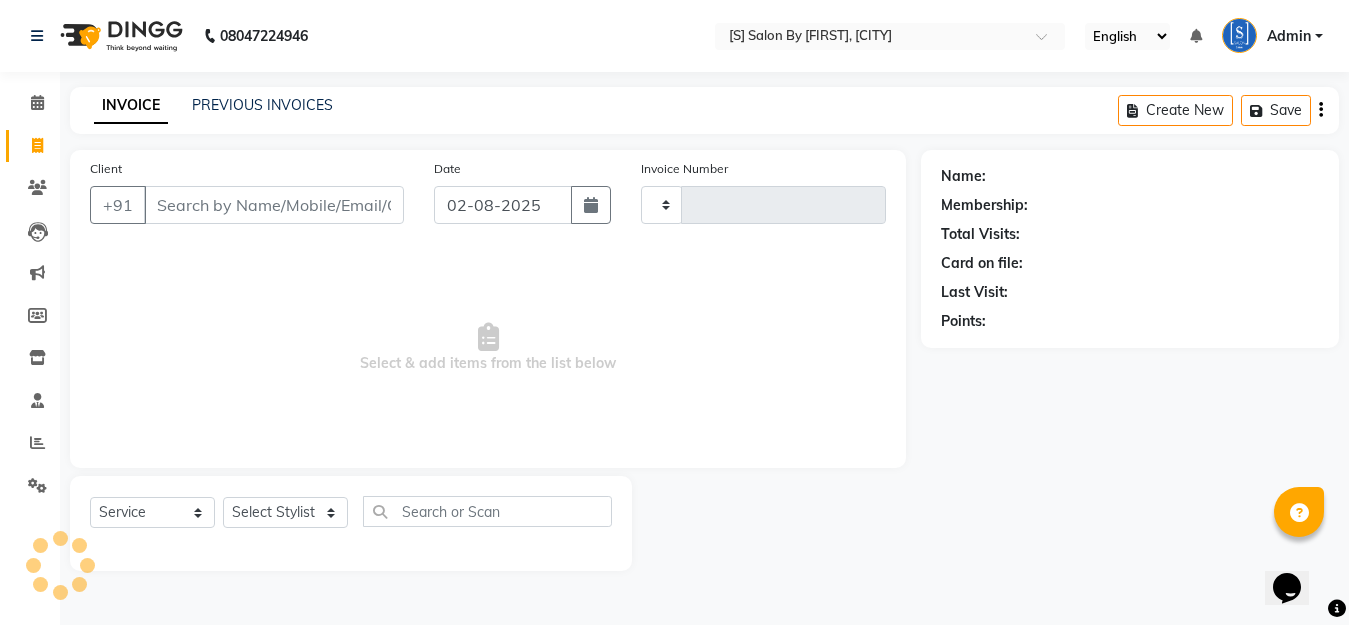type on "1019" 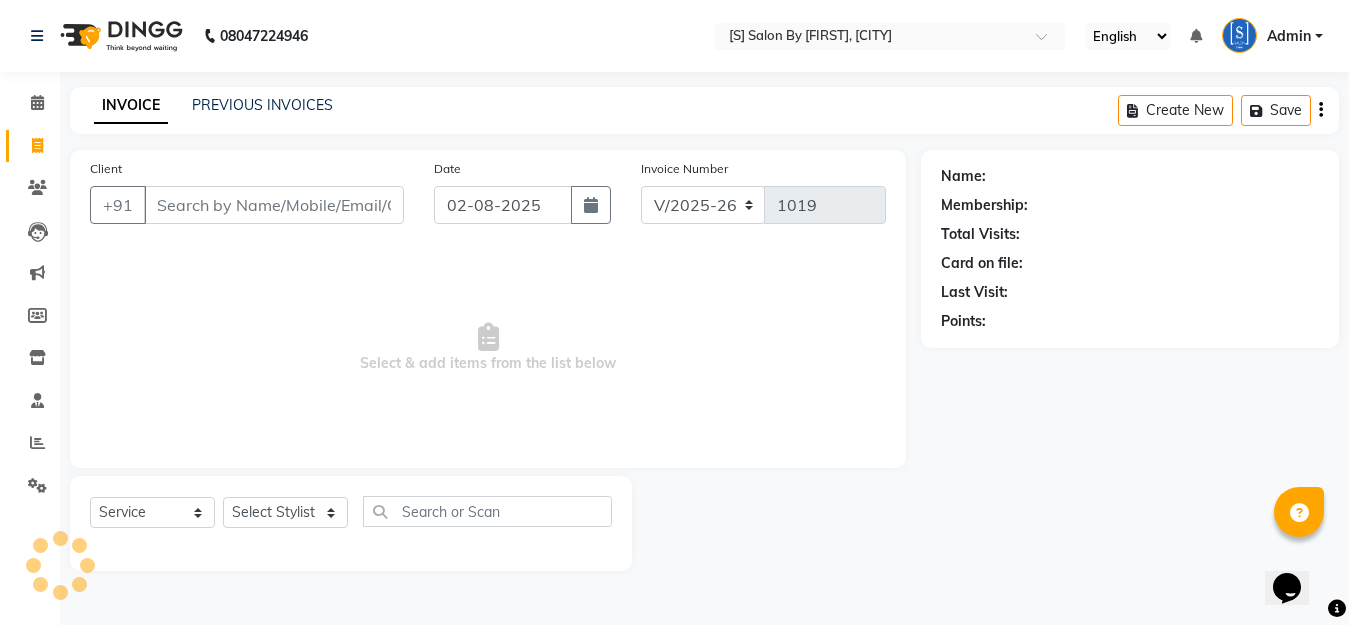 scroll, scrollTop: 0, scrollLeft: 0, axis: both 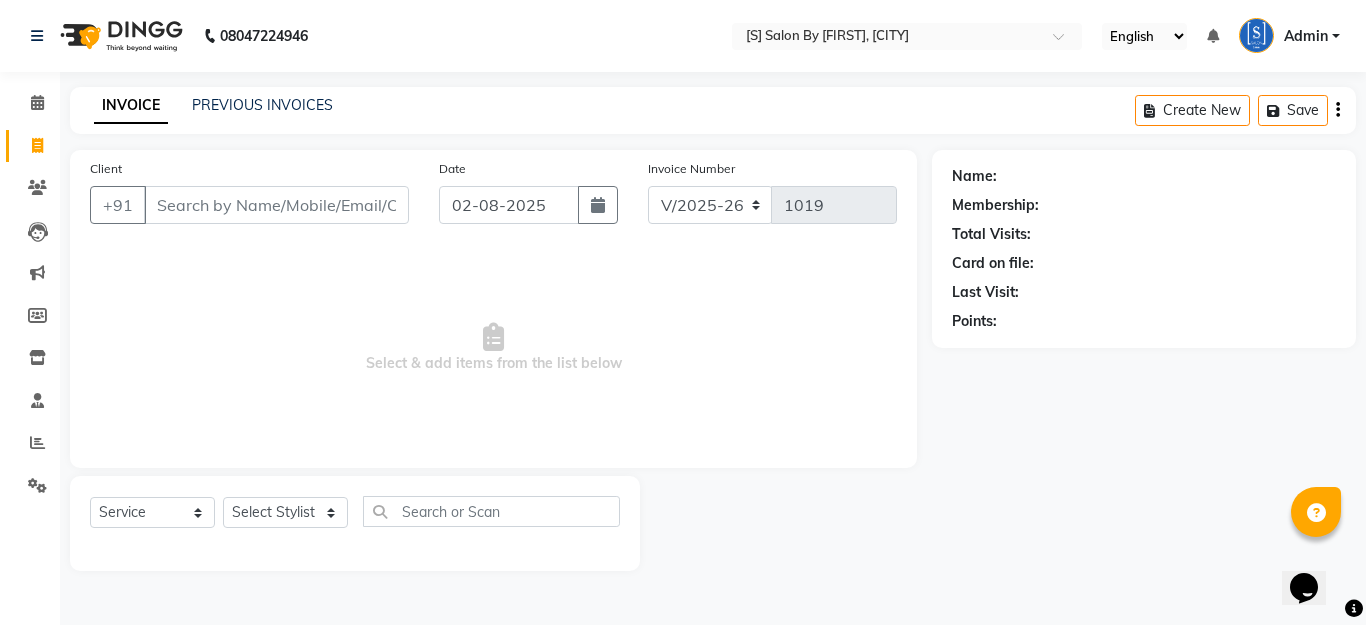 click on "Client" at bounding box center (276, 205) 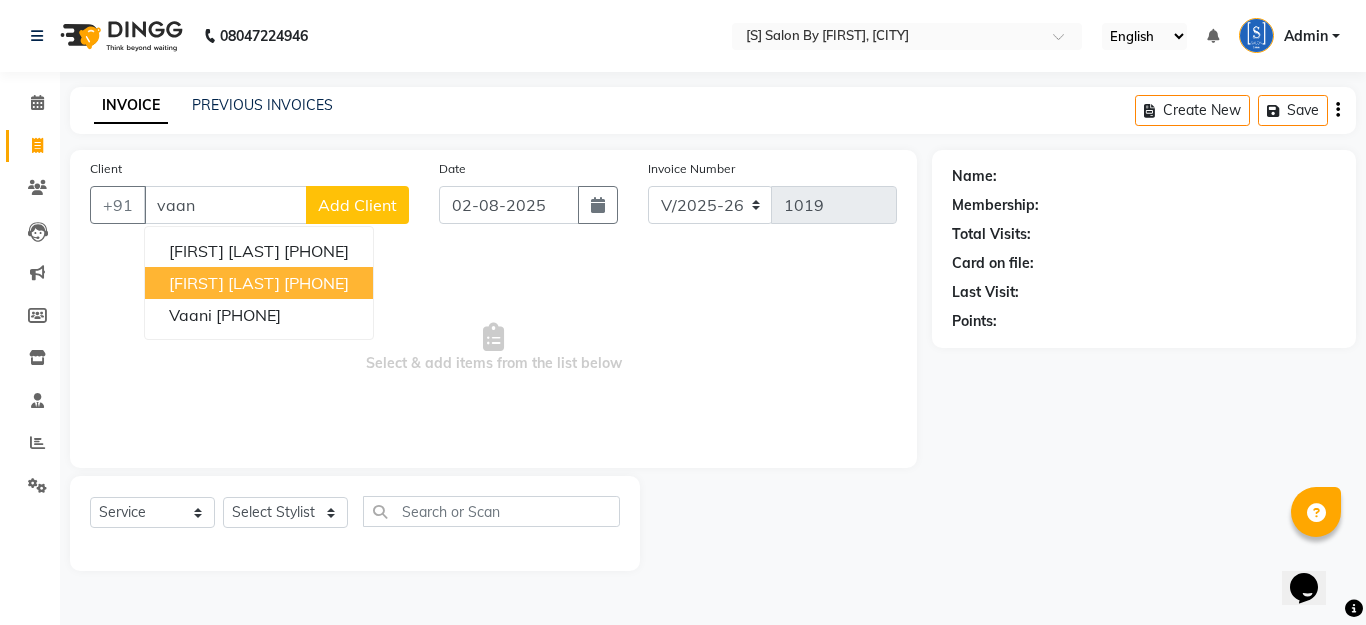click on "[PHONE]" at bounding box center [316, 283] 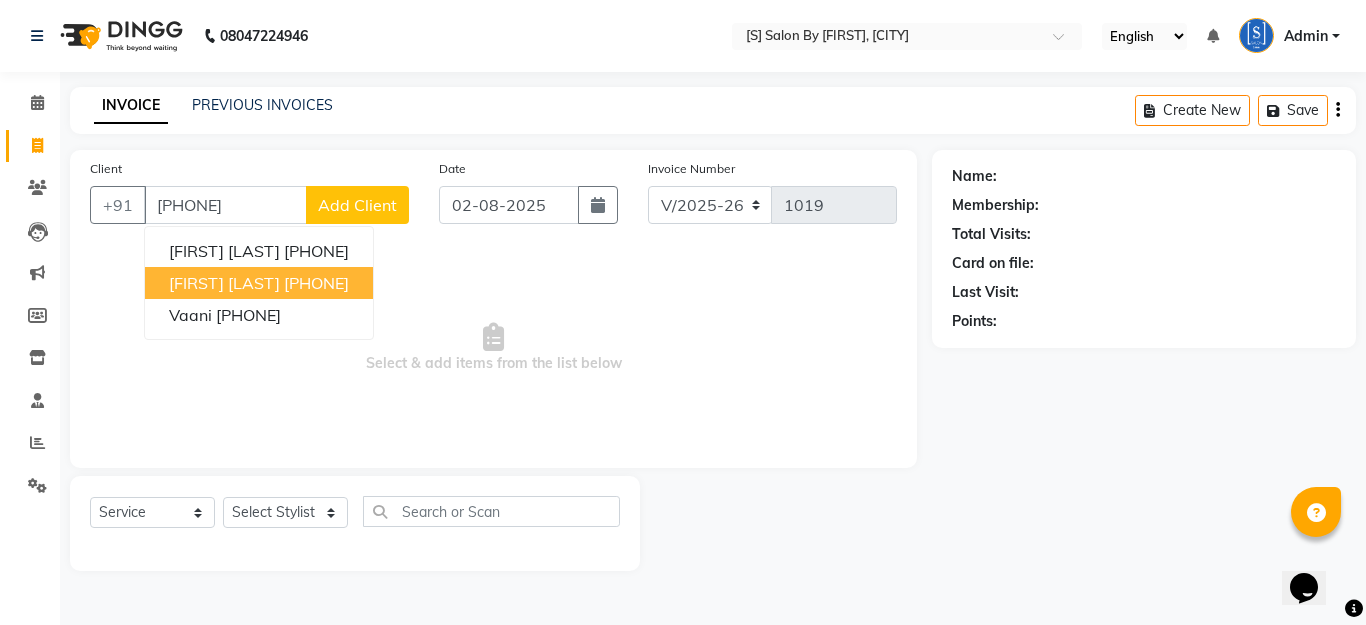 type on "[PHONE]" 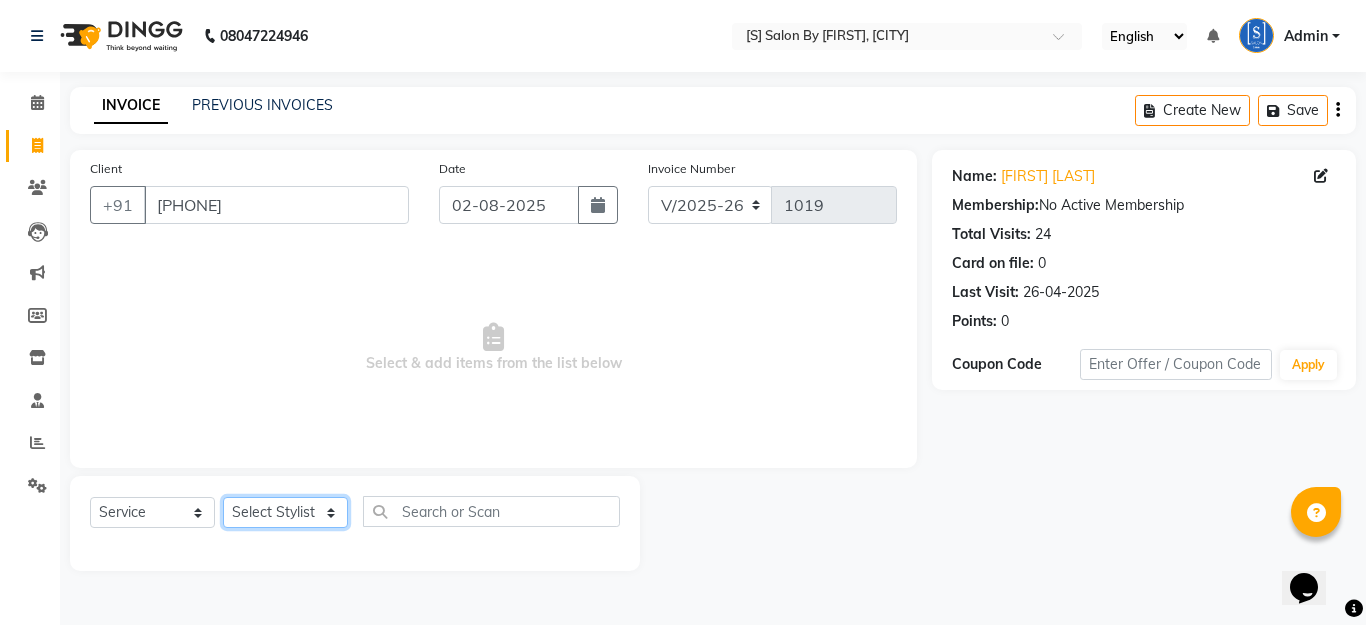 click on "Select Stylist [FIRST] Beautician [FIRST] [FIRST] [FIRST] [FIRST]" 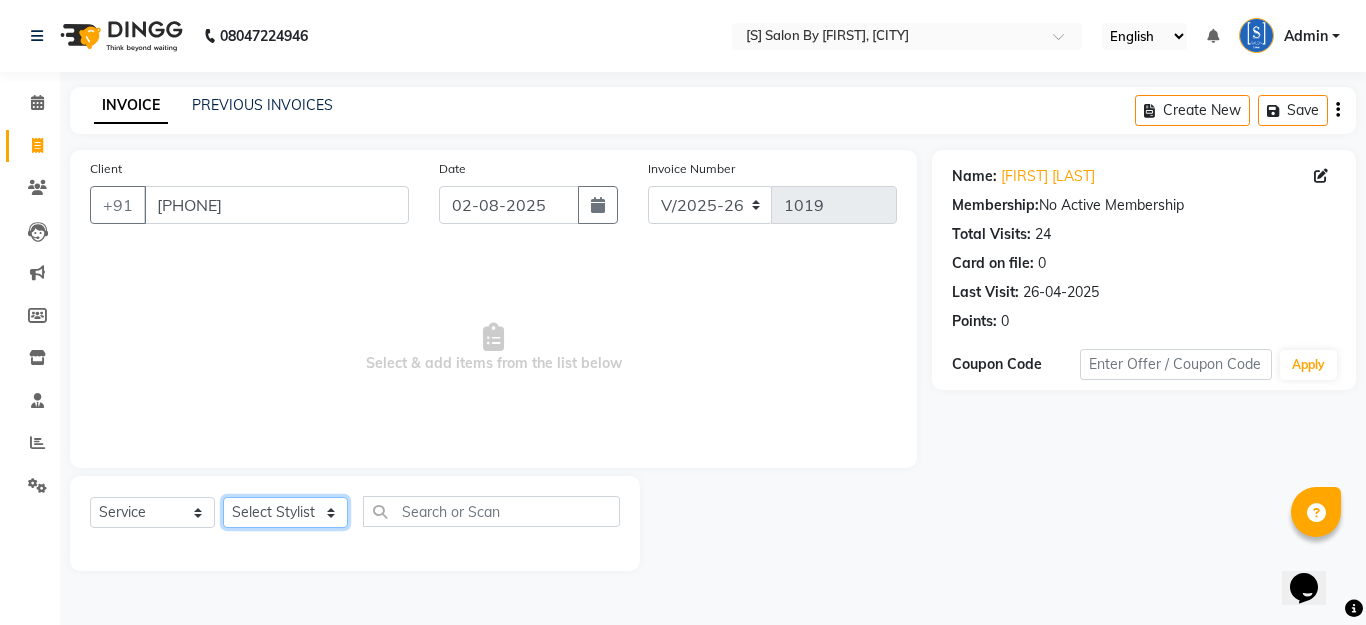 select on "50987" 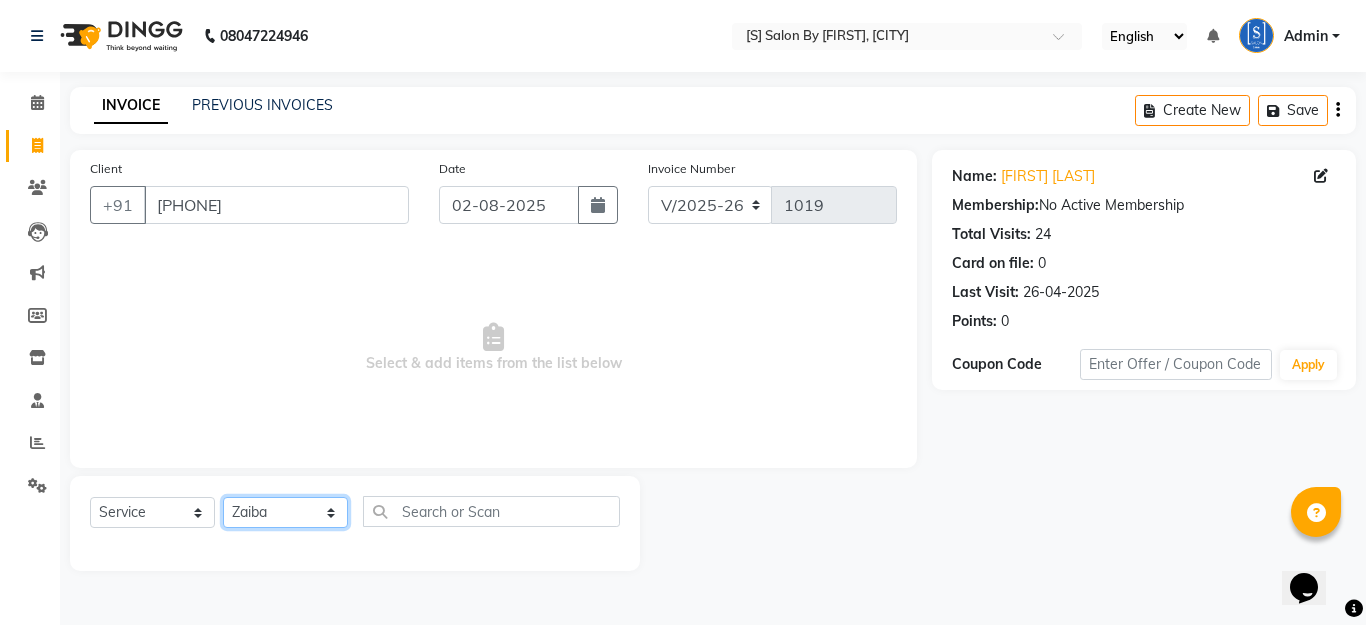 click on "Select Stylist [FIRST] Beautician [FIRST] [FIRST] [FIRST] [FIRST]" 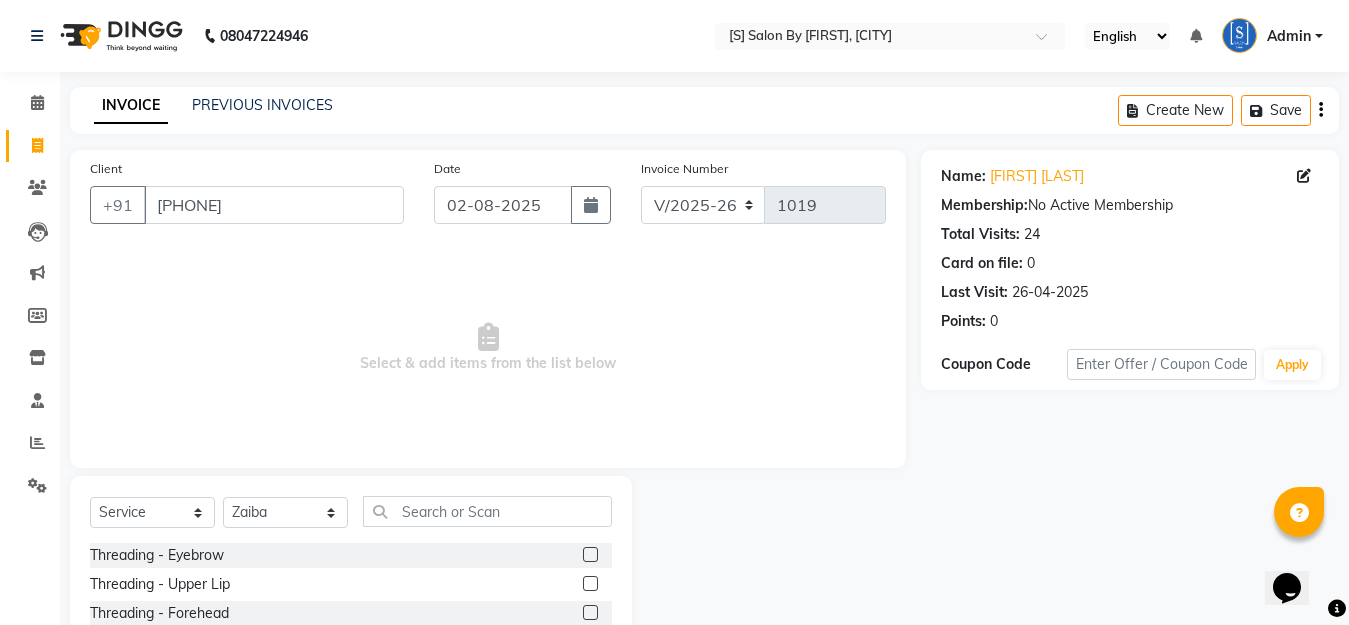click 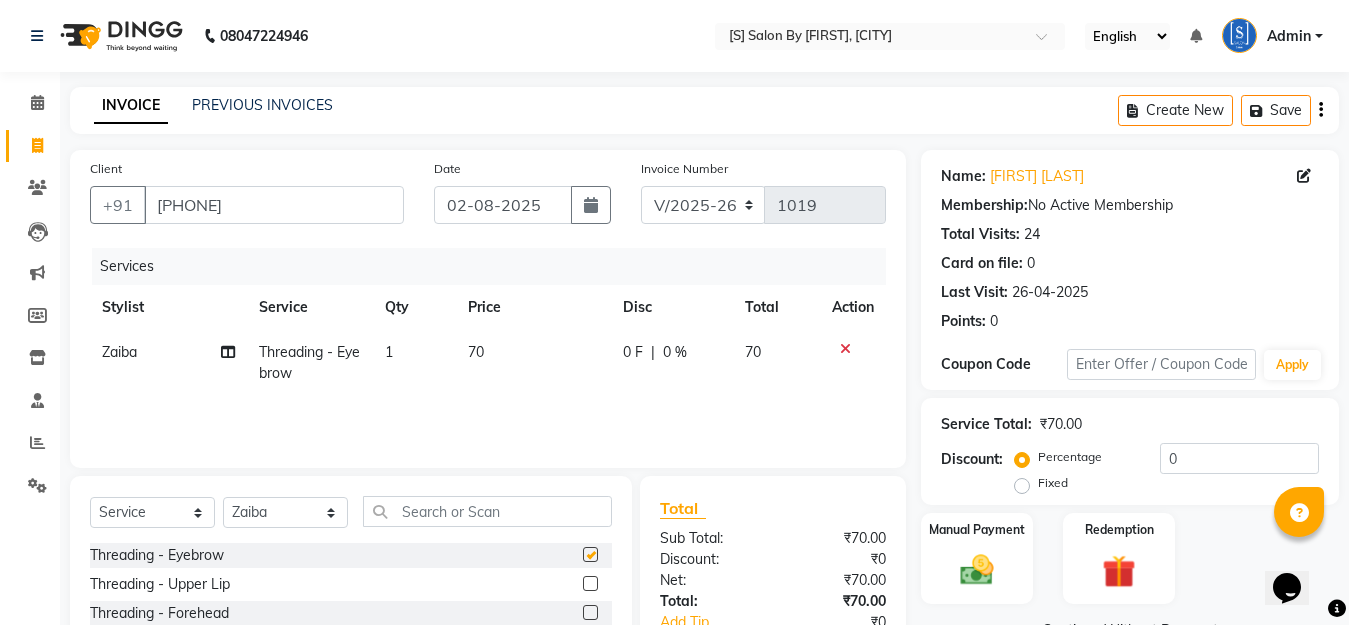 checkbox on "false" 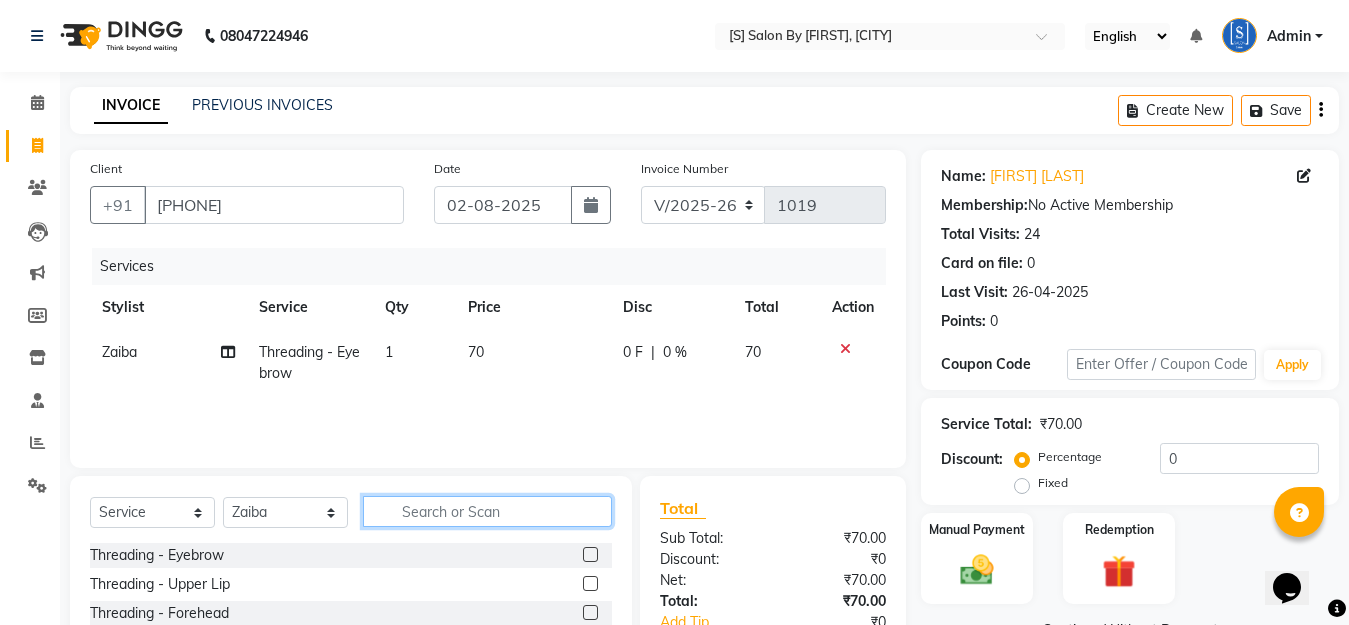 click 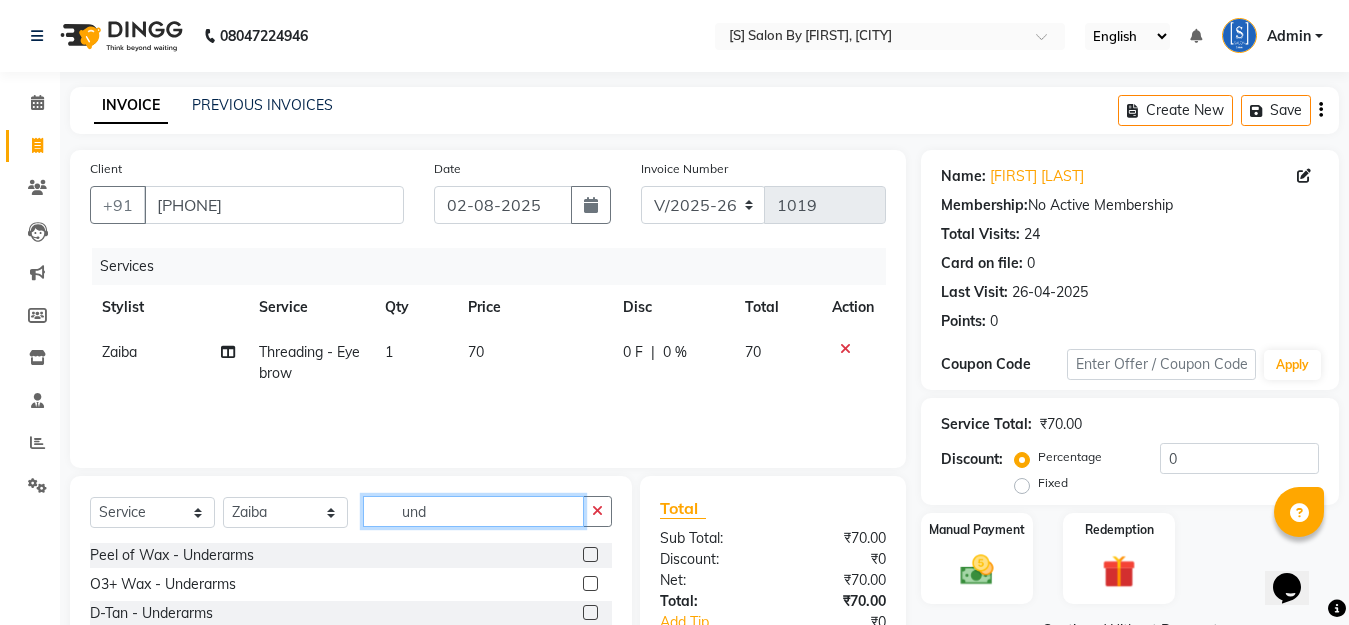 scroll, scrollTop: 176, scrollLeft: 0, axis: vertical 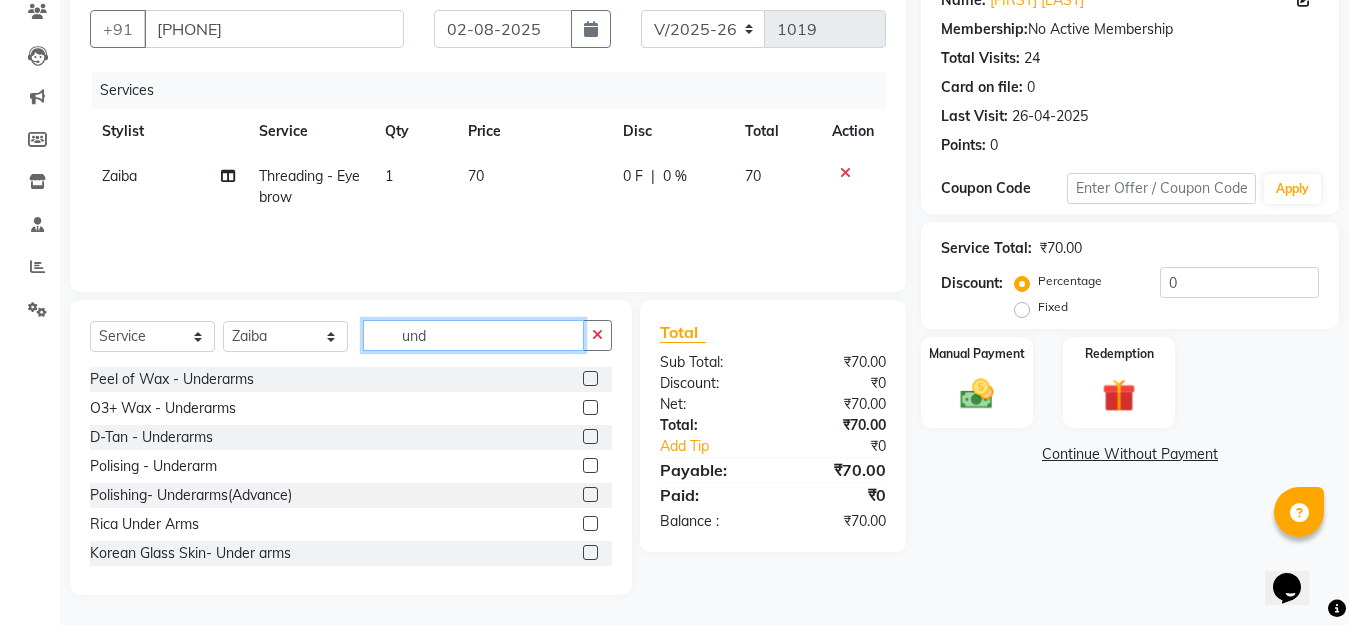 type on "und" 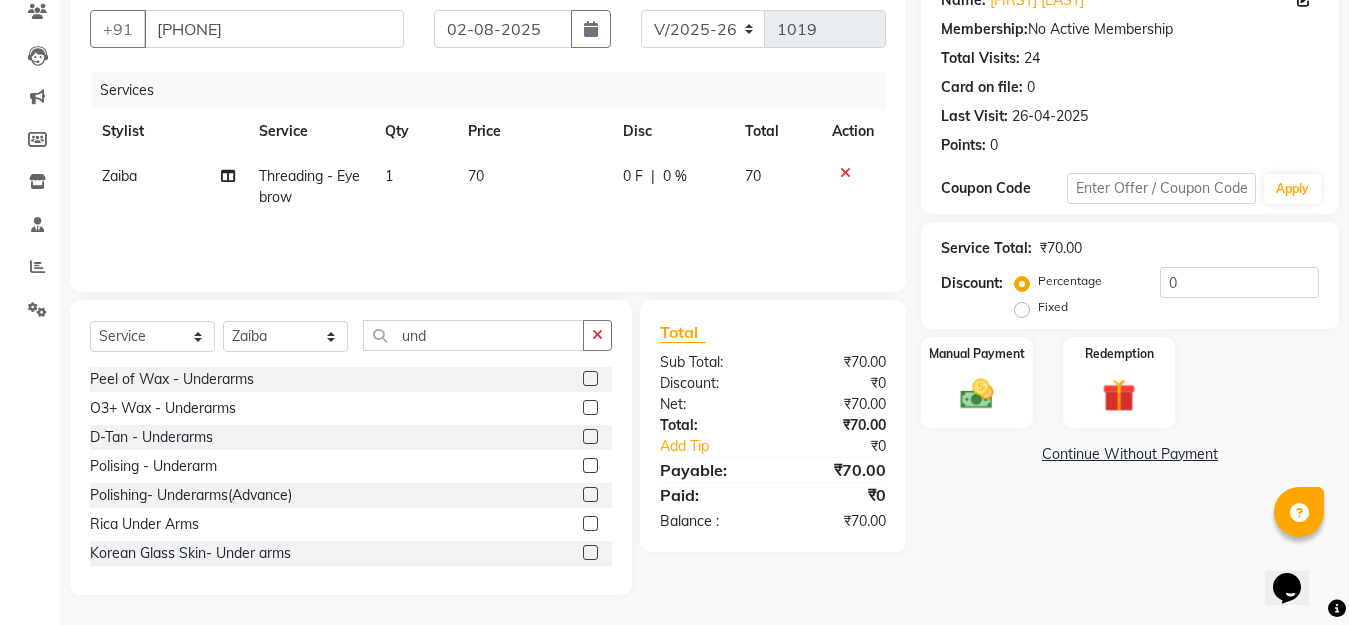 click 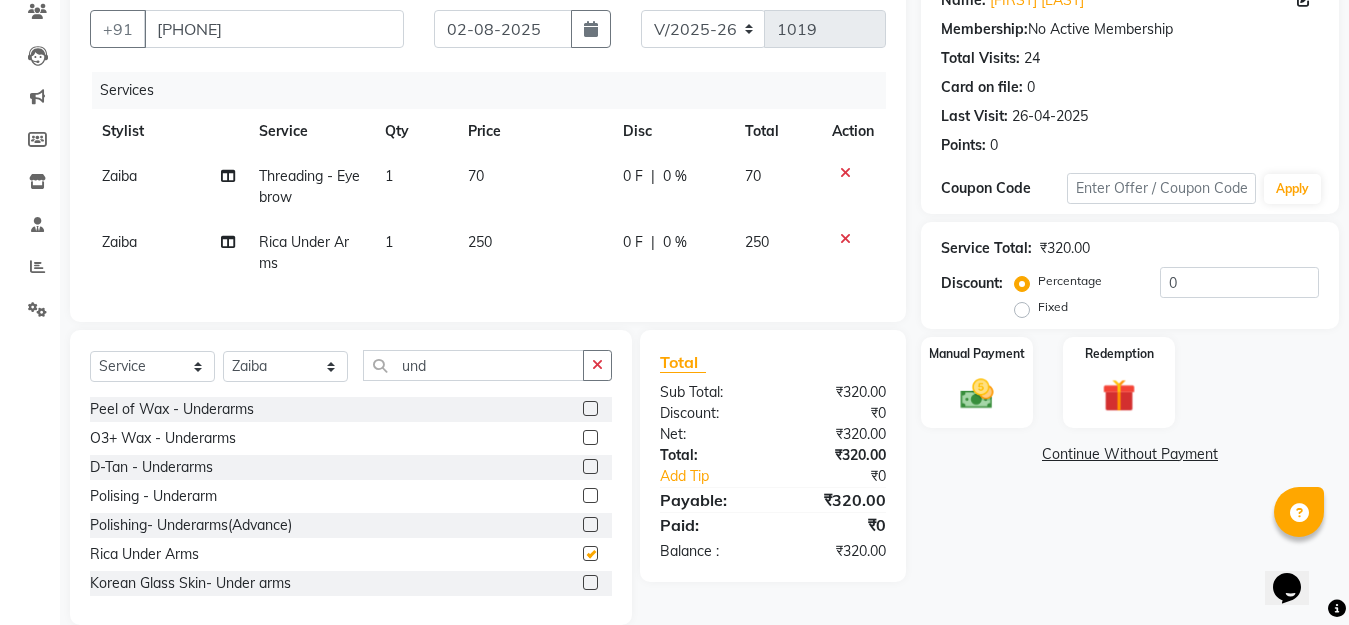 checkbox on "false" 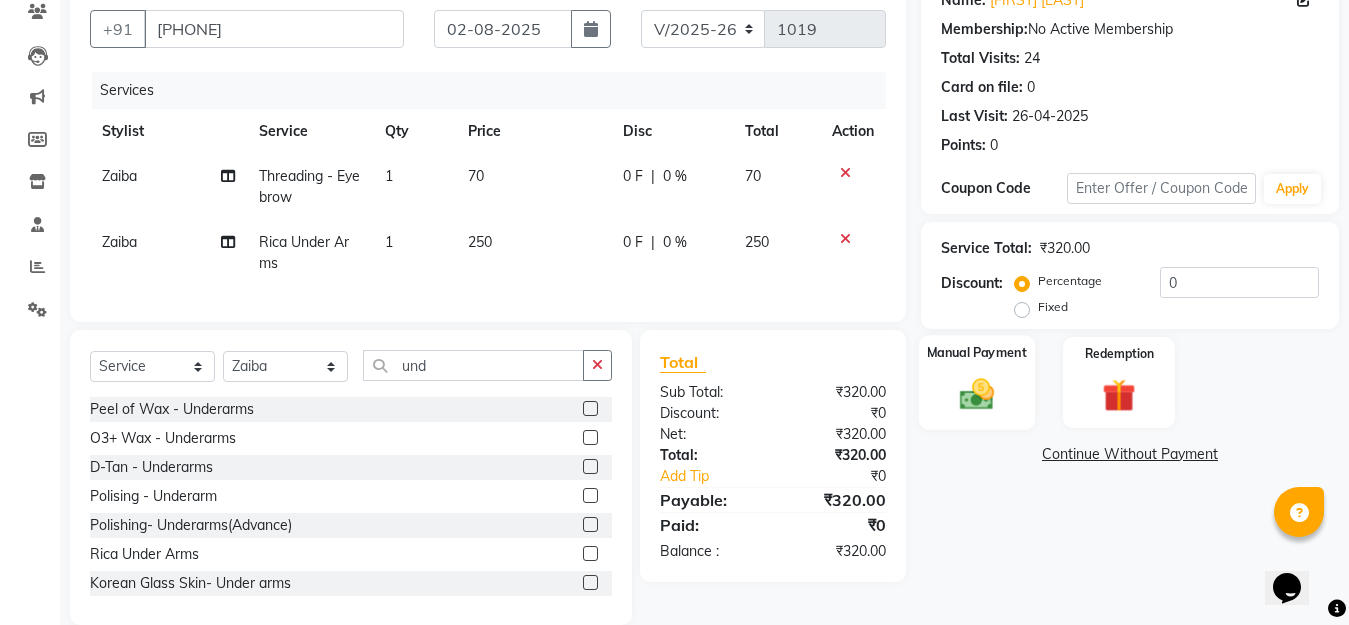 click 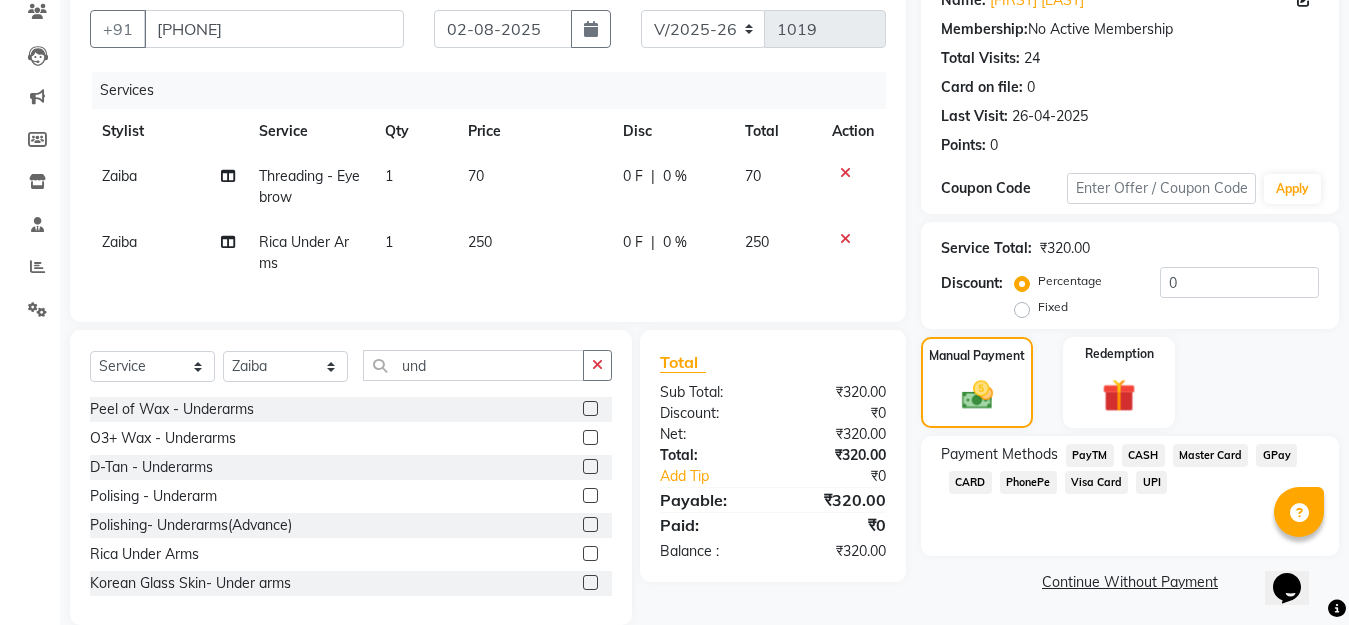 click on "GPay" 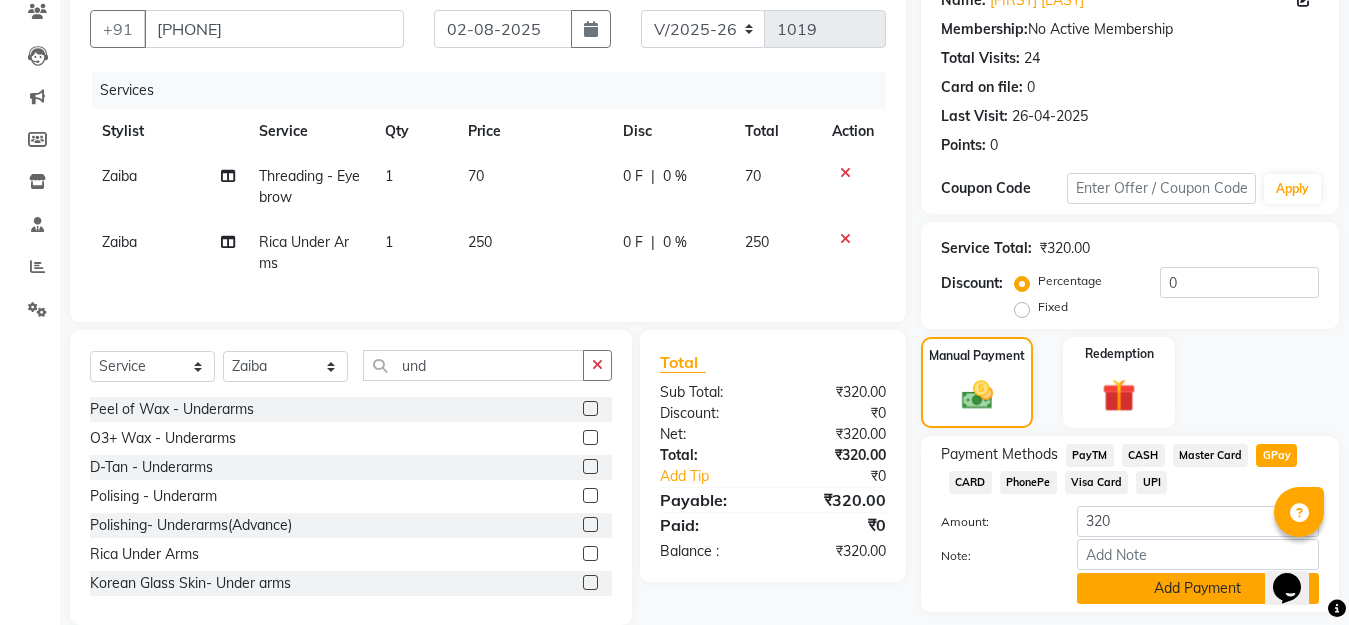 click on "Add Payment" 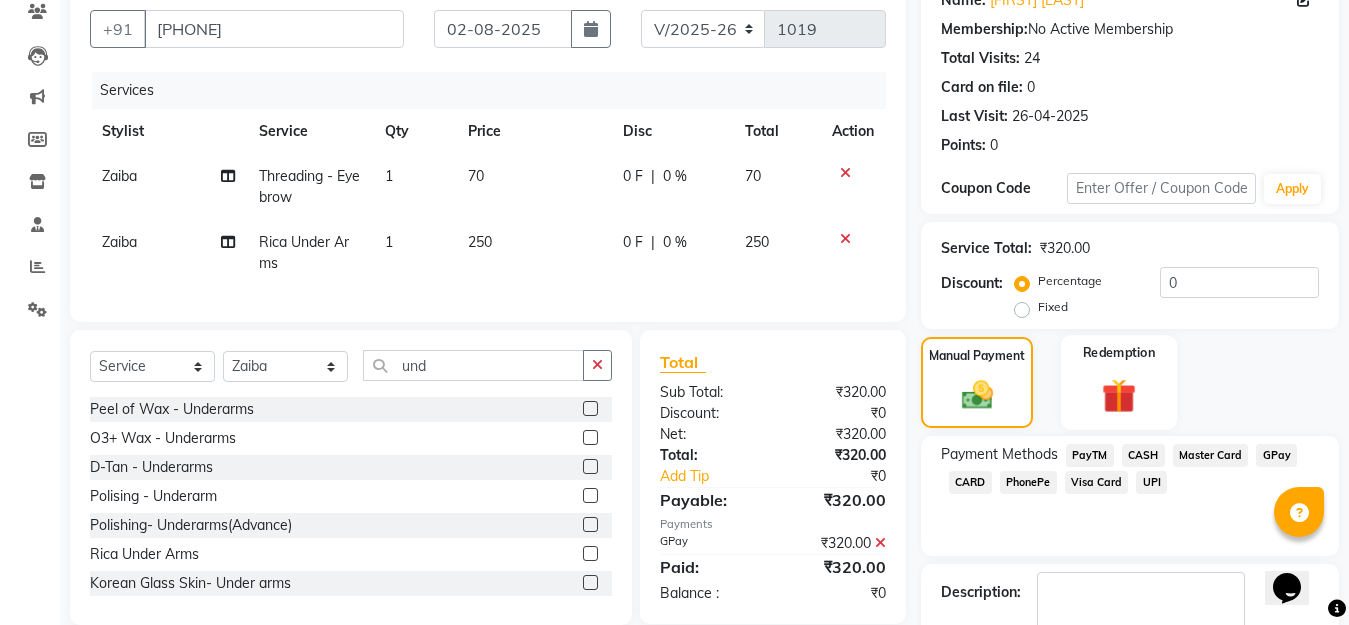 scroll, scrollTop: 234, scrollLeft: 0, axis: vertical 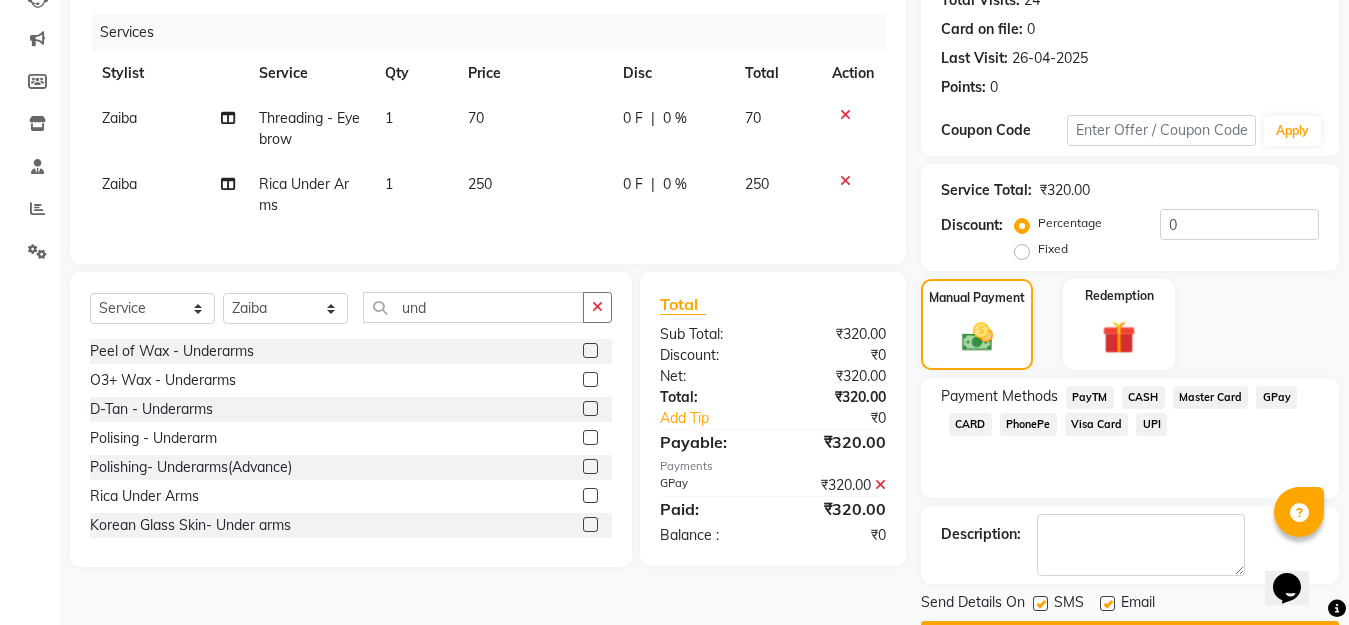 click on "Checkout" 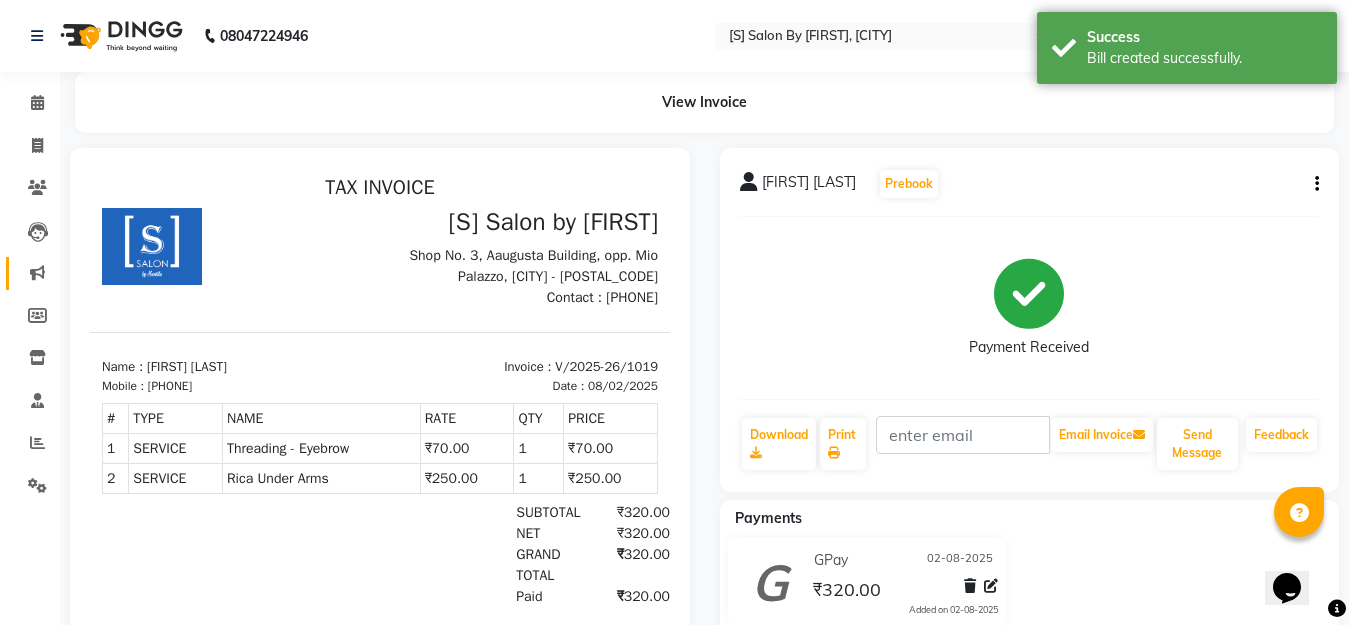 scroll, scrollTop: 0, scrollLeft: 0, axis: both 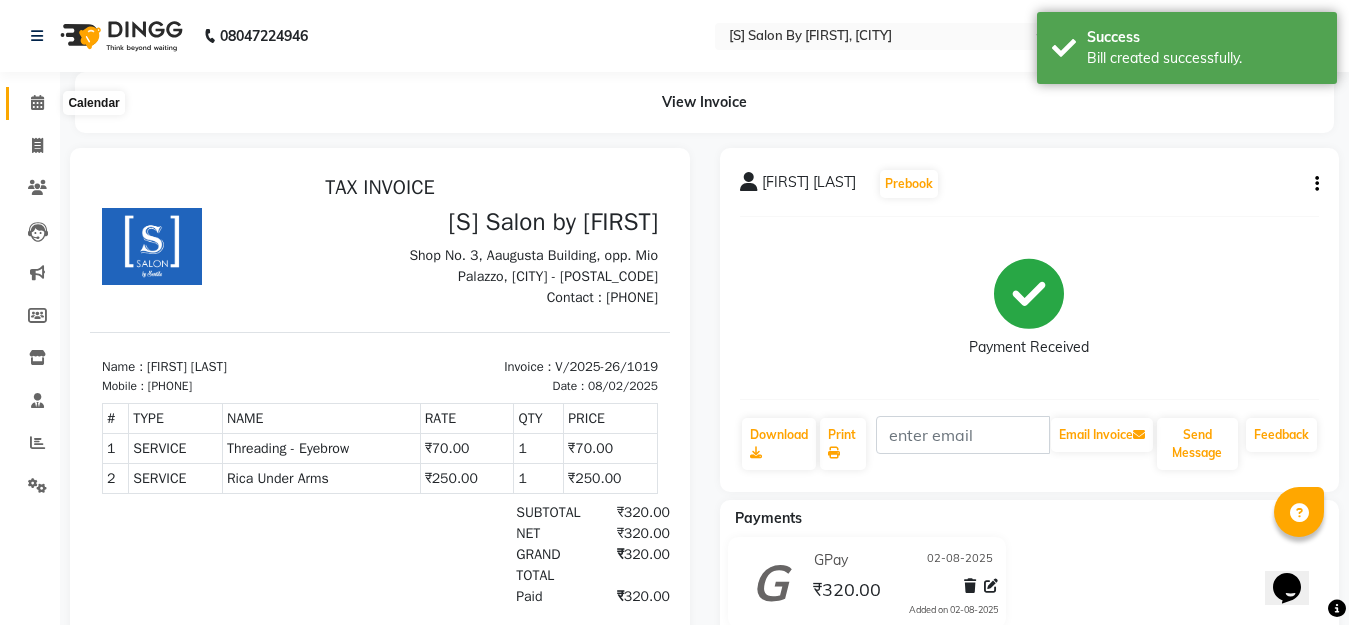 click 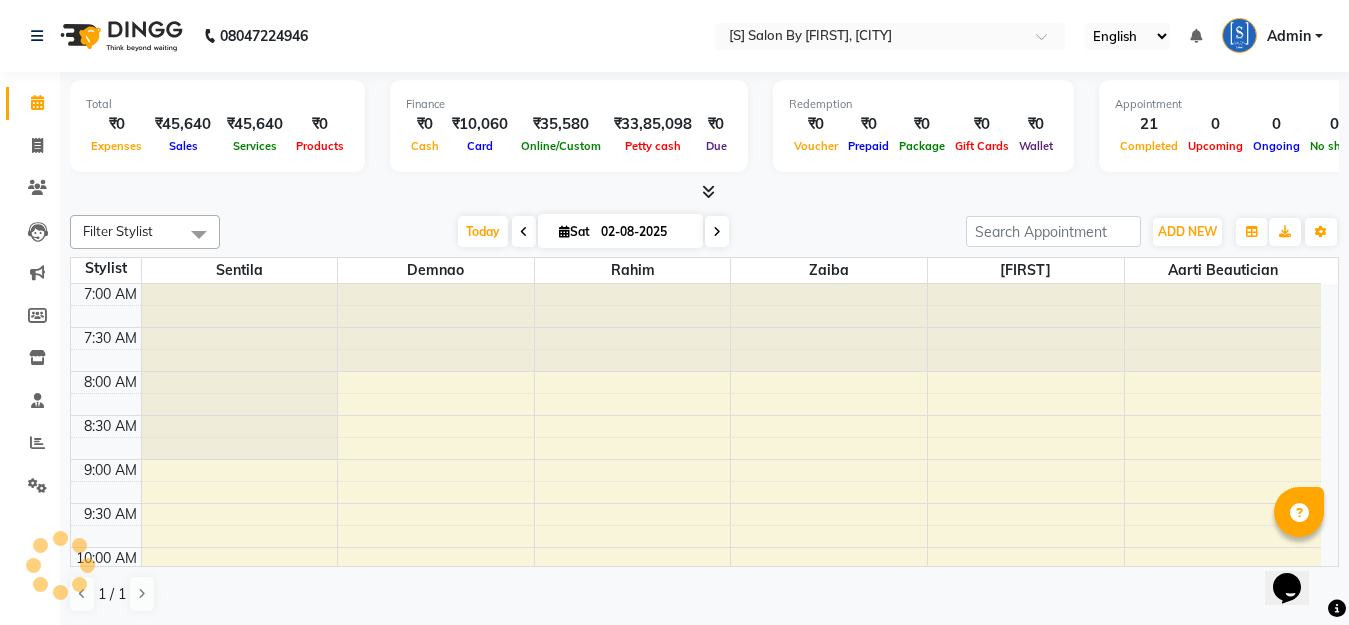scroll, scrollTop: 0, scrollLeft: 0, axis: both 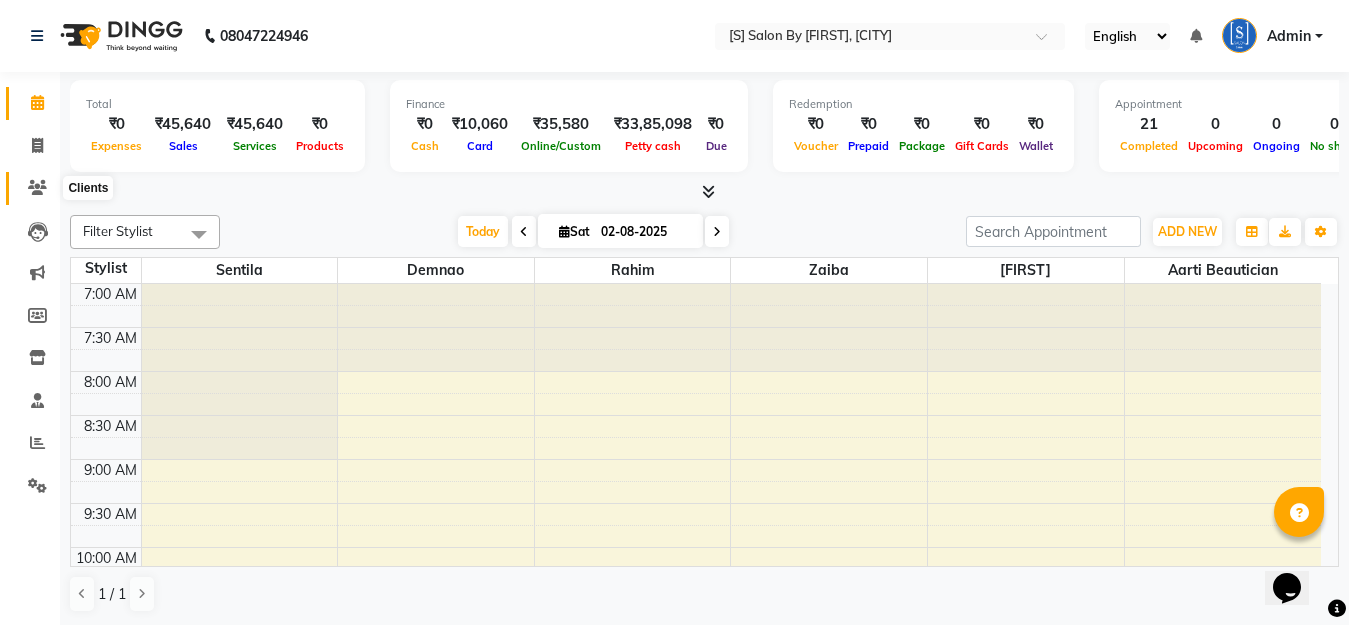 click 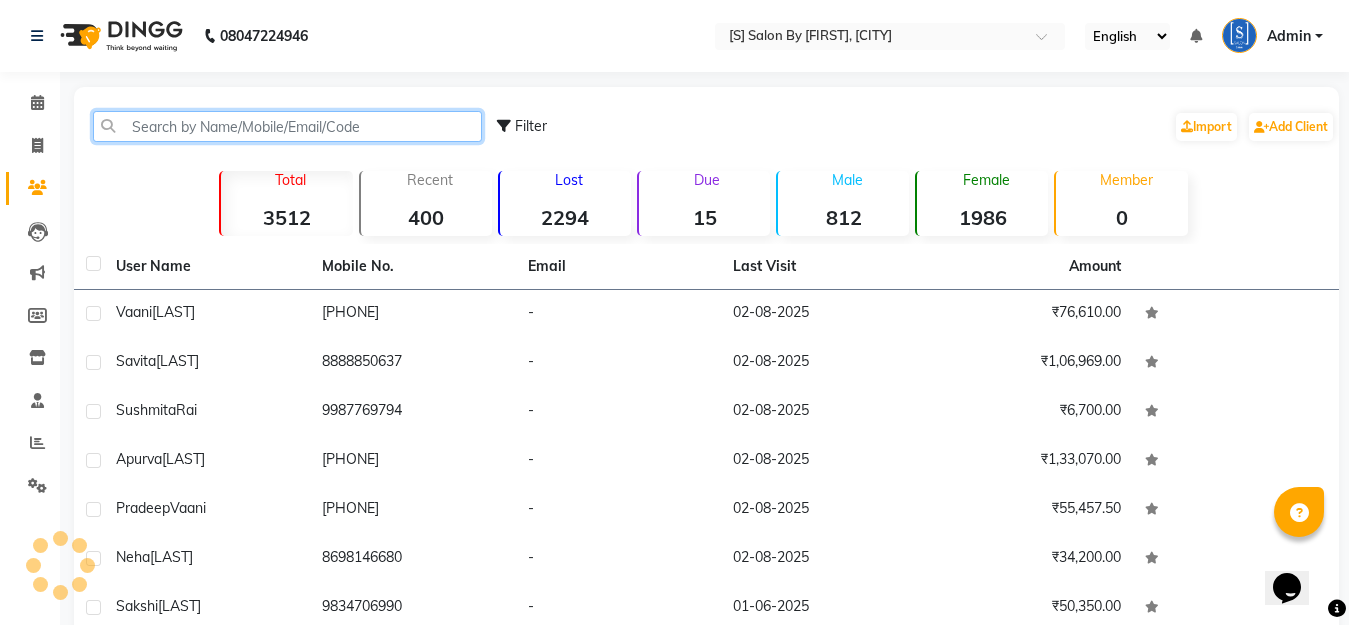 click 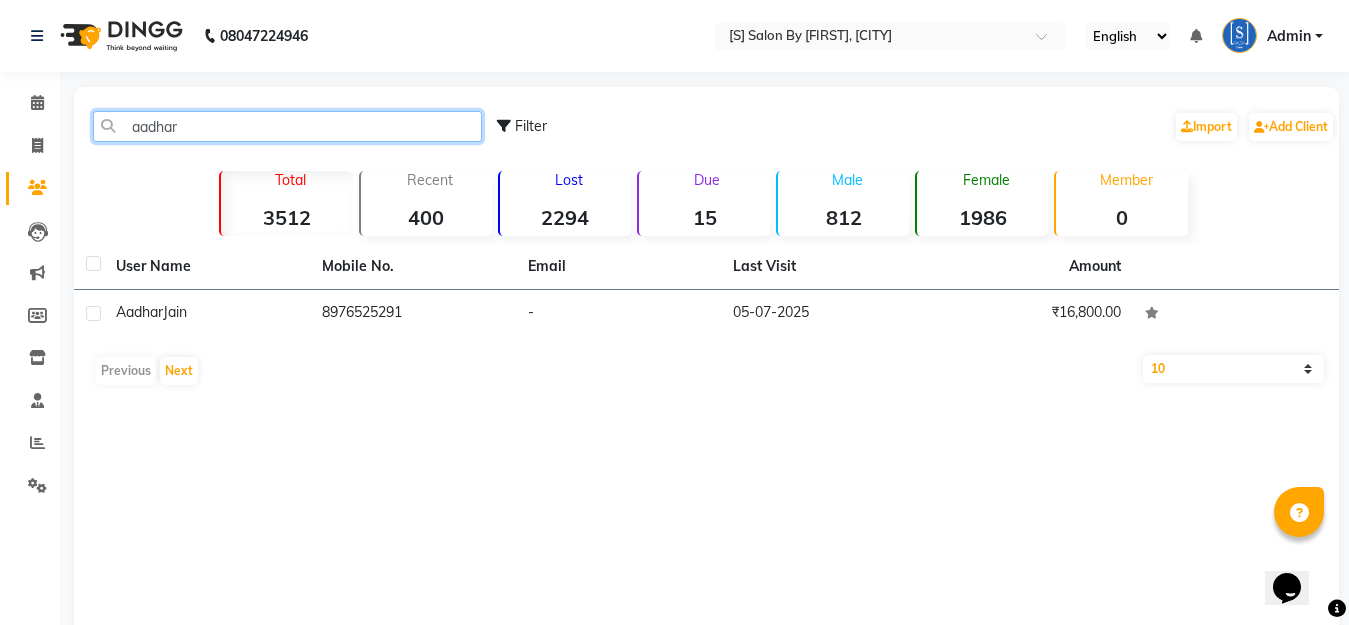 type on "aadhar j" 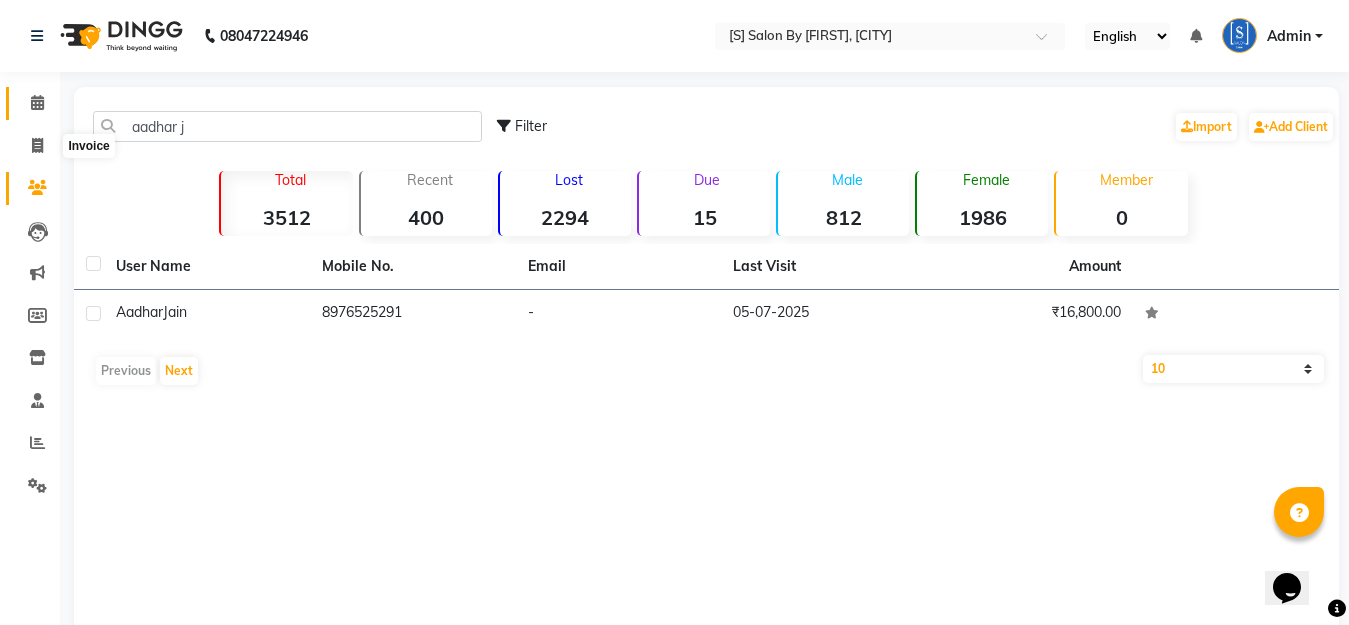click 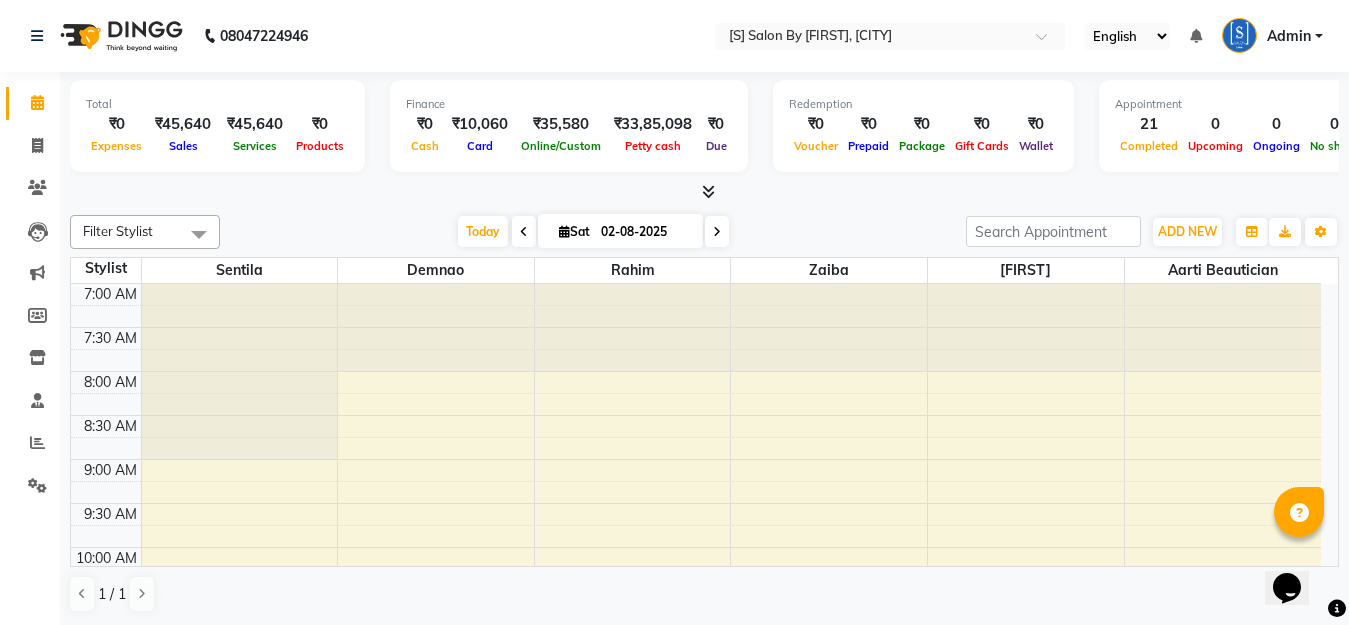 scroll, scrollTop: 0, scrollLeft: 0, axis: both 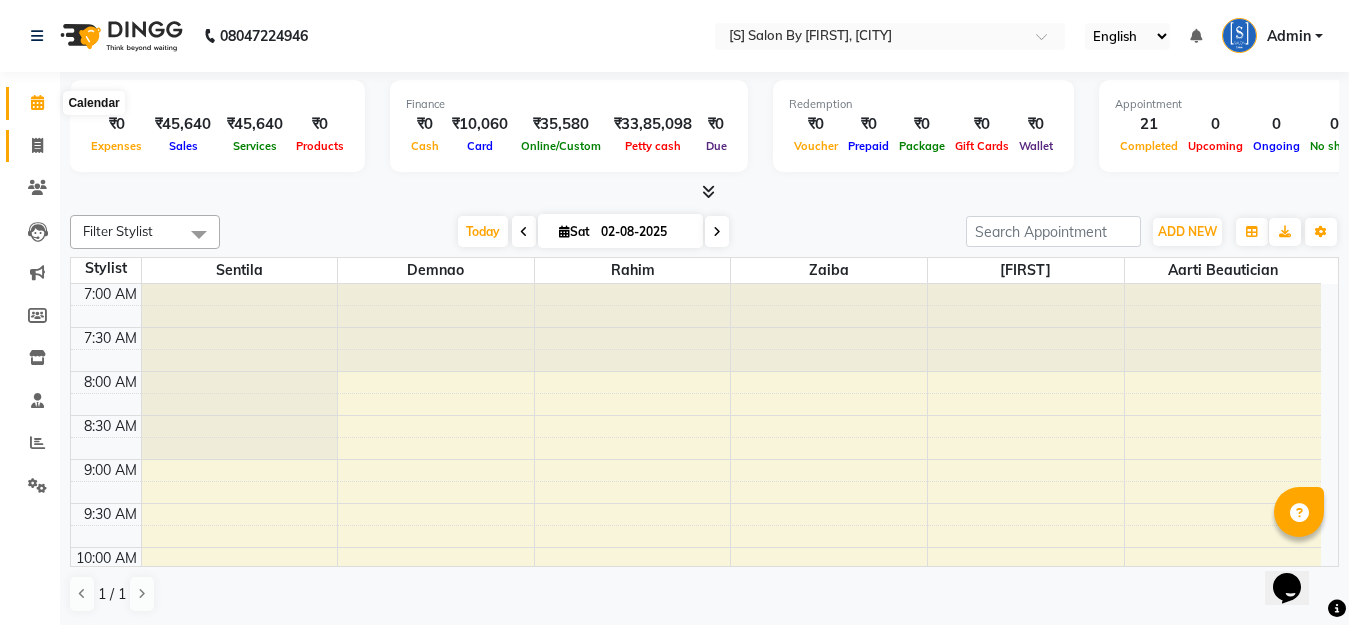 click 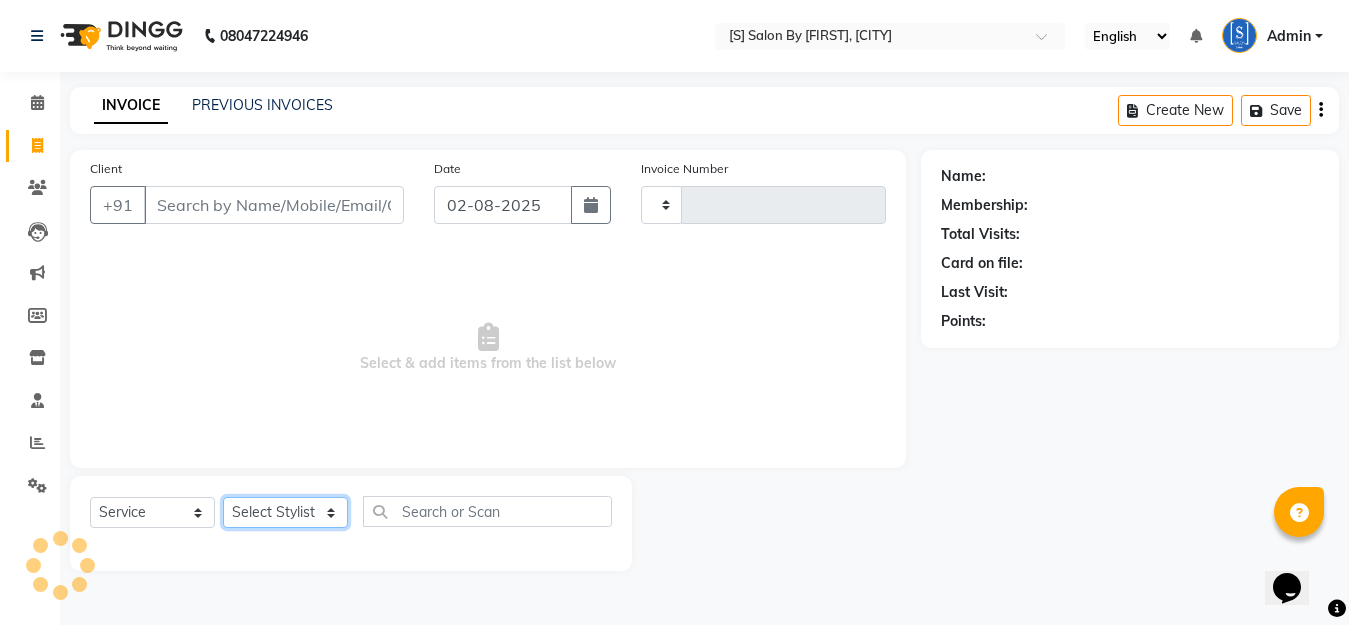click on "Select Stylist" 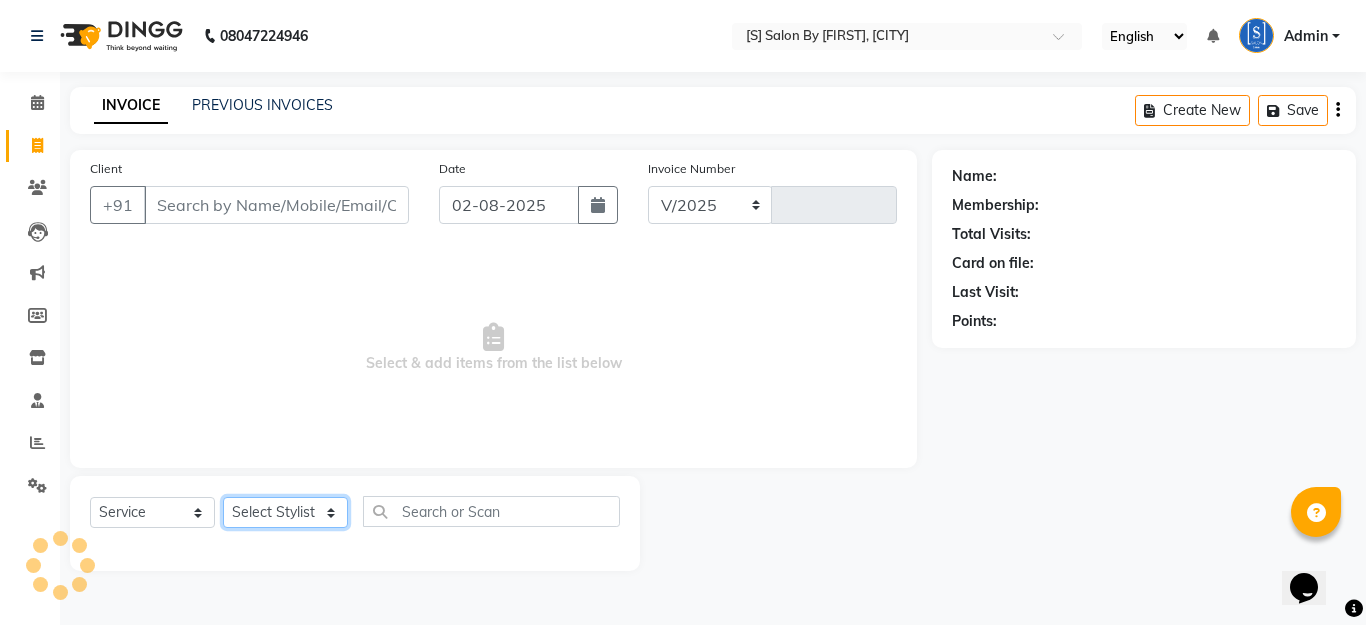 select on "45" 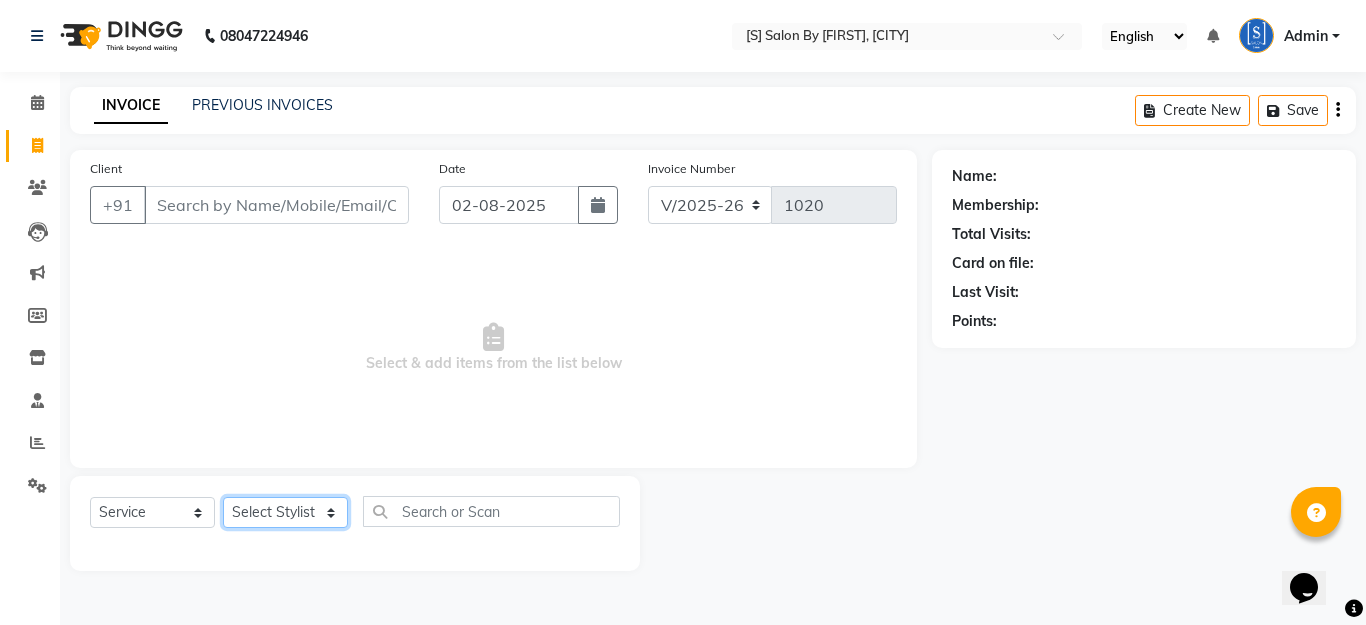 select on "50987" 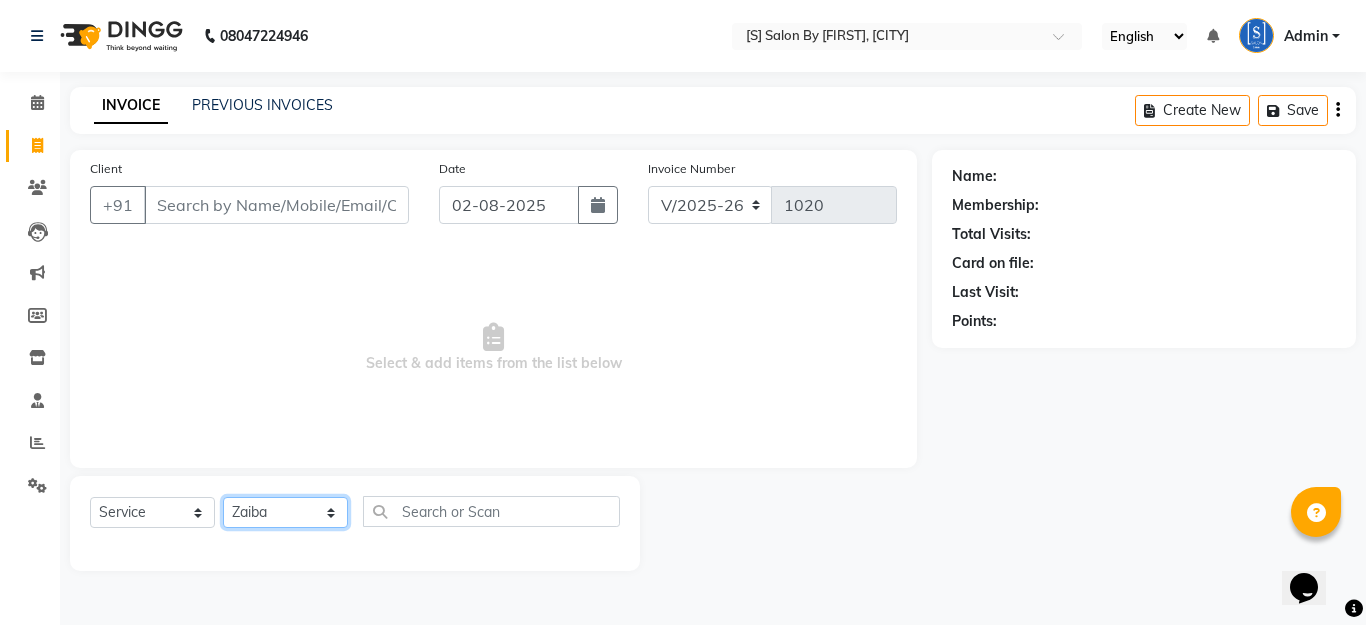click on "Select Stylist [FIRST] Beautician [FIRST] [FIRST] [FIRST] [FIRST]" 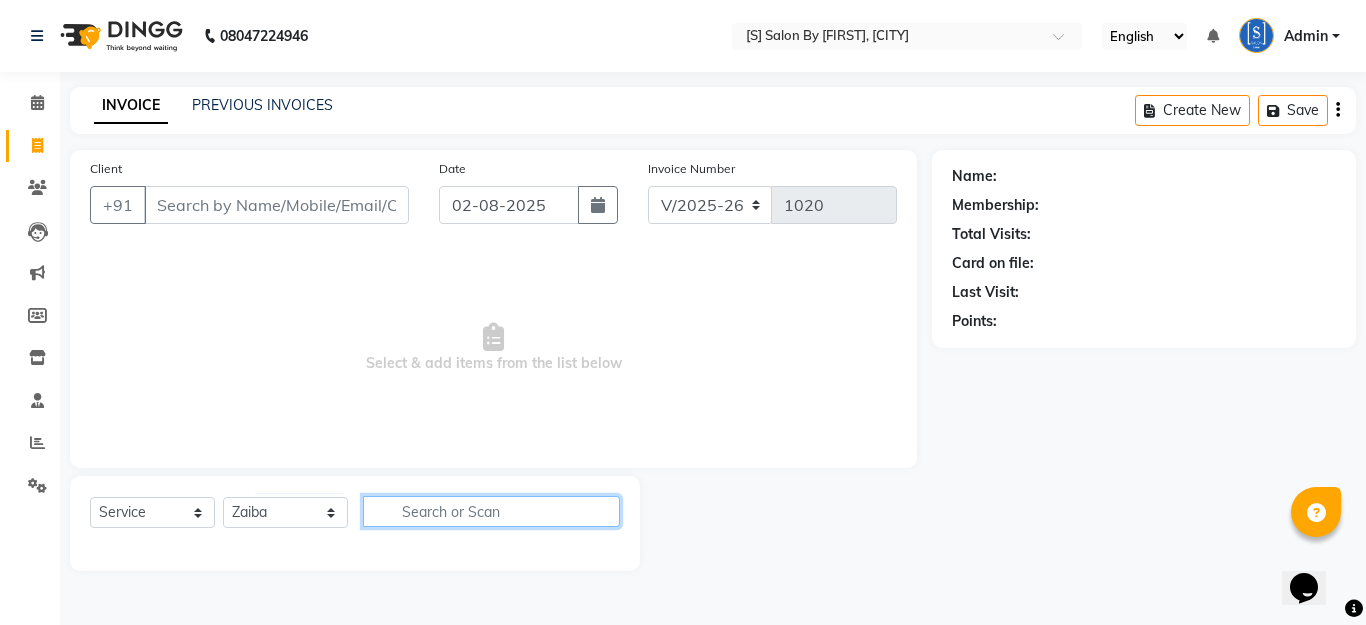 click 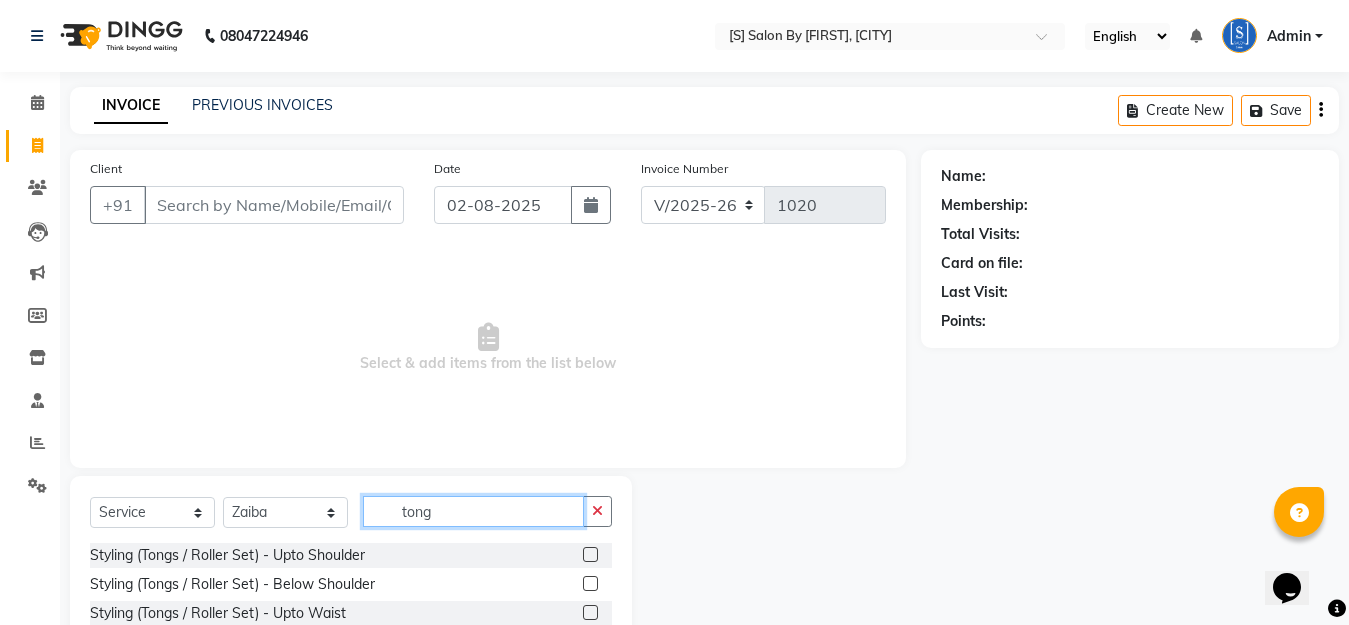 scroll, scrollTop: 92, scrollLeft: 0, axis: vertical 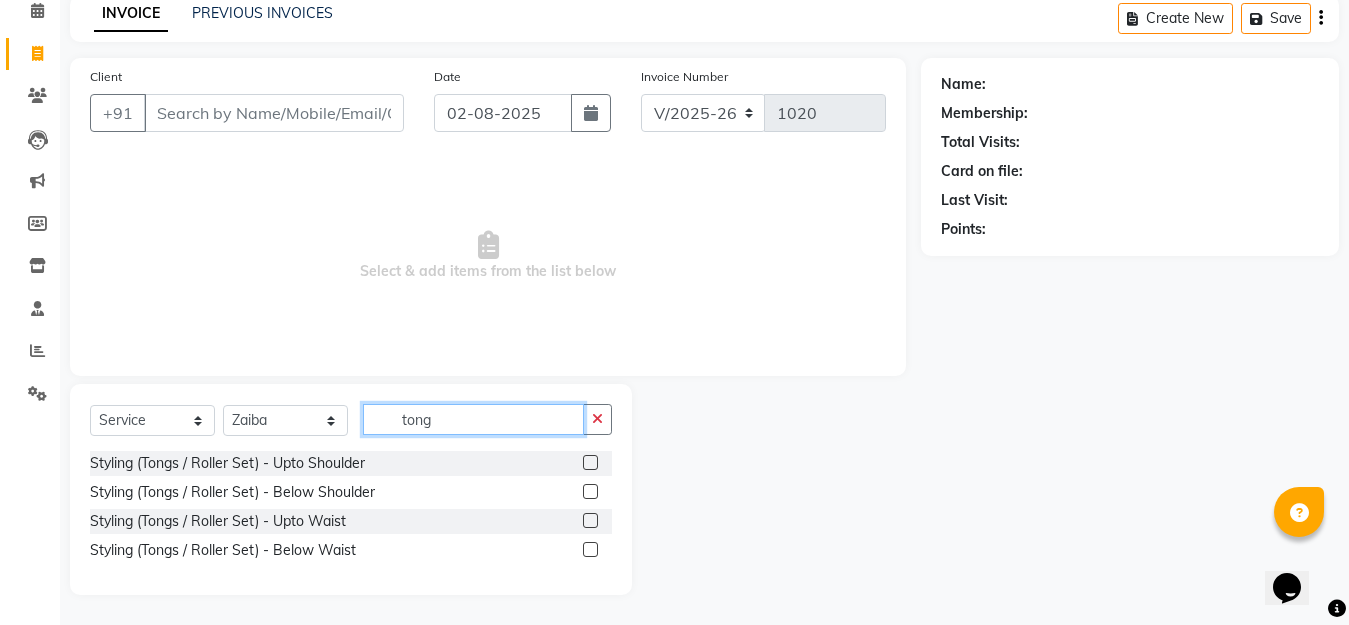 type on "tong" 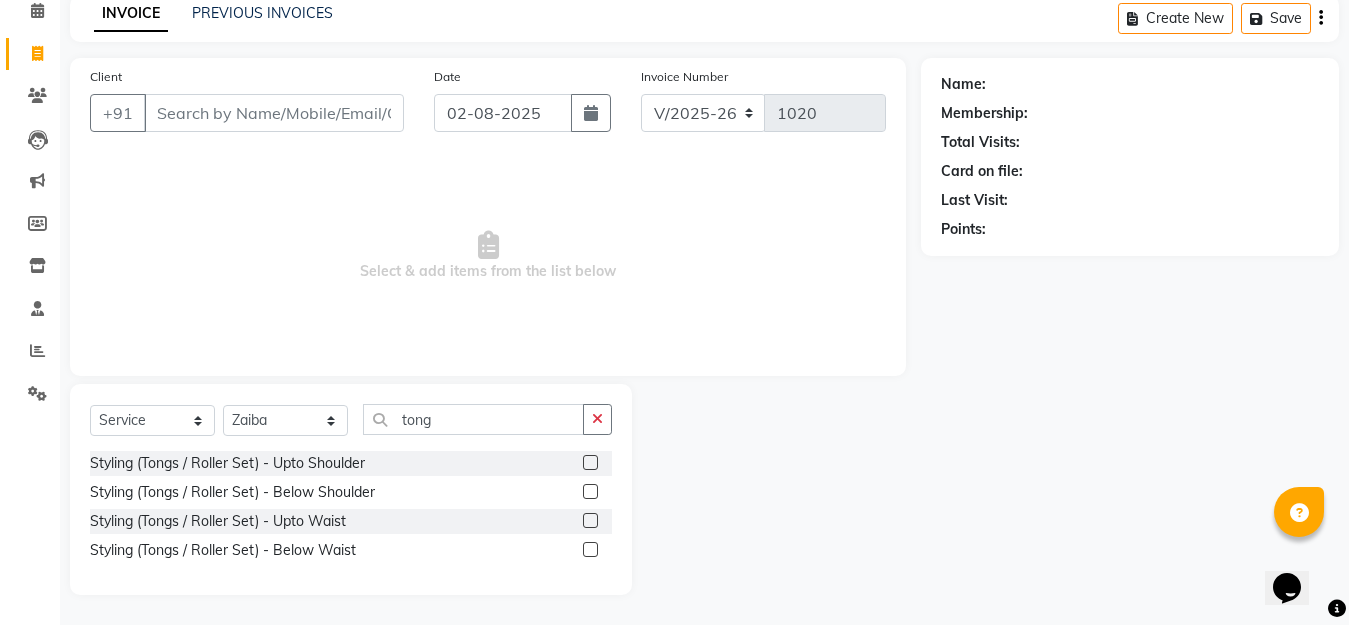 click 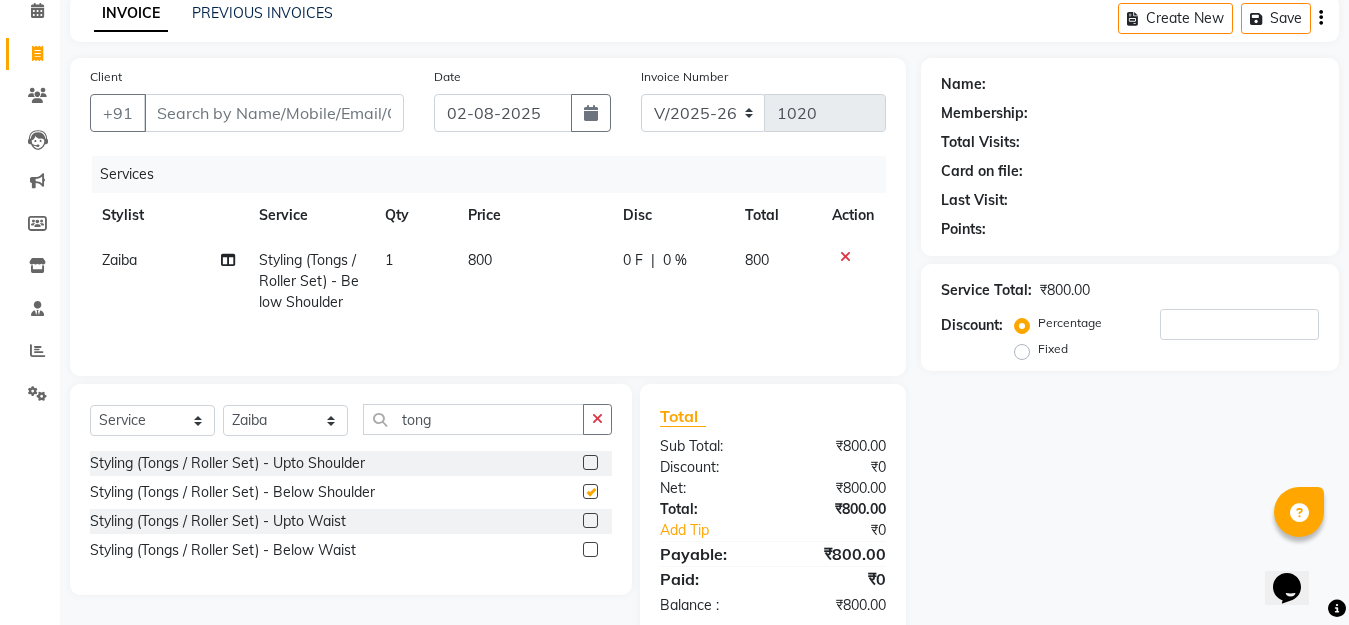 checkbox on "false" 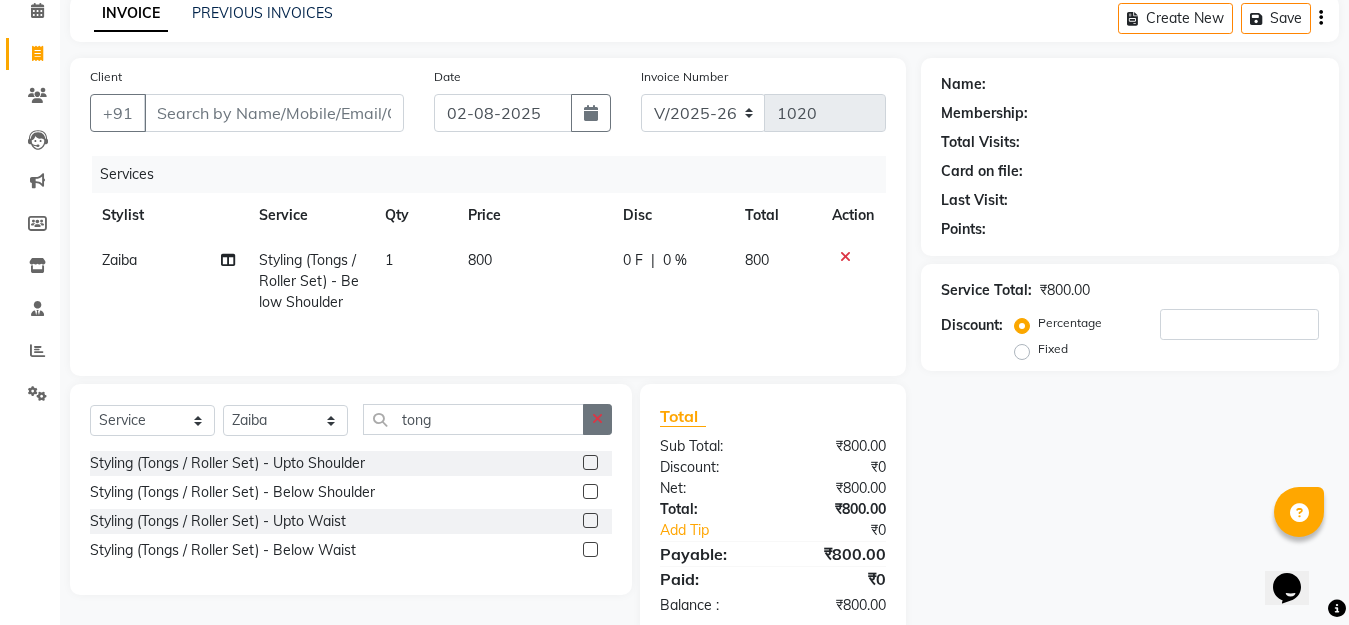 click 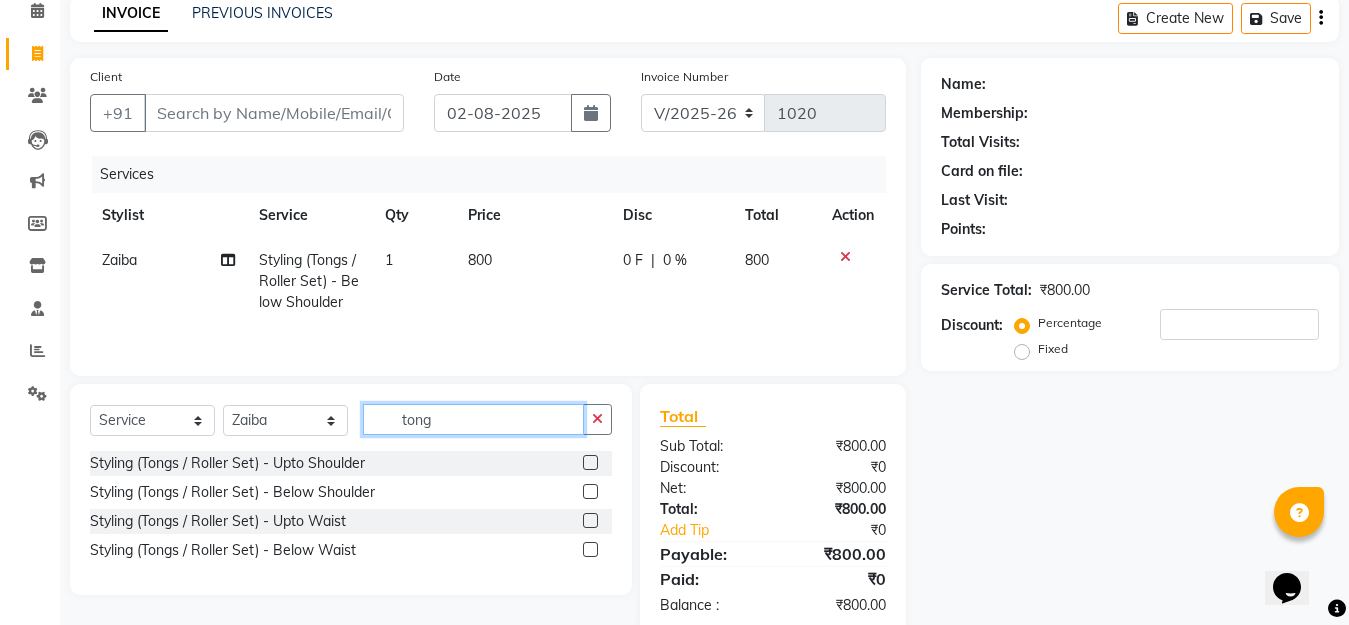 type 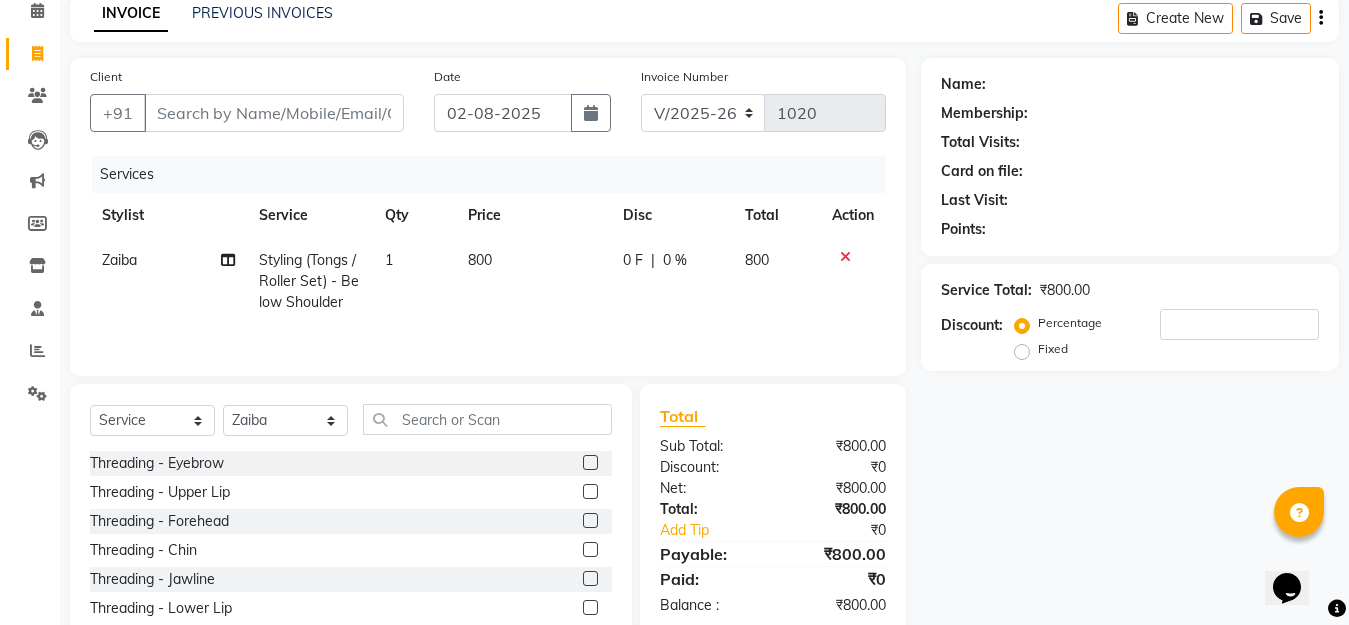 click 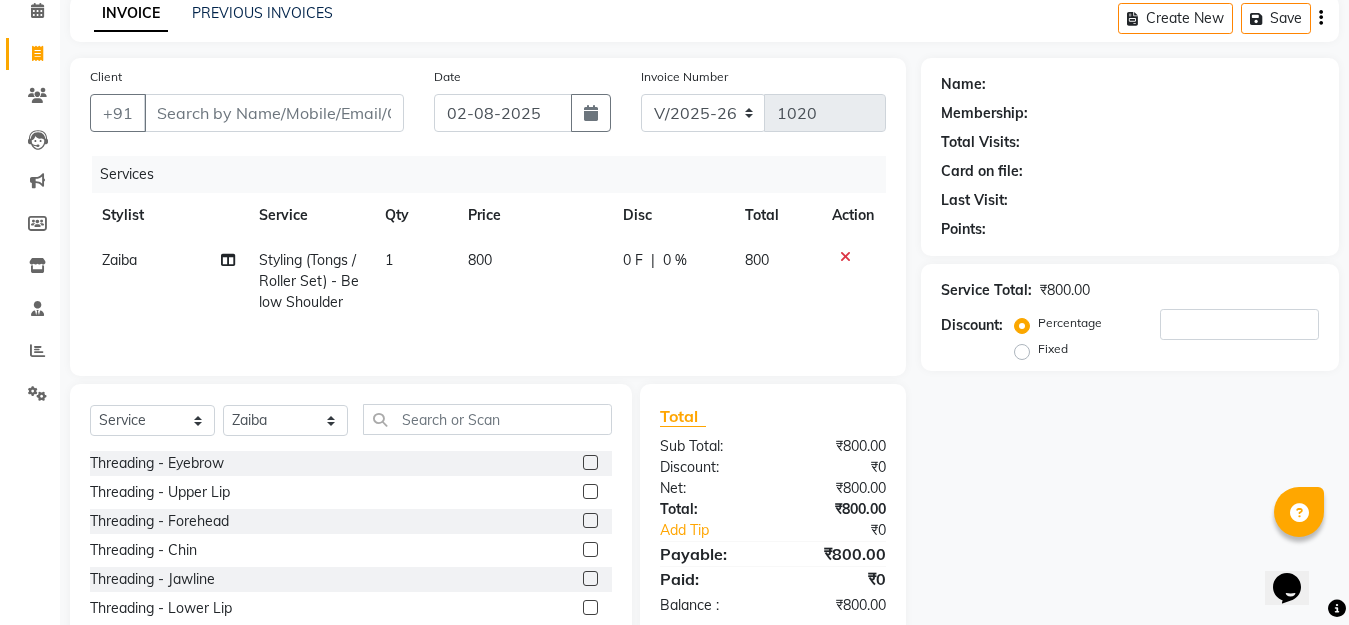 click at bounding box center [589, 463] 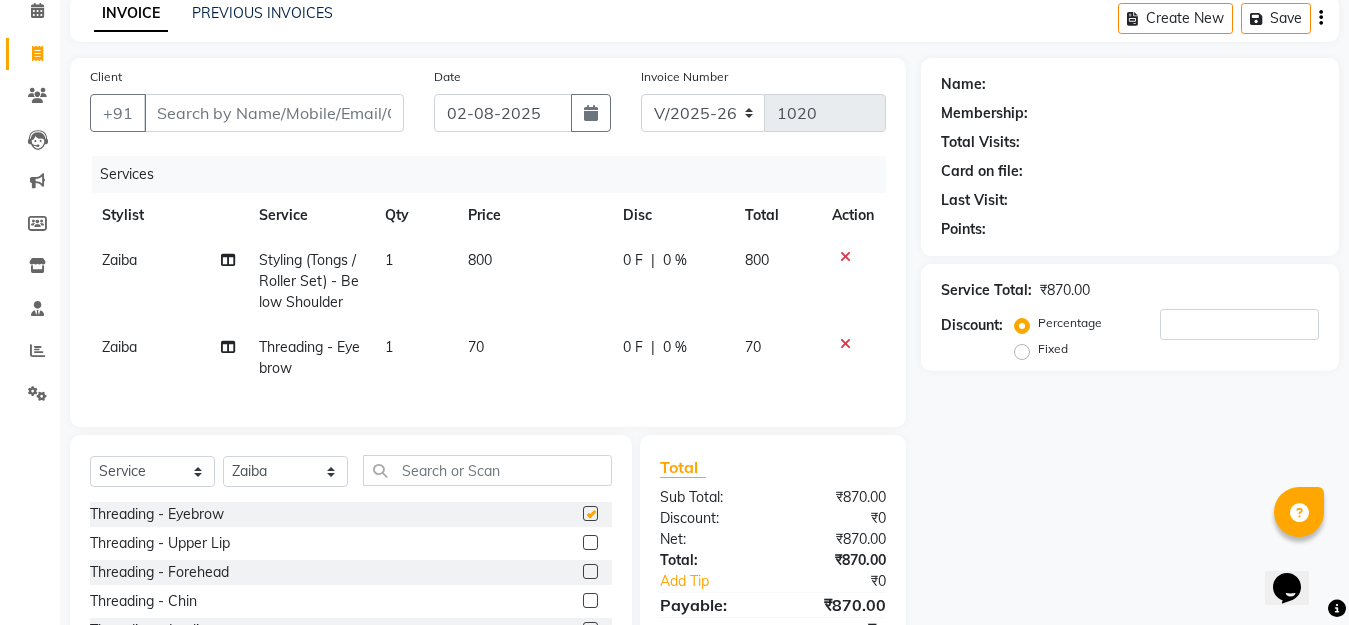 checkbox on "false" 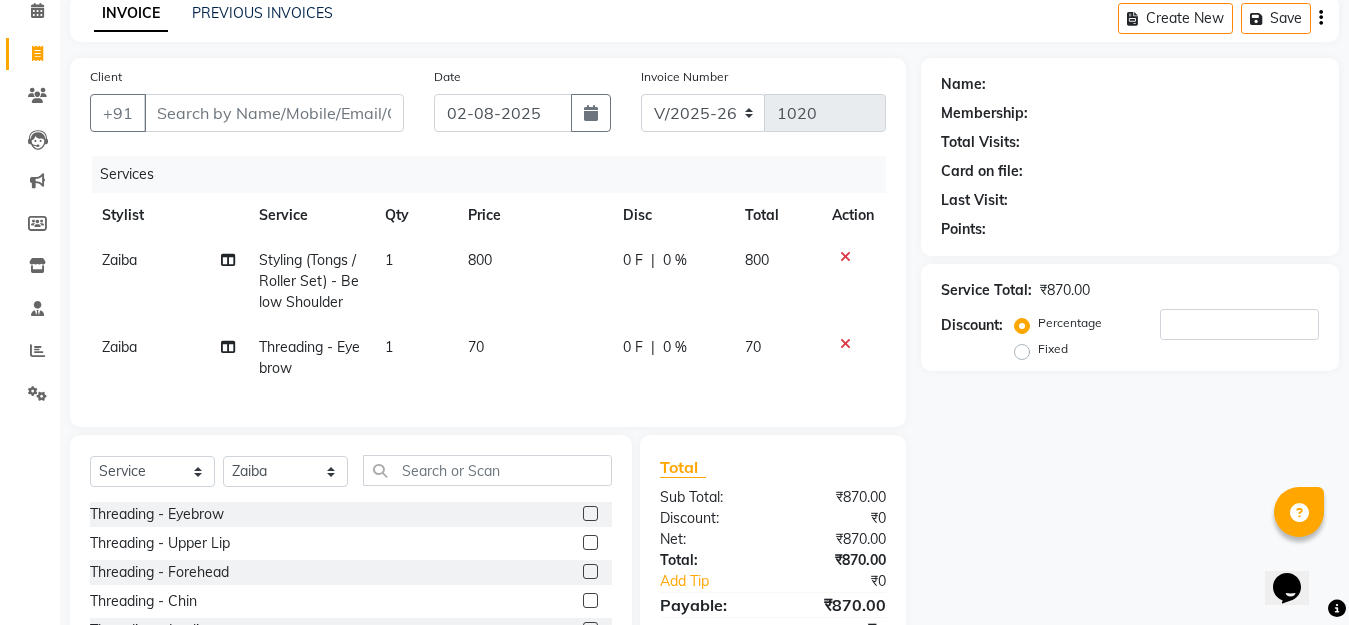 click 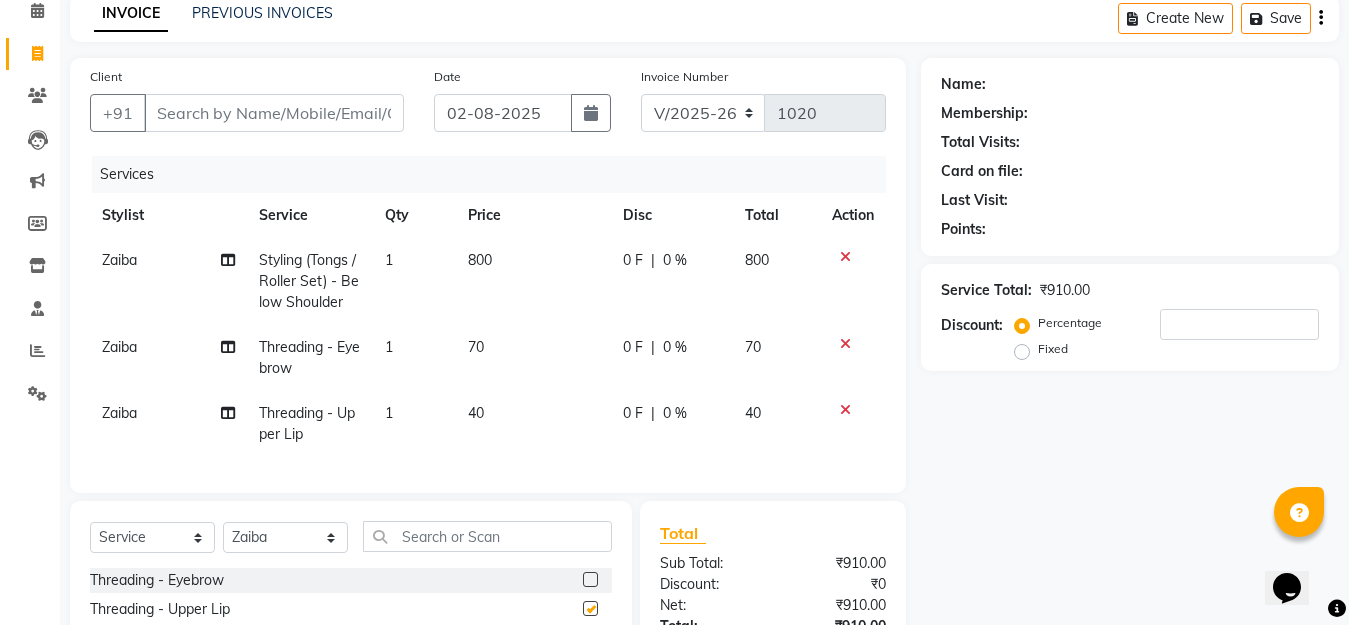 checkbox on "false" 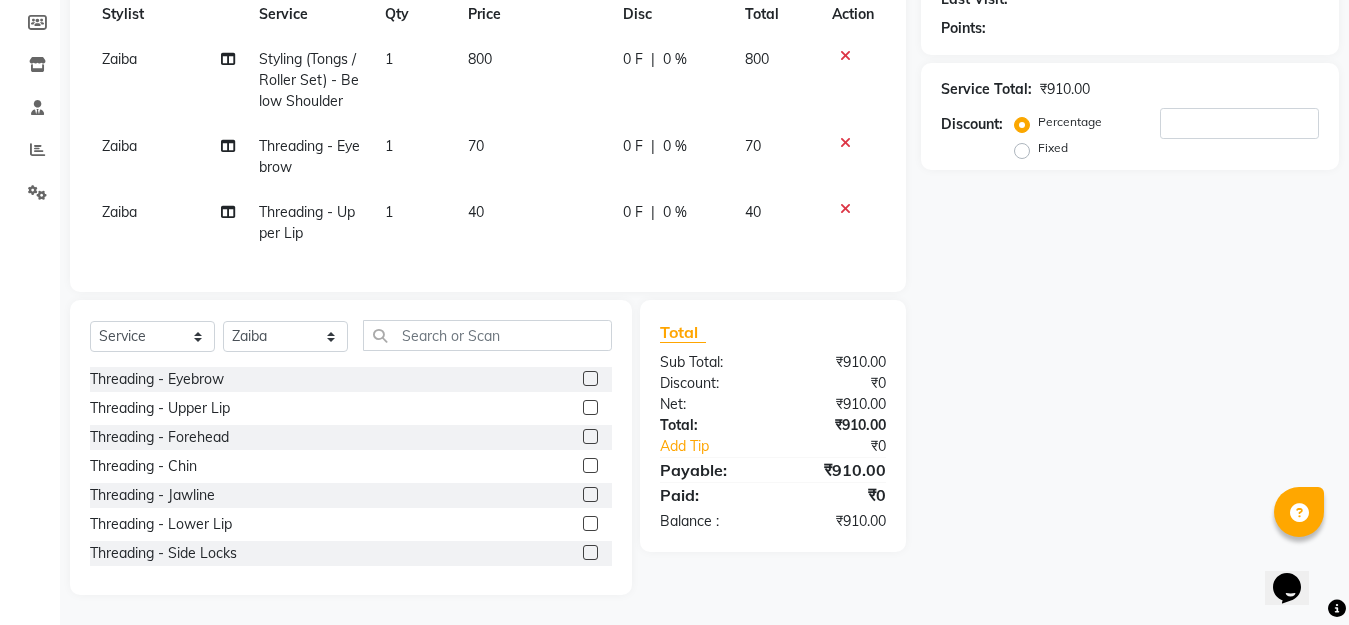 scroll, scrollTop: 100, scrollLeft: 0, axis: vertical 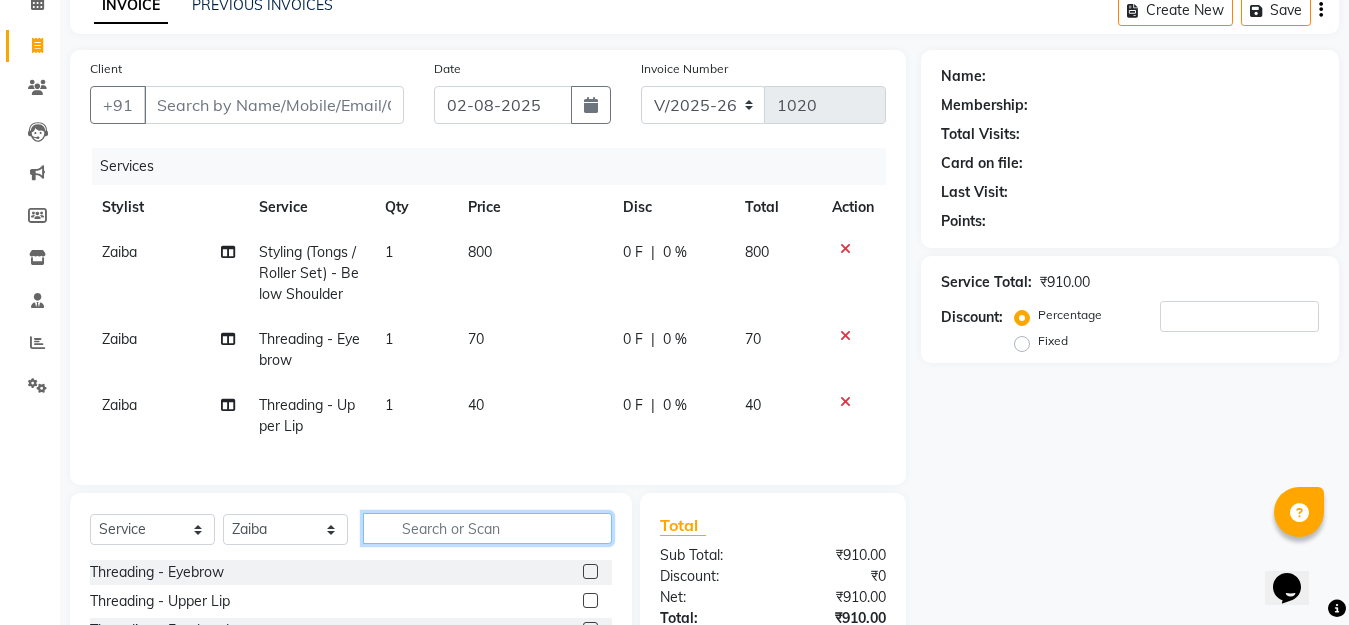 click 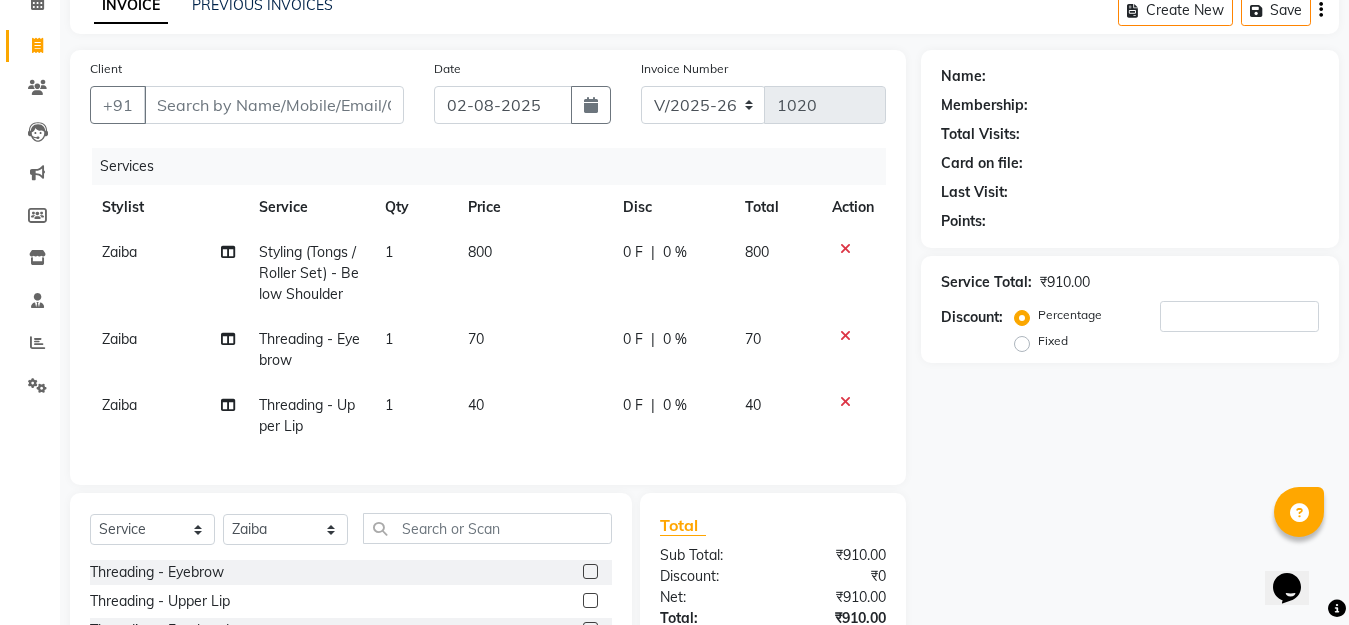 click 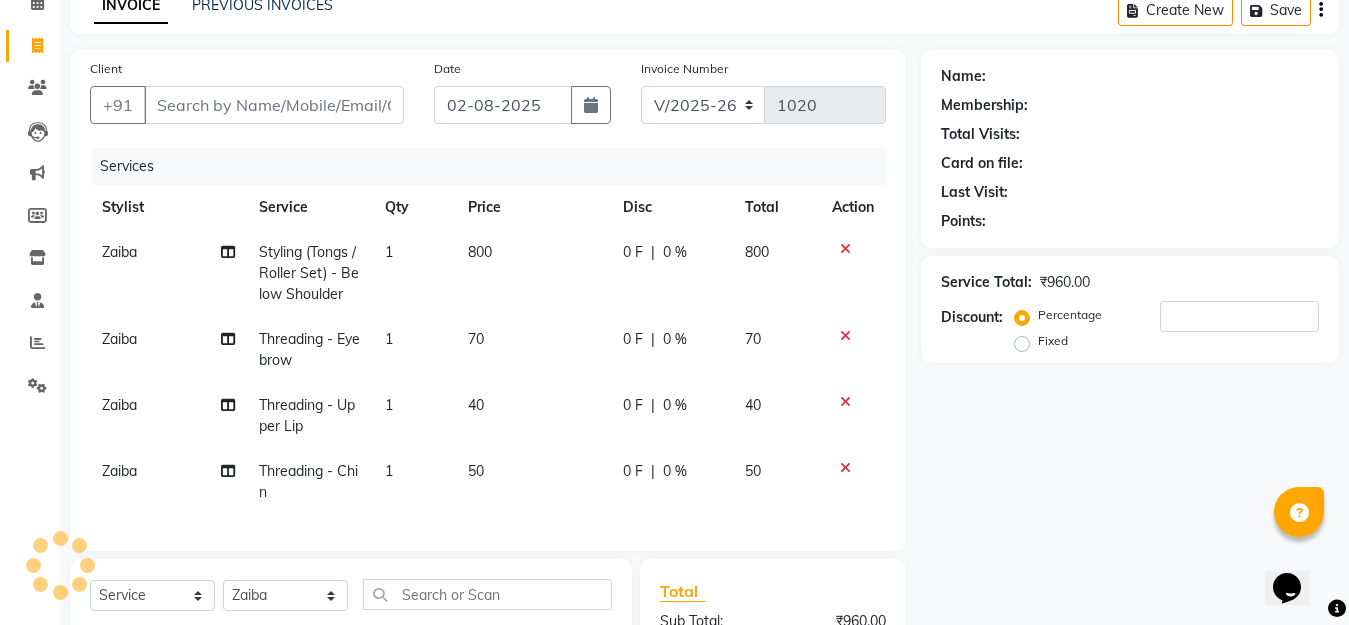 checkbox on "false" 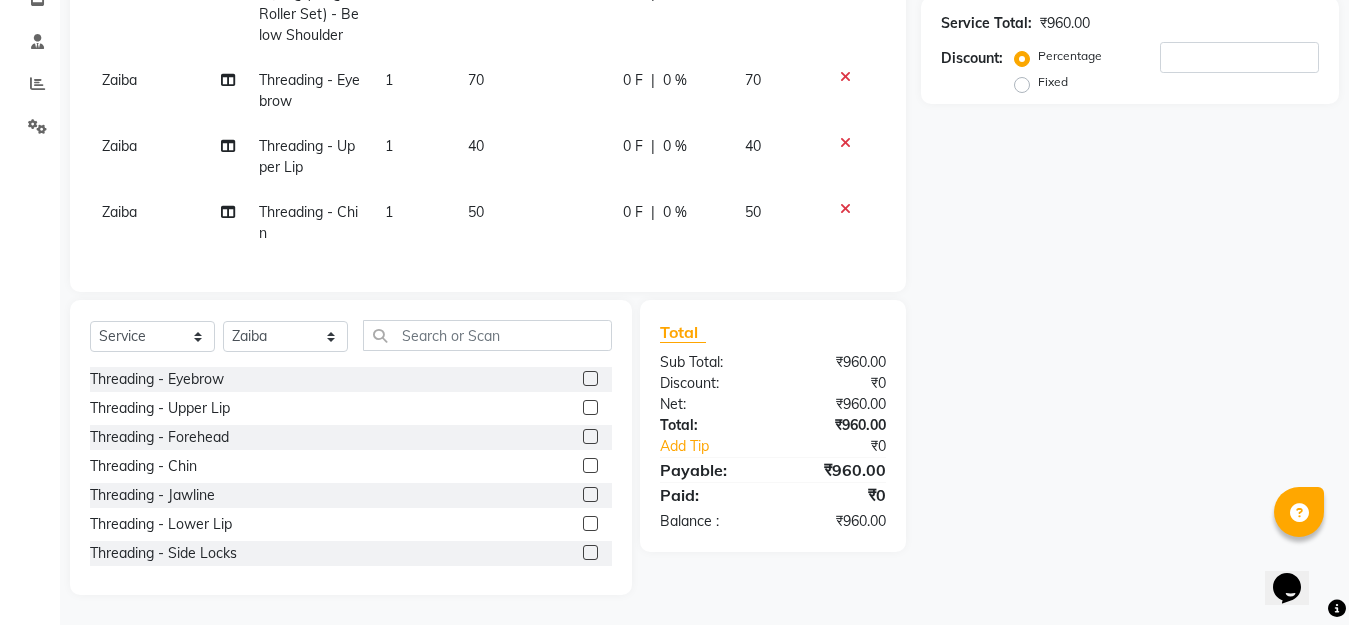 scroll, scrollTop: 0, scrollLeft: 0, axis: both 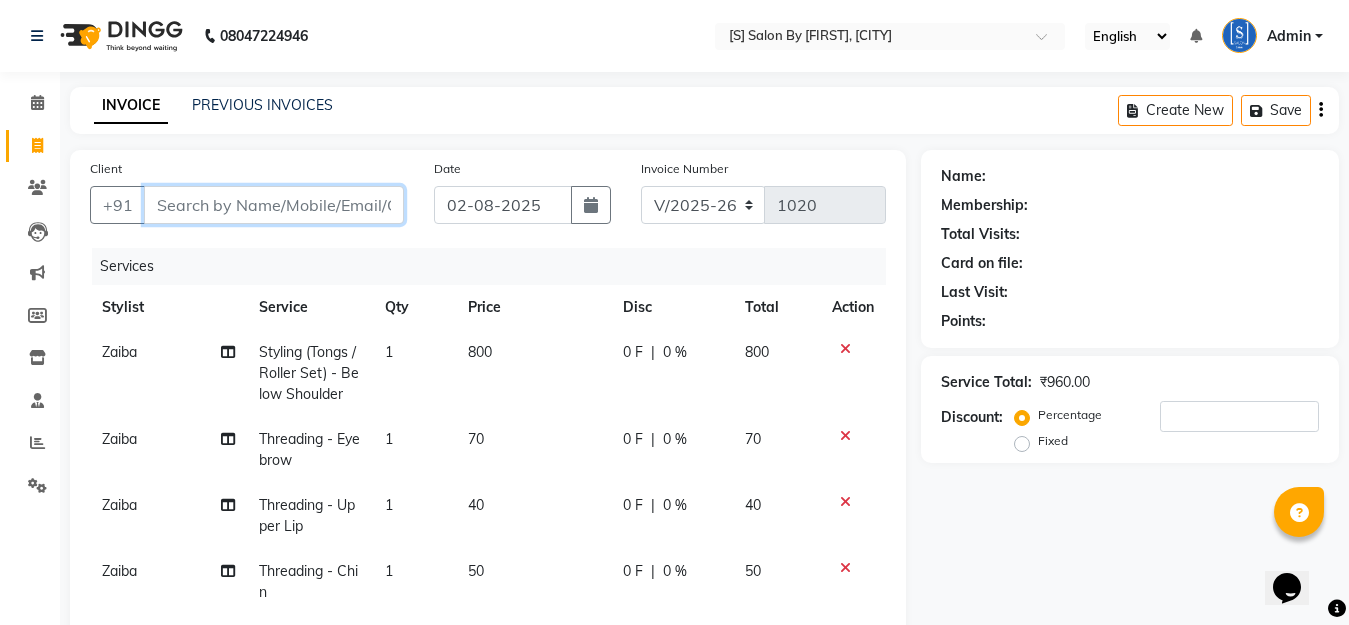 click on "Client" at bounding box center (274, 205) 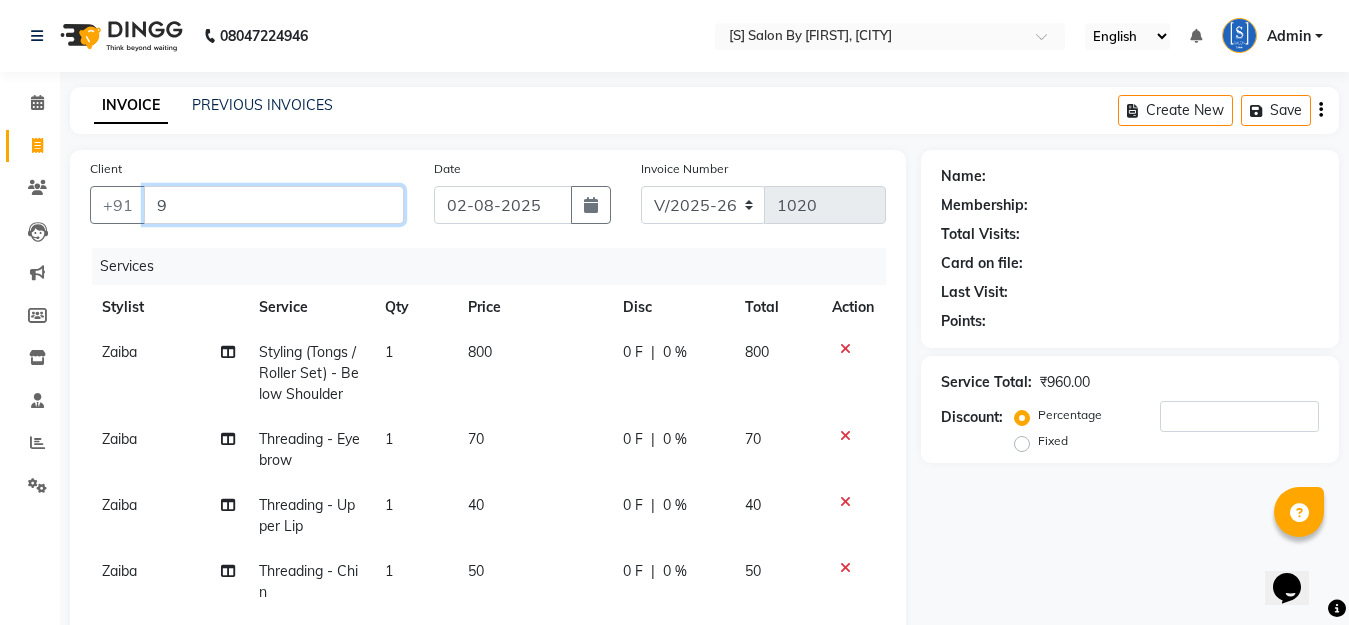 type on "90" 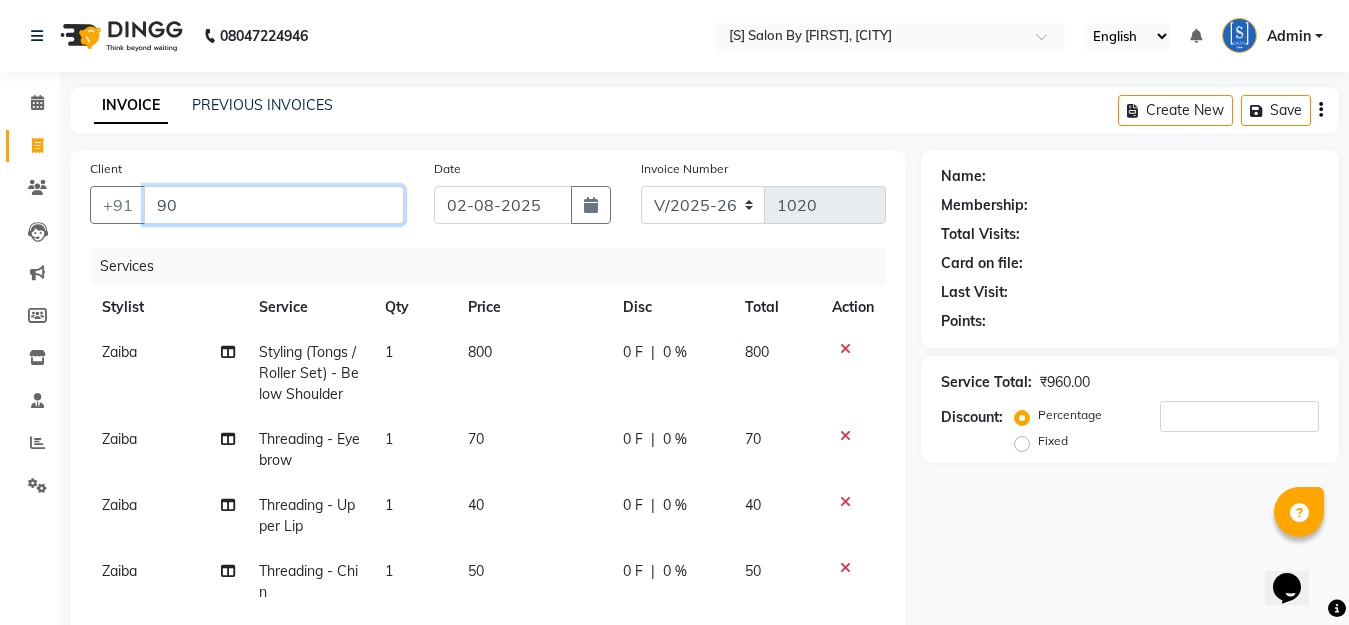 type on "0" 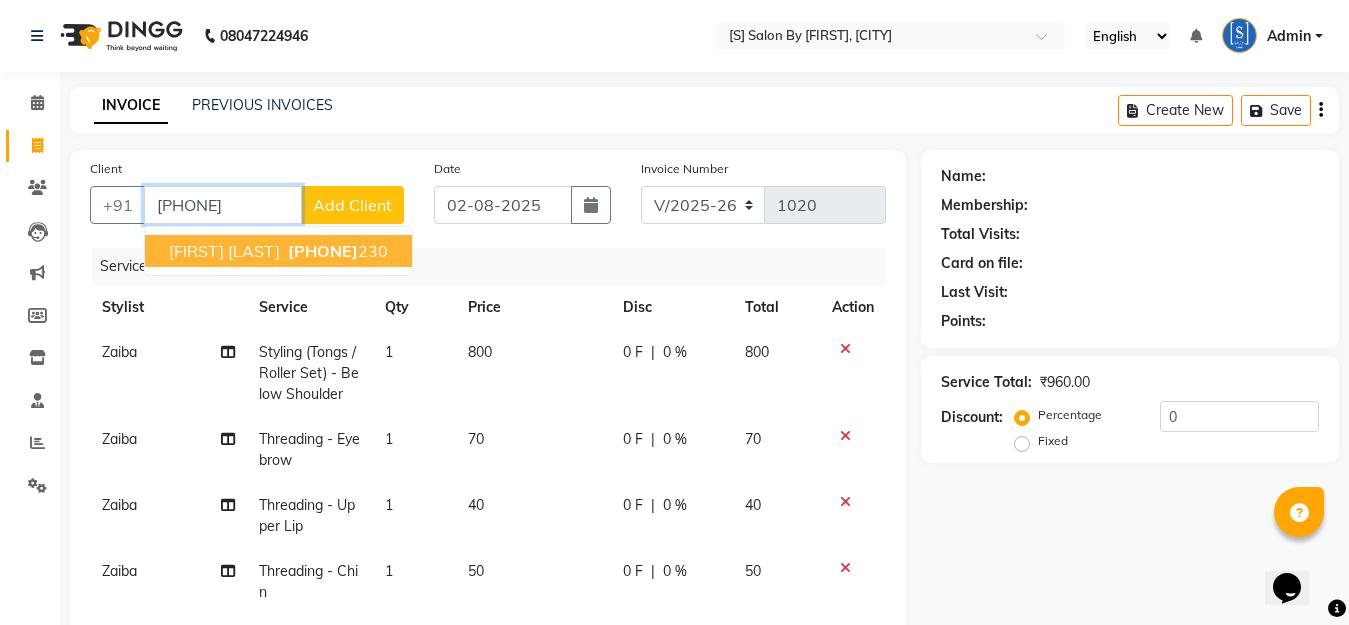 click on "[PHONE]" at bounding box center [323, 251] 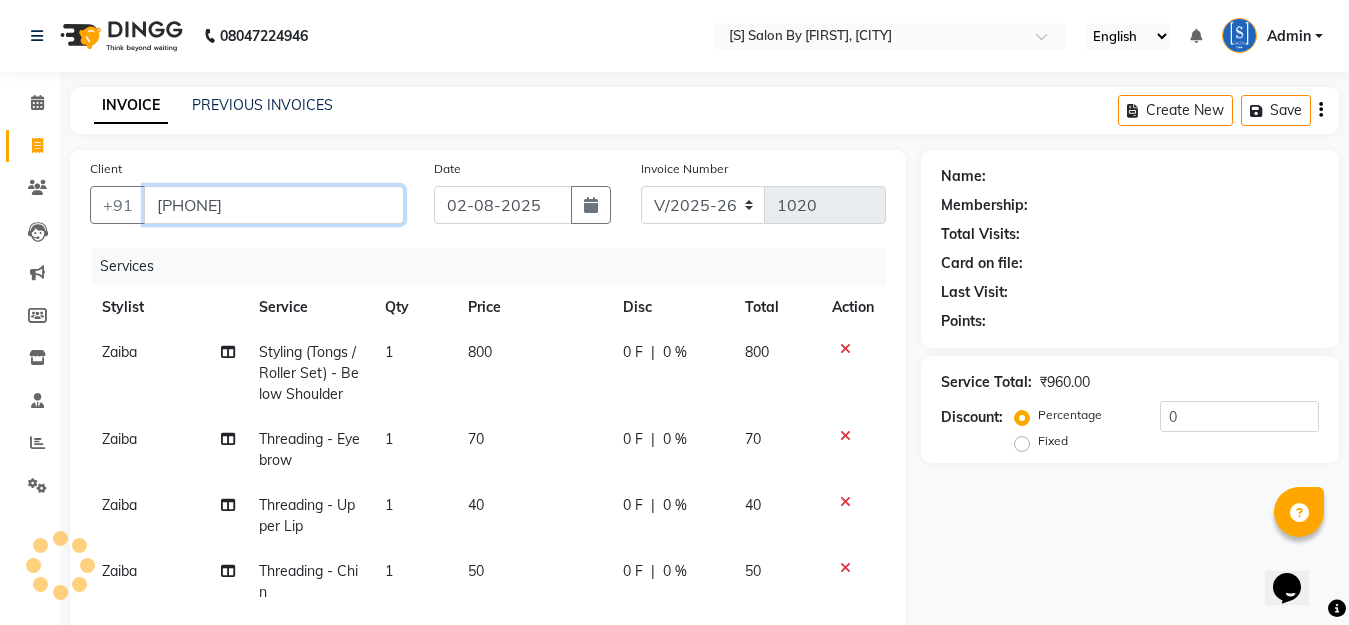 type on "[PHONE]" 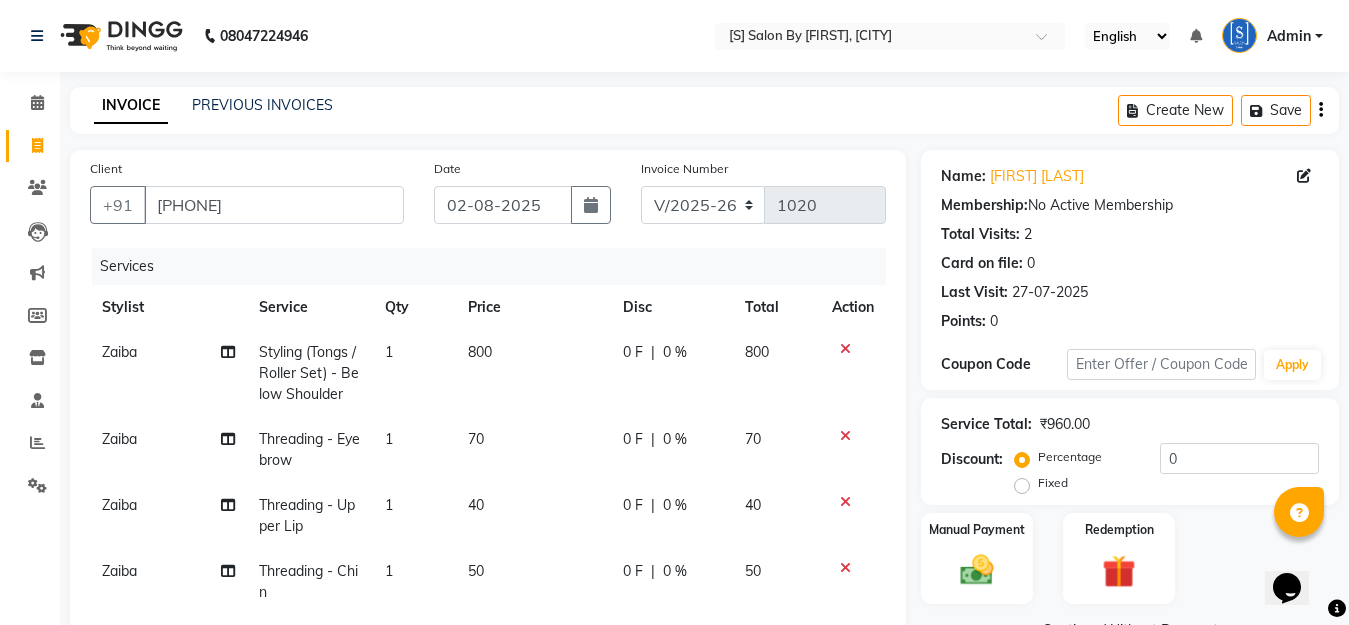 scroll, scrollTop: 200, scrollLeft: 0, axis: vertical 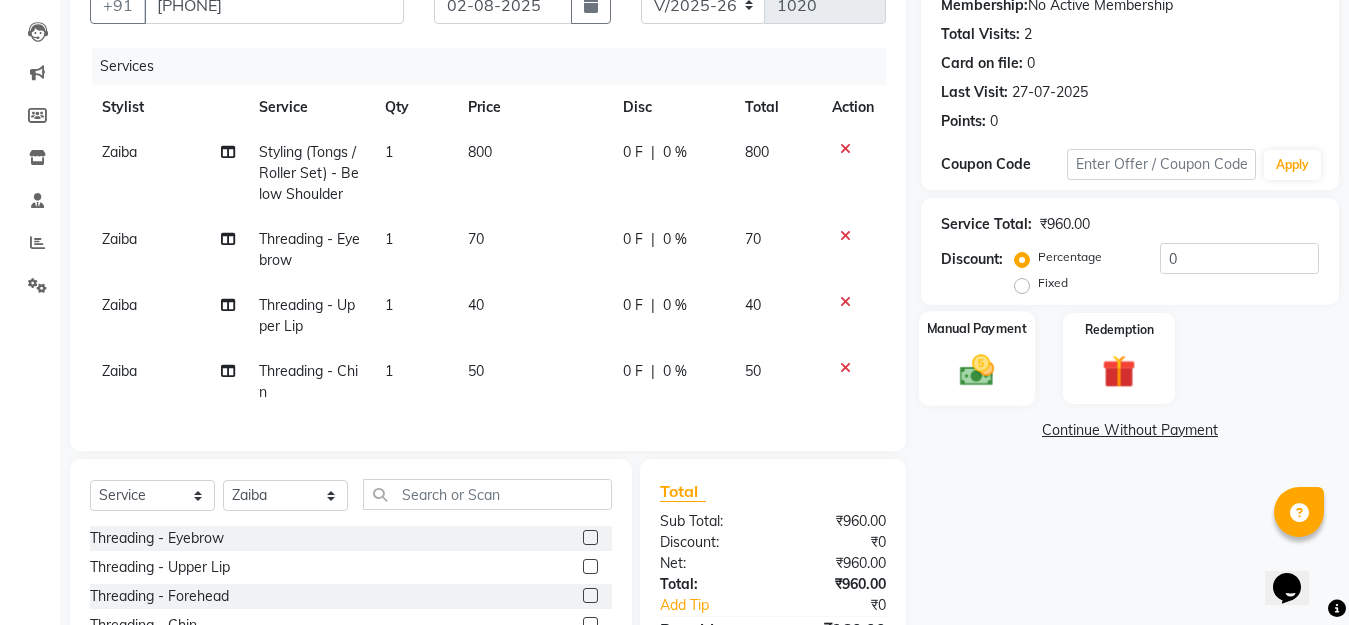 click 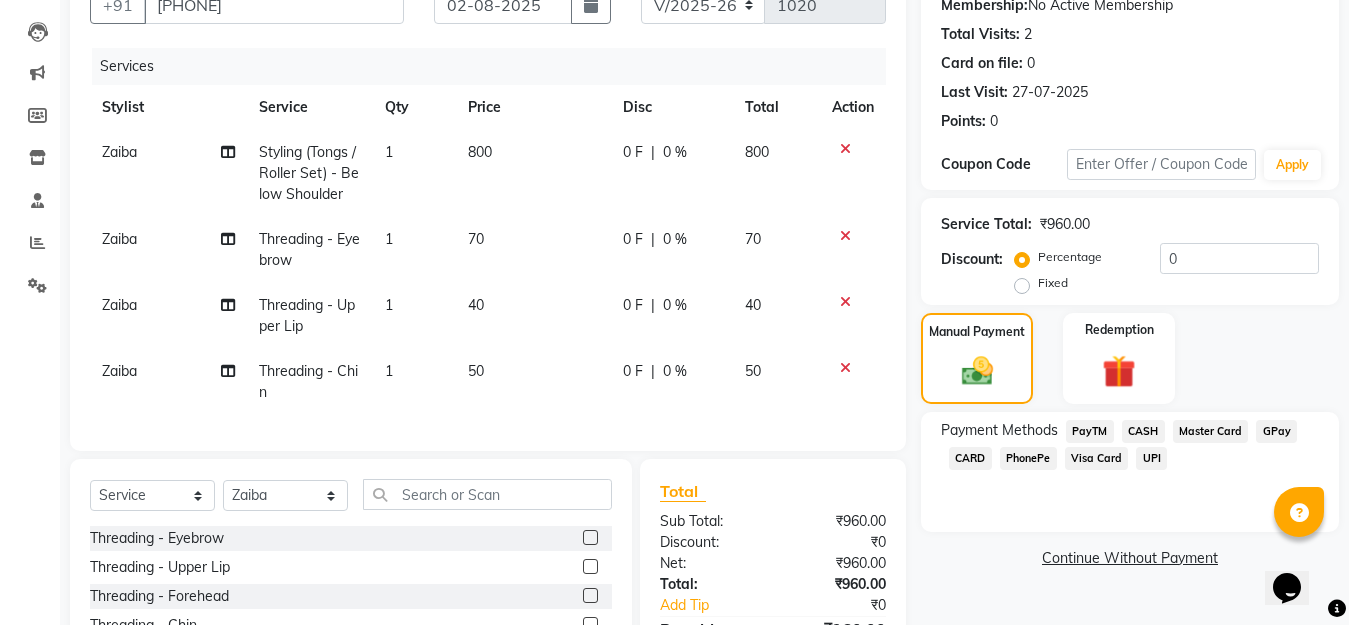 click on "GPay" 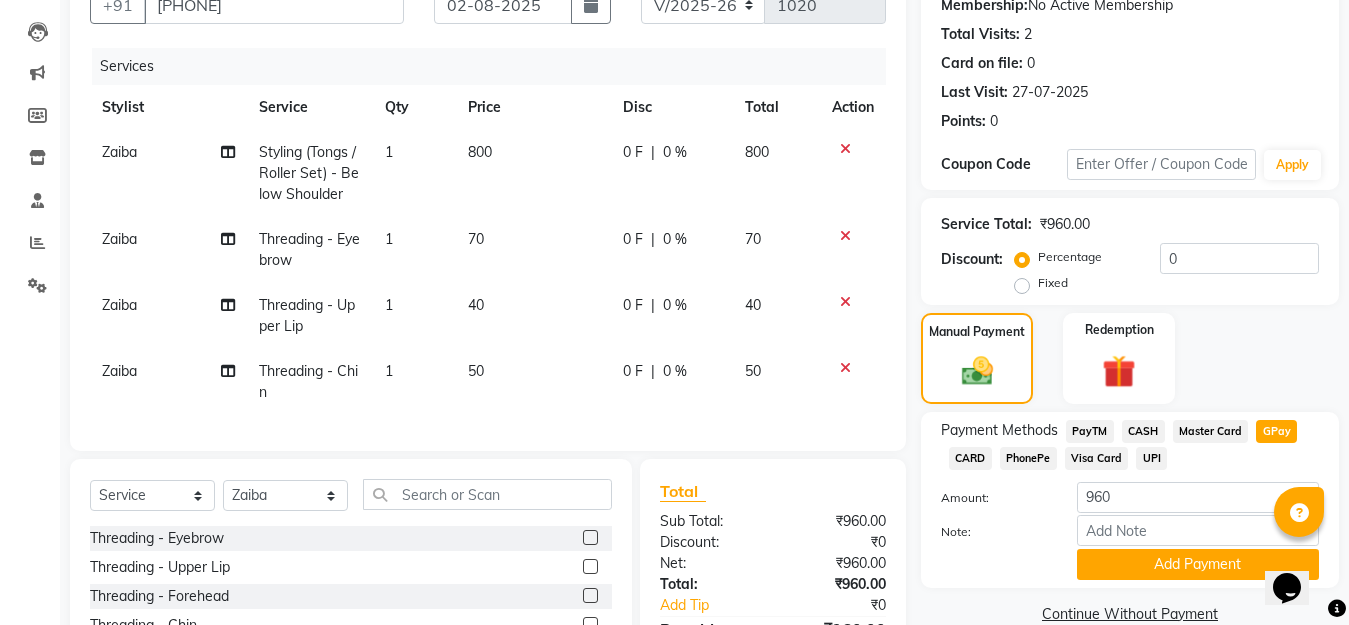 scroll, scrollTop: 376, scrollLeft: 0, axis: vertical 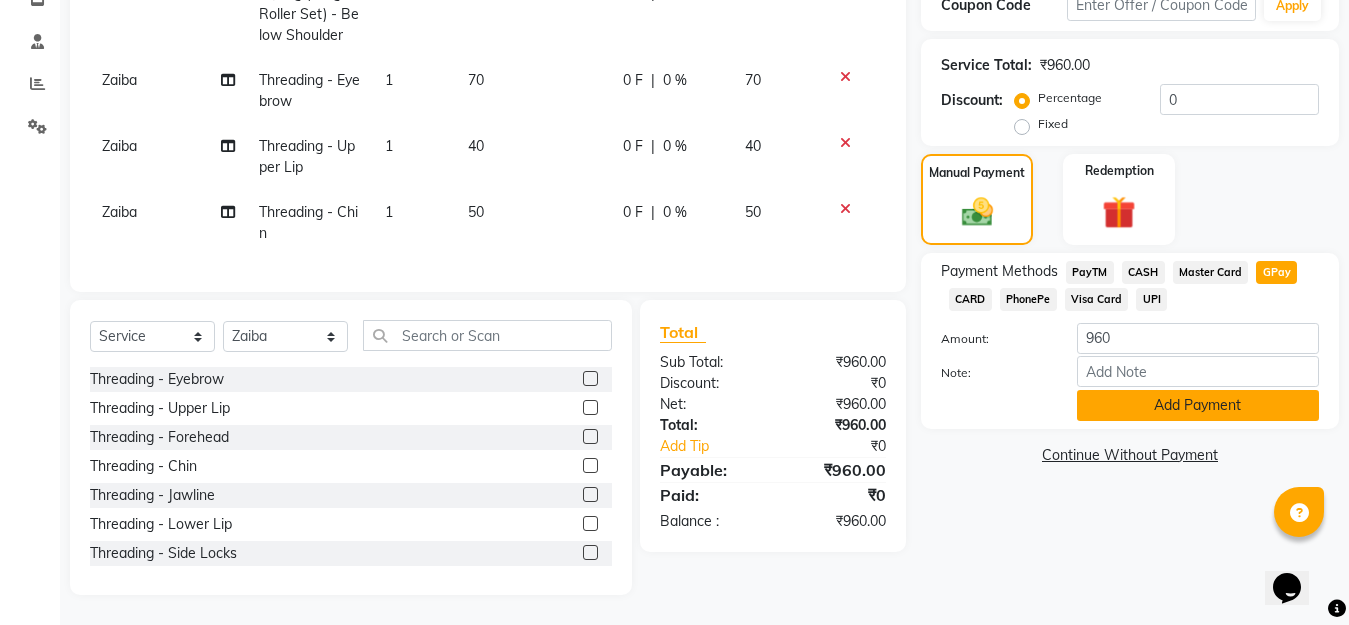 click on "Add Payment" 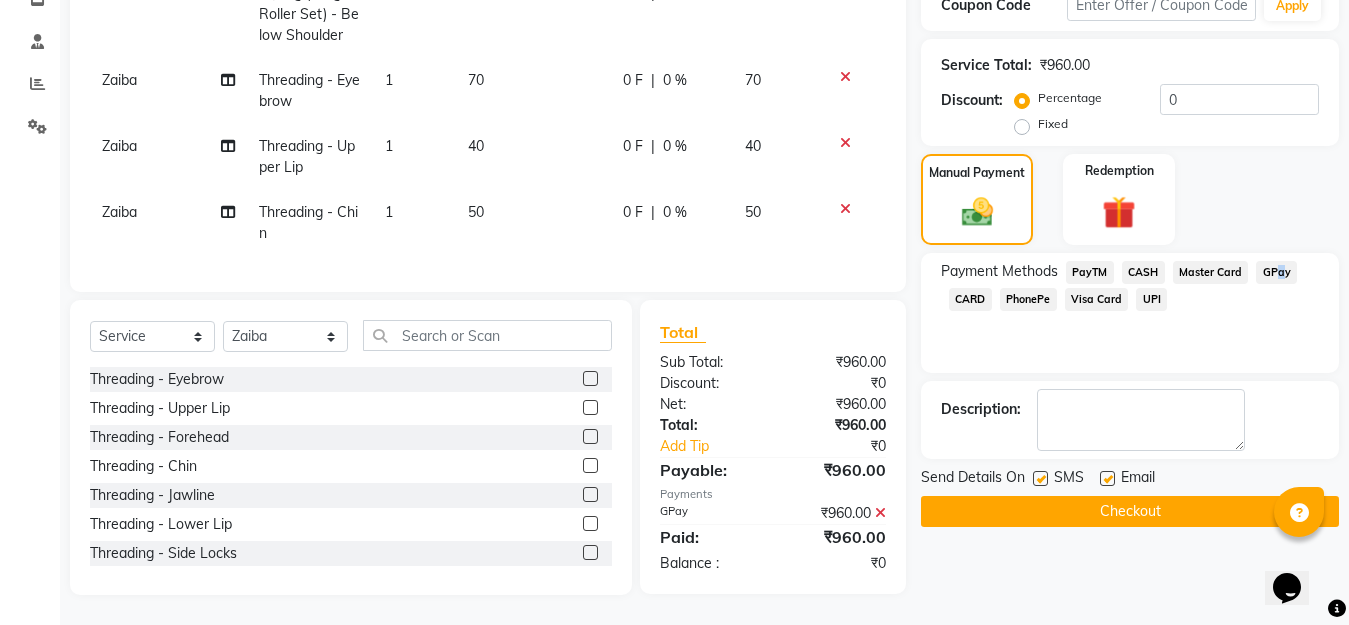 click on "GPay" 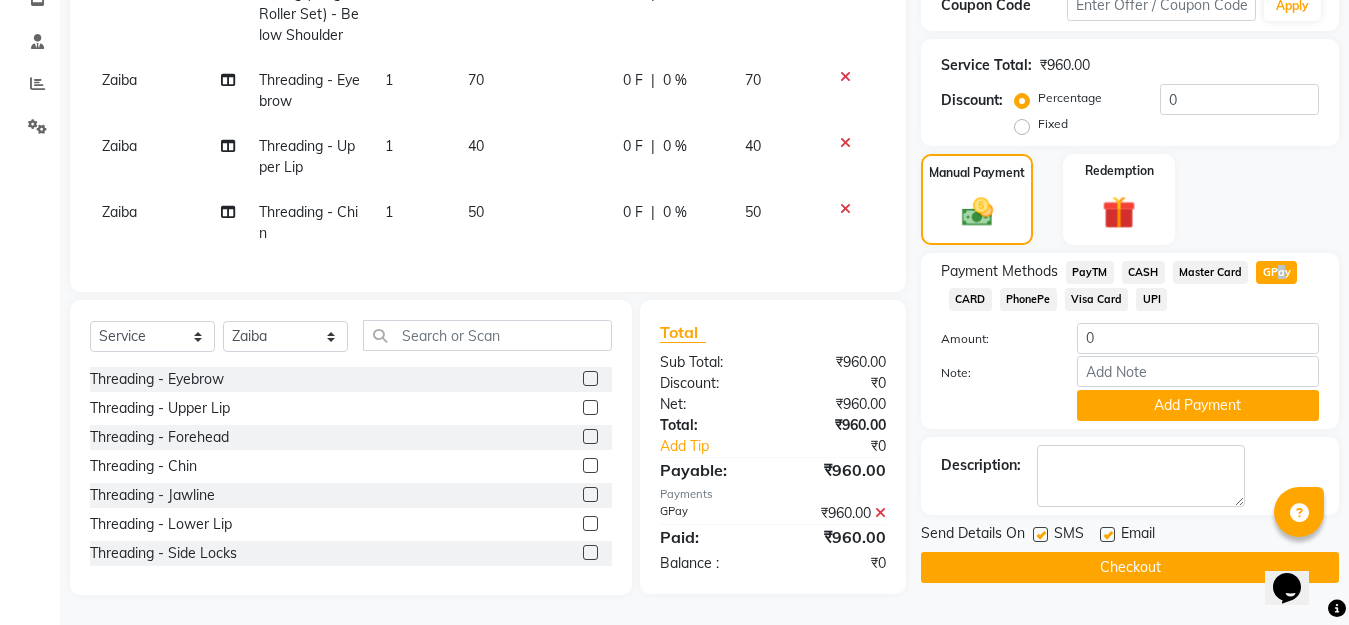 click on "Checkout" 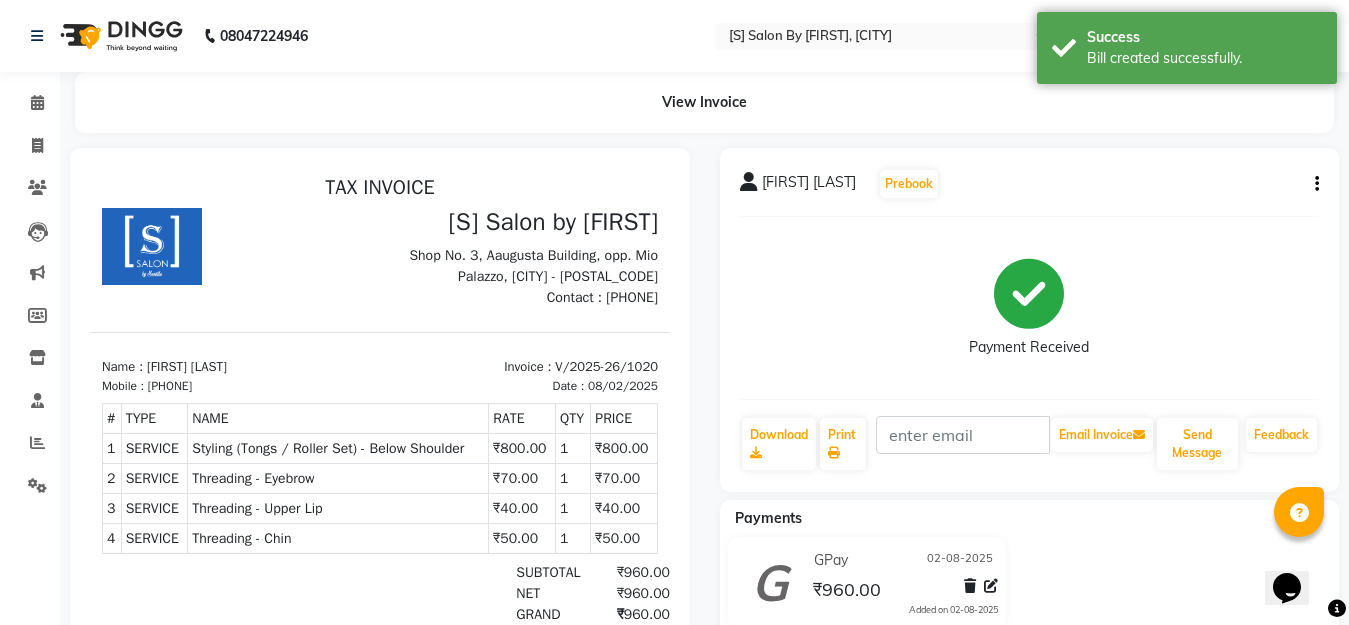 scroll, scrollTop: 0, scrollLeft: 0, axis: both 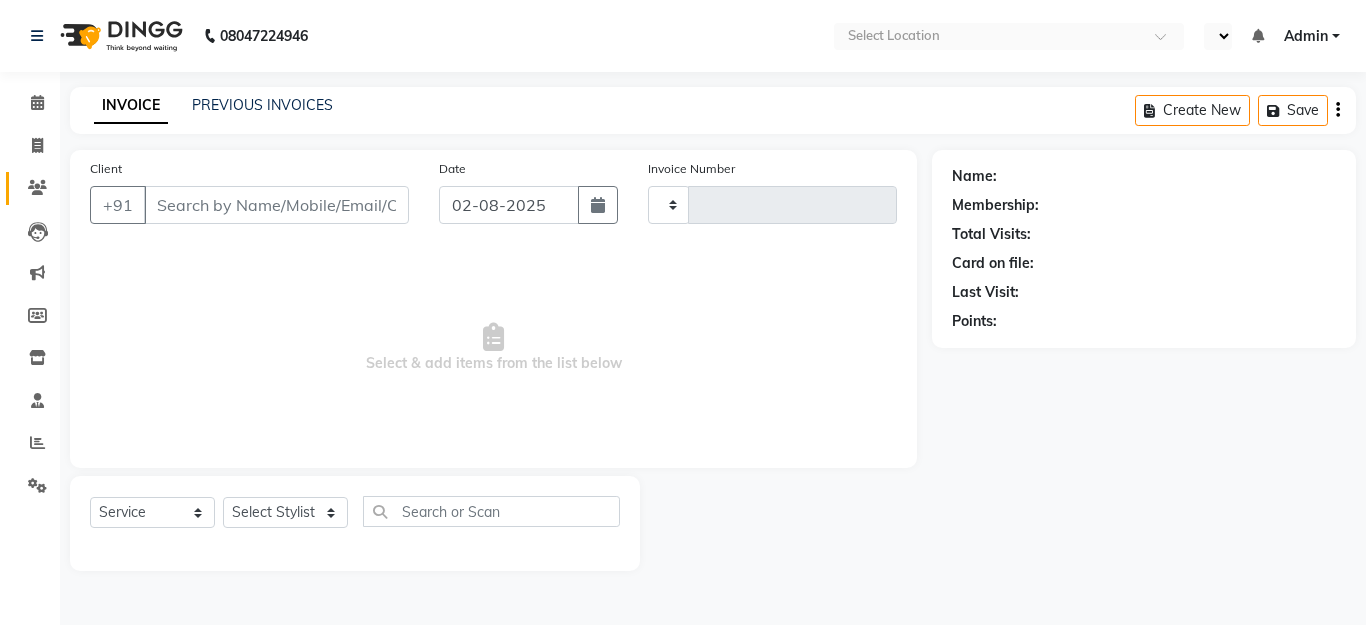 click 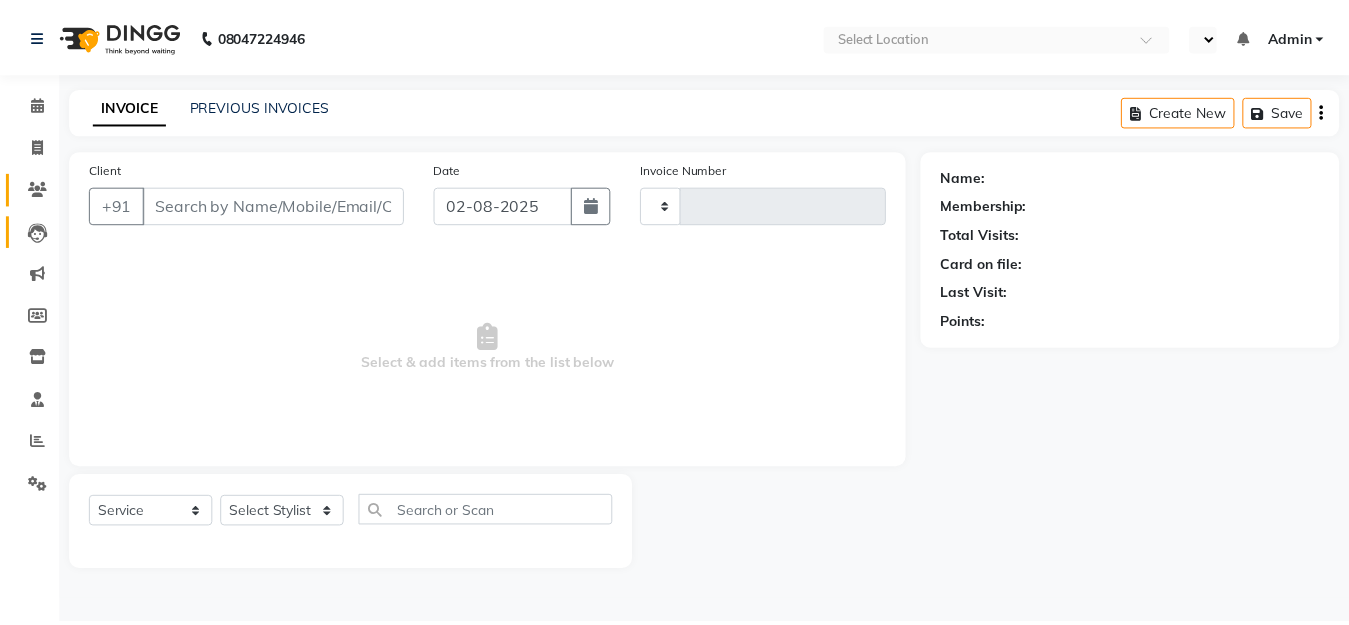 scroll, scrollTop: 0, scrollLeft: 0, axis: both 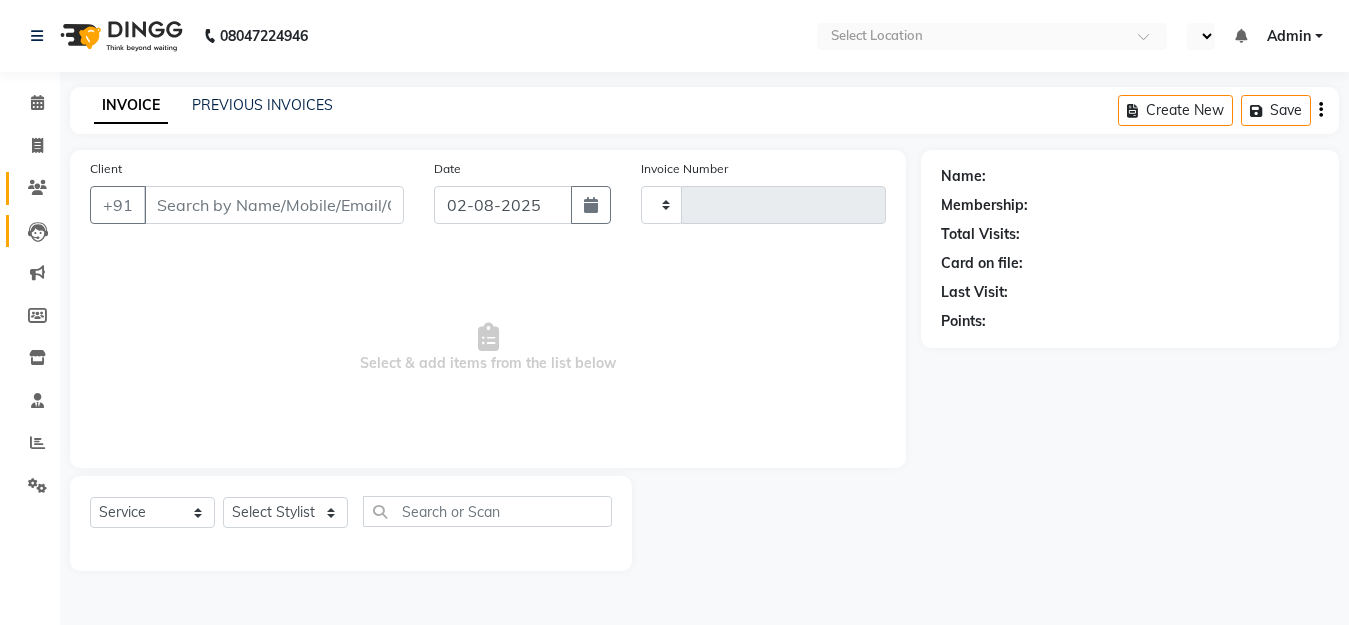 select on "en" 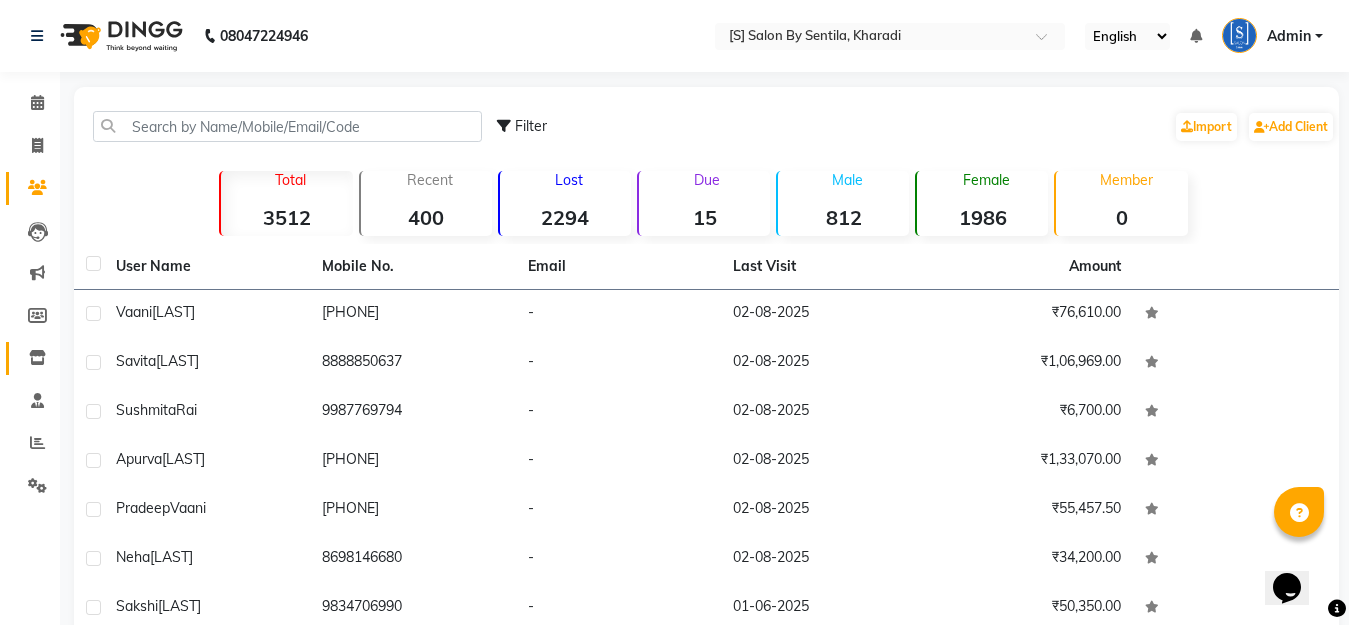 scroll, scrollTop: 0, scrollLeft: 0, axis: both 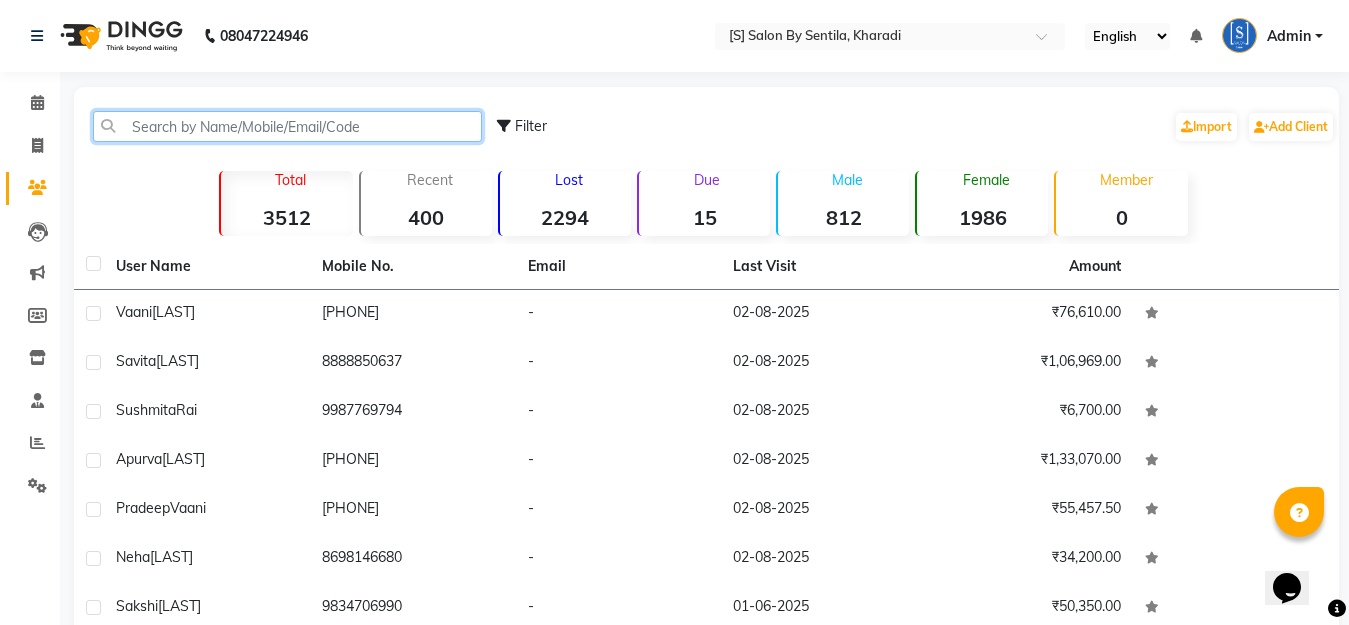 click 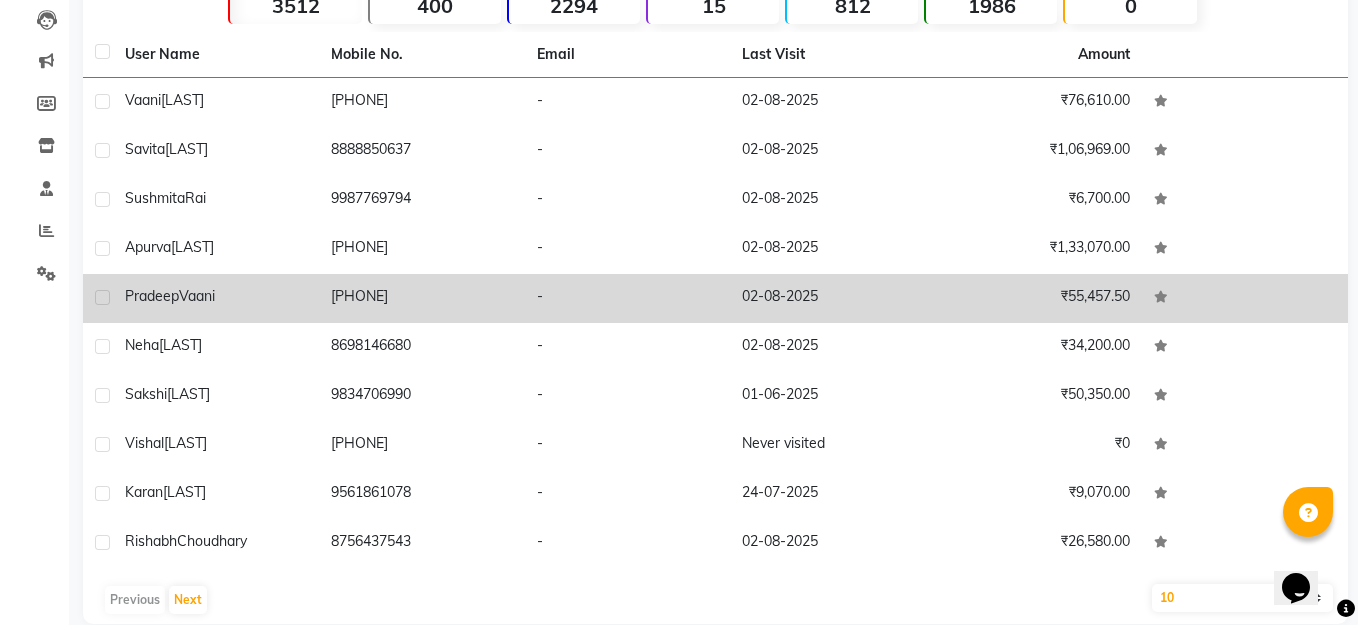 scroll, scrollTop: 241, scrollLeft: 0, axis: vertical 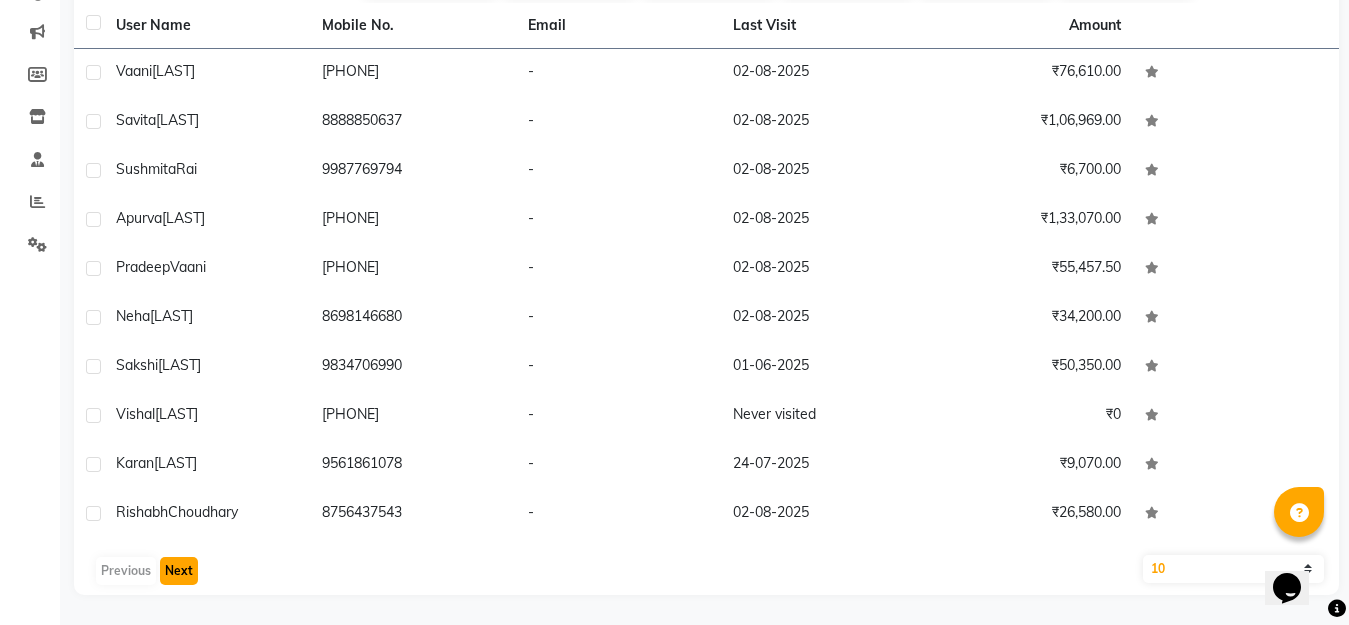 click on "Next" 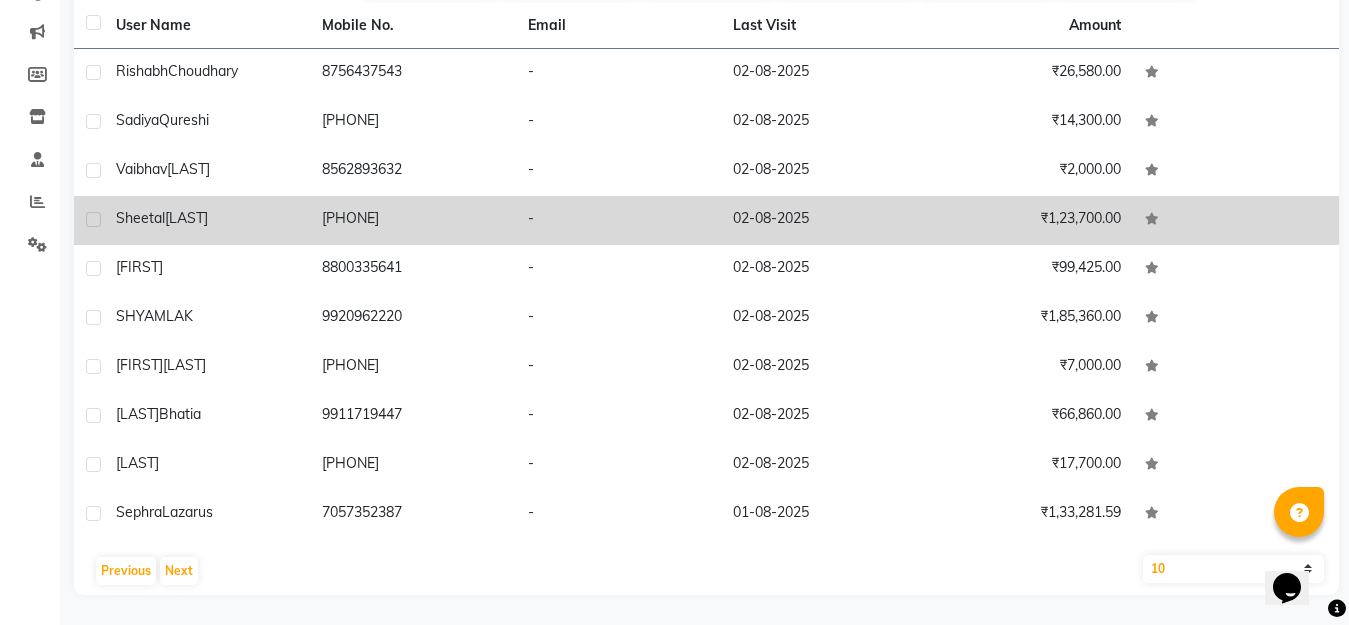 click on "Gadhari" 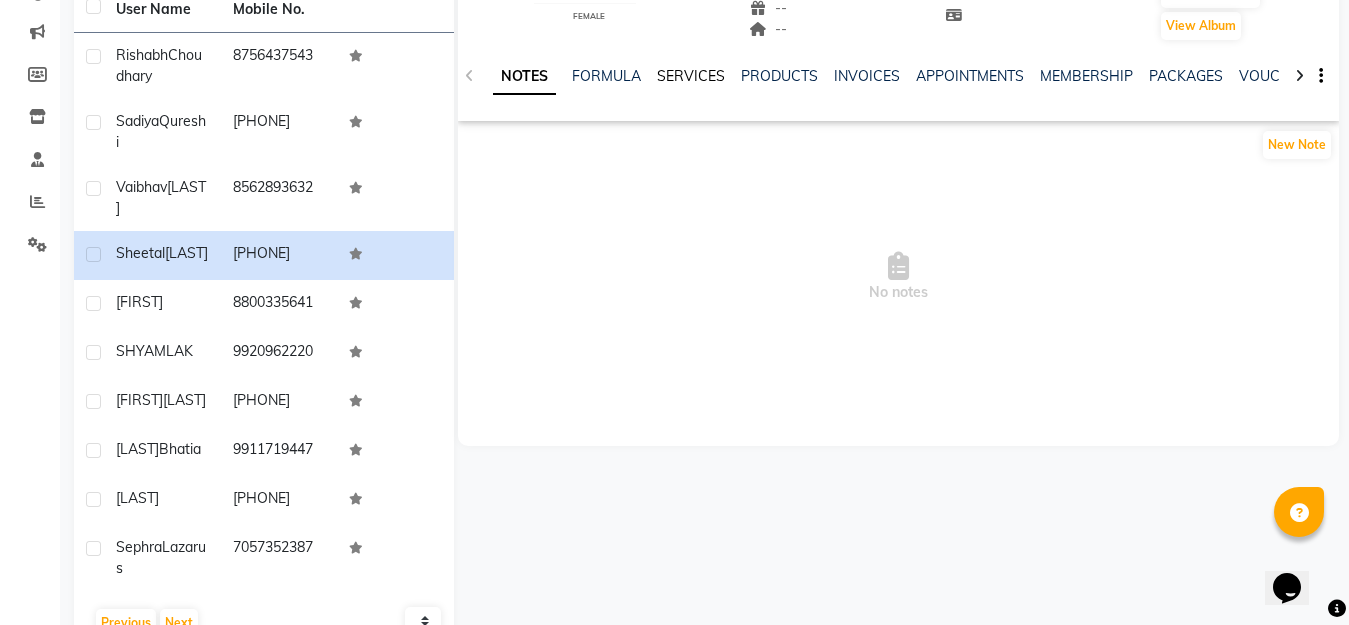click on "SERVICES" 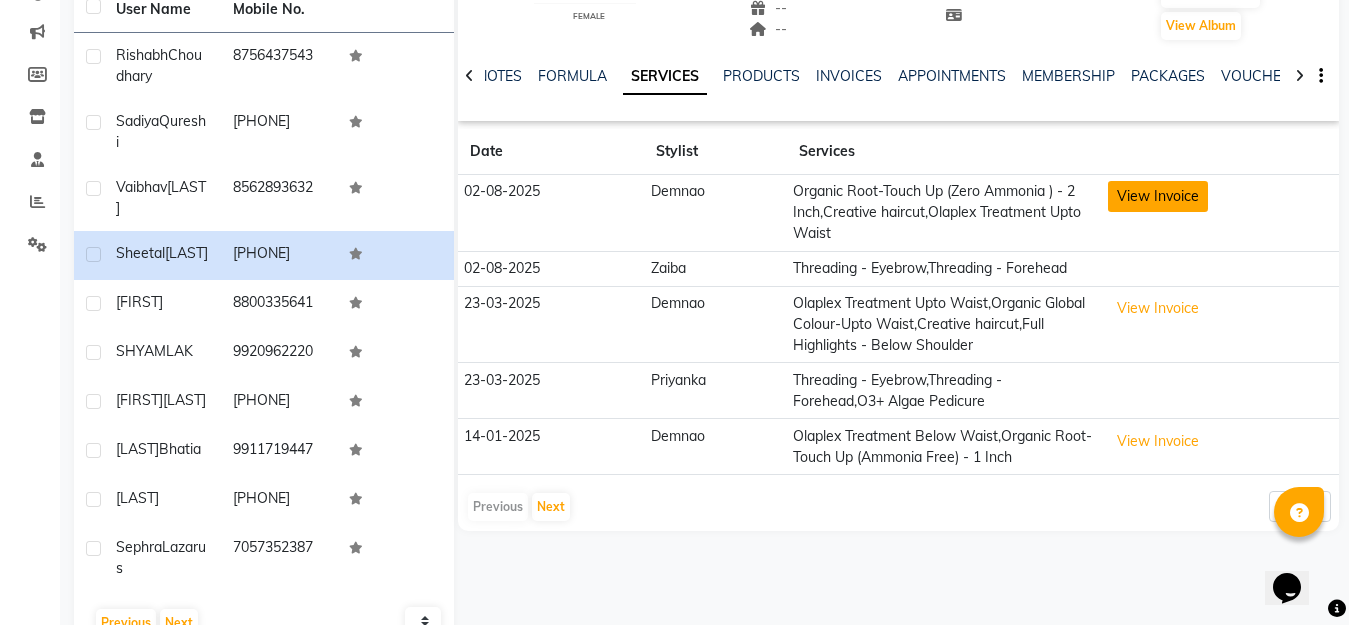 click on "View Invoice" 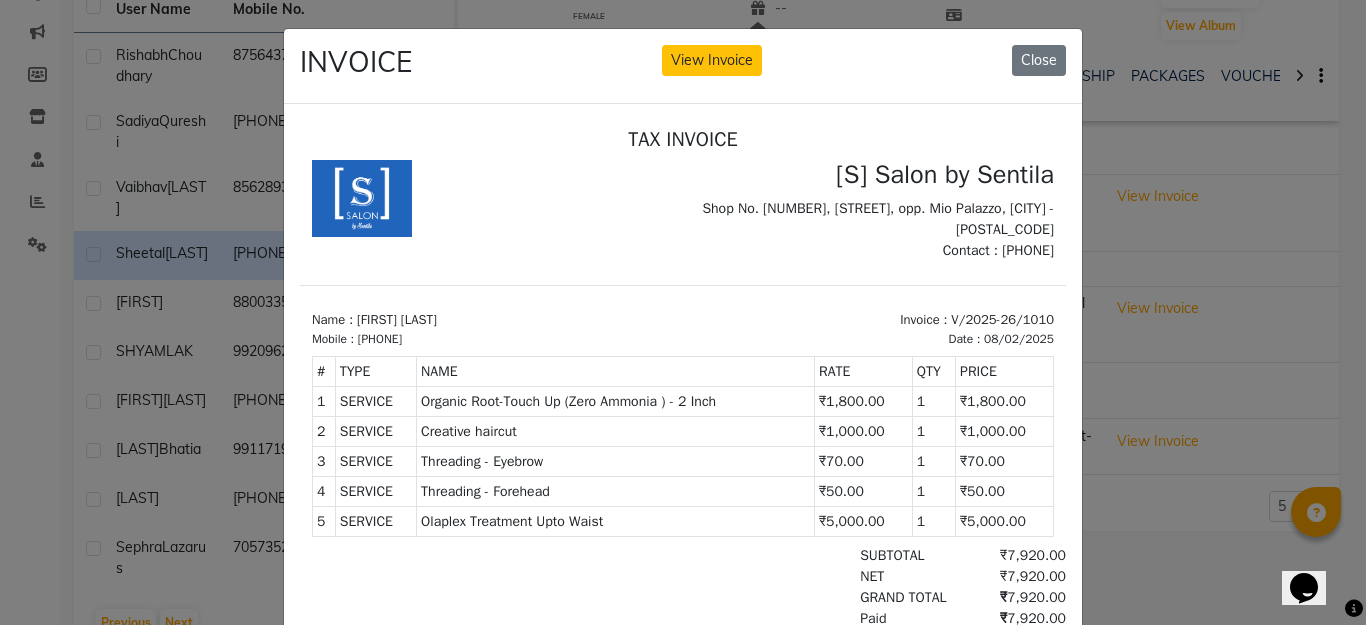 scroll, scrollTop: 16, scrollLeft: 0, axis: vertical 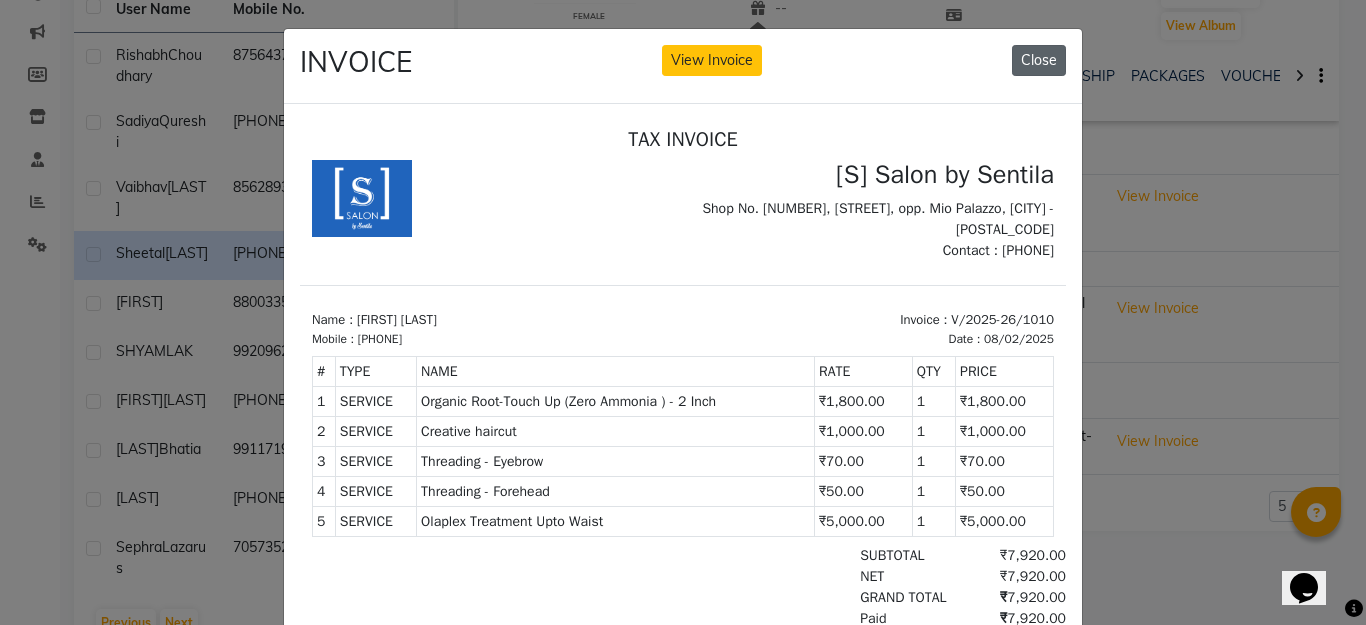 click on "Close" 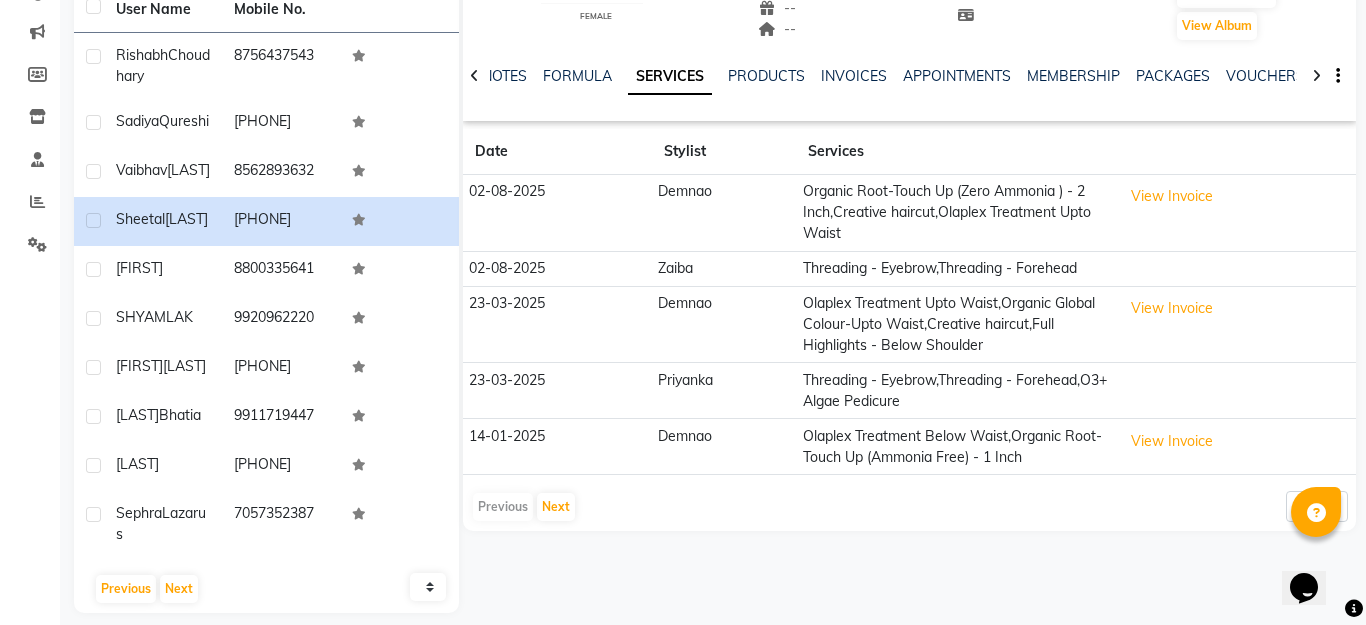 click on "NOTES FORMULA SERVICES PRODUCTS INVOICES APPOINTMENTS MEMBERSHIP PACKAGES VOUCHERS GIFTCARDS POINTS FORMS FAMILY CARDS WALLET" 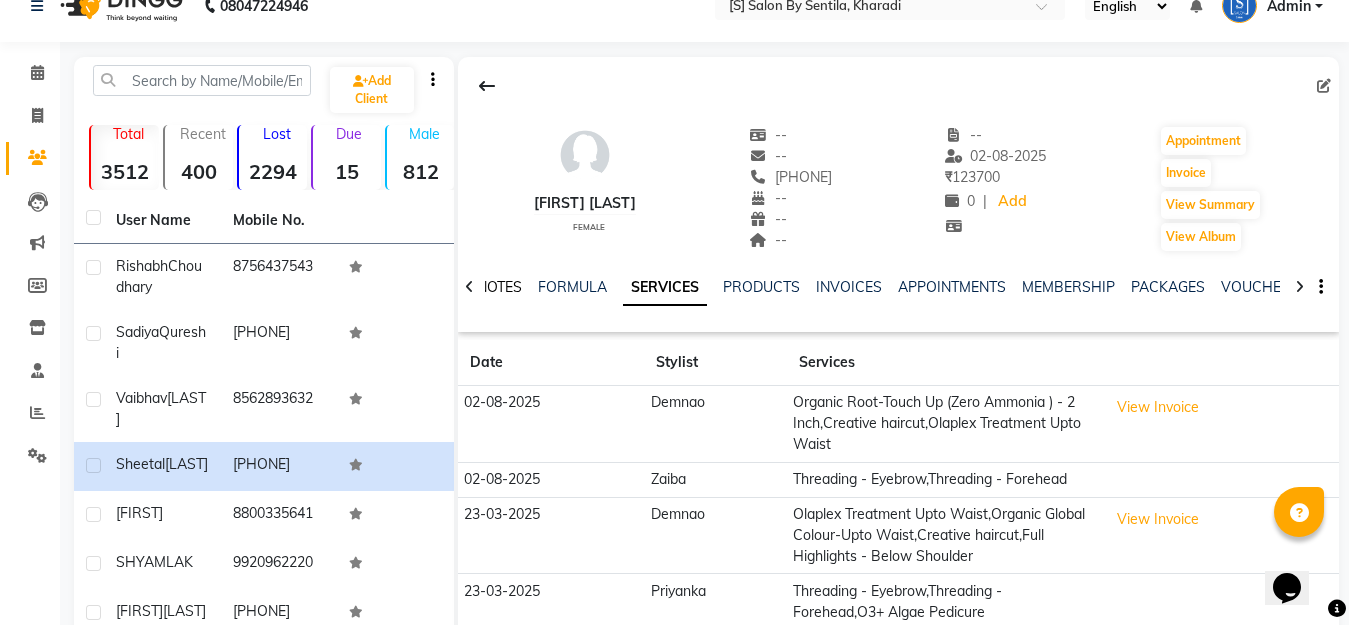 scroll, scrollTop: 0, scrollLeft: 0, axis: both 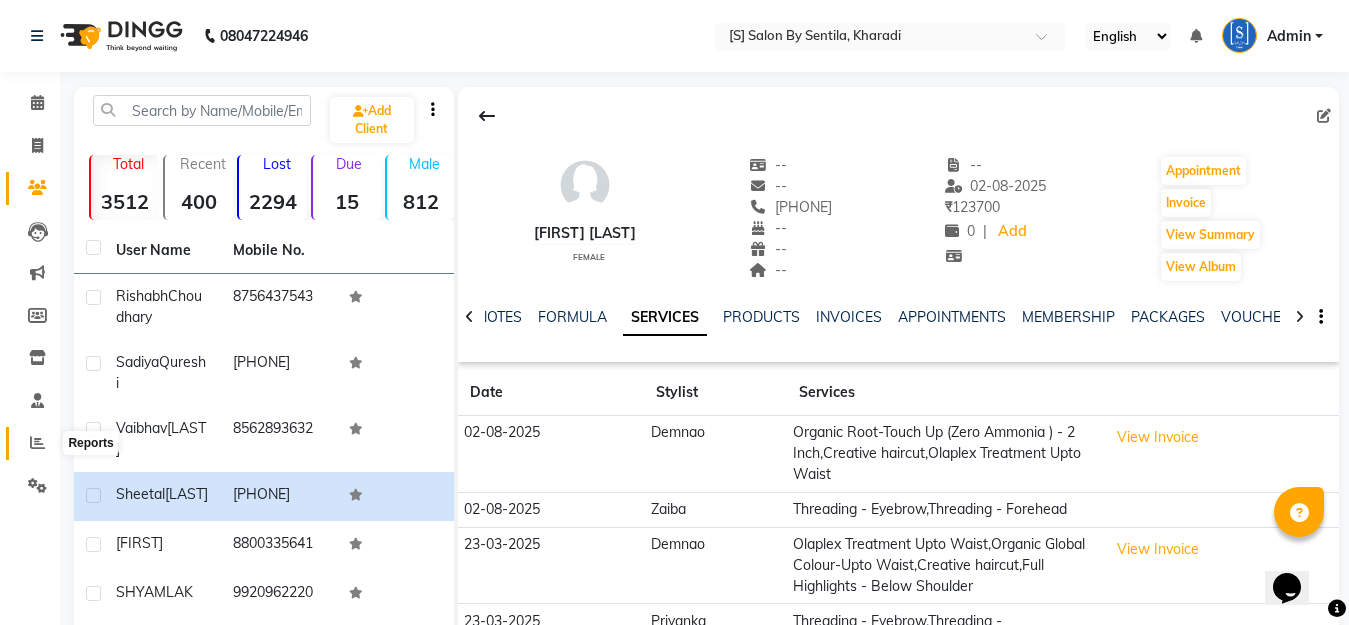 click 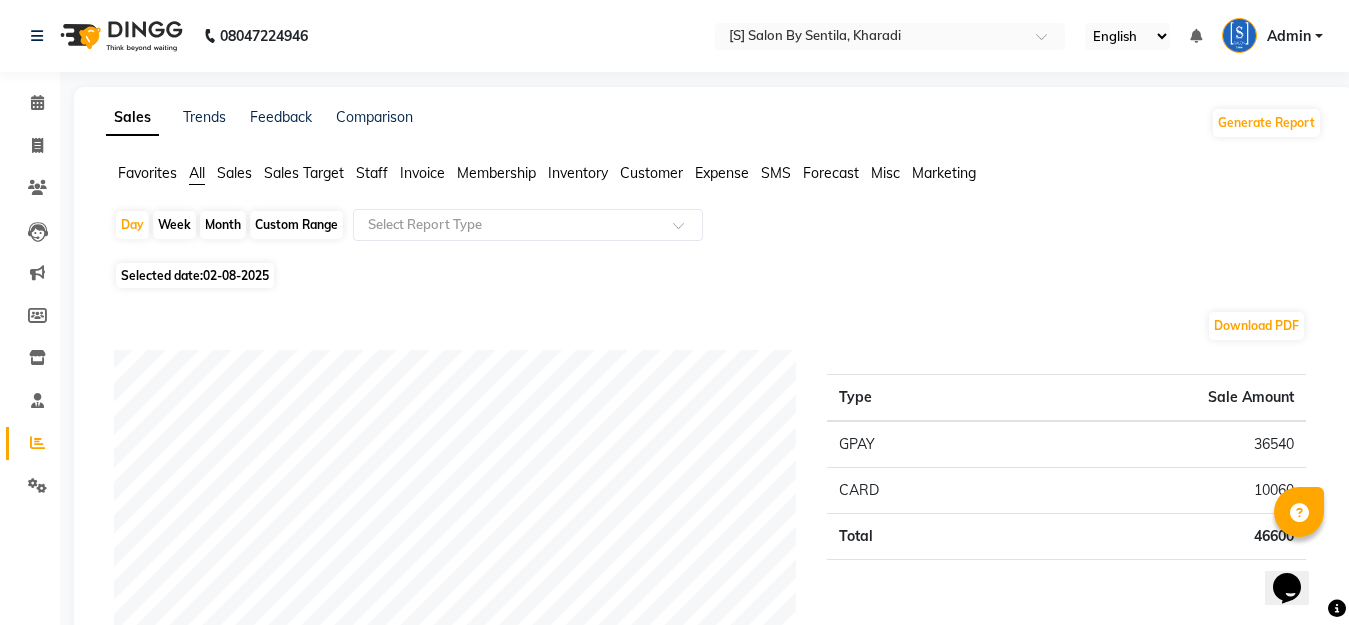 click on "Sales Trends Feedback Comparison Generate Report" 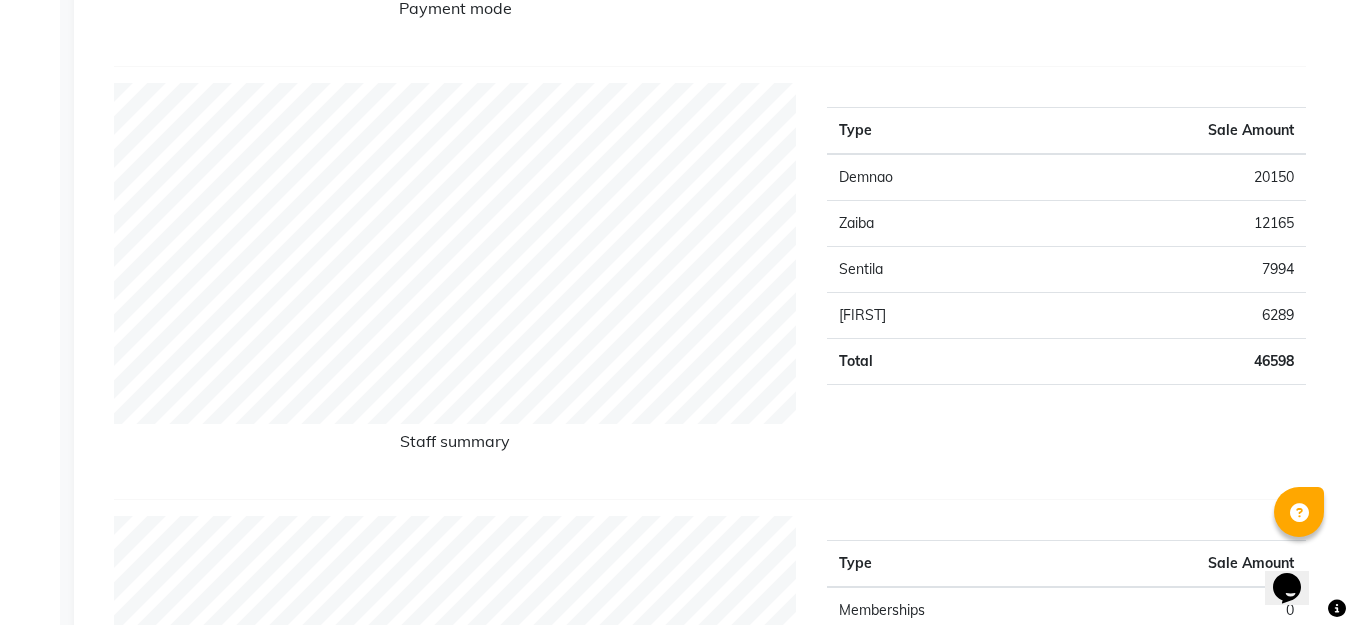scroll, scrollTop: 510, scrollLeft: 0, axis: vertical 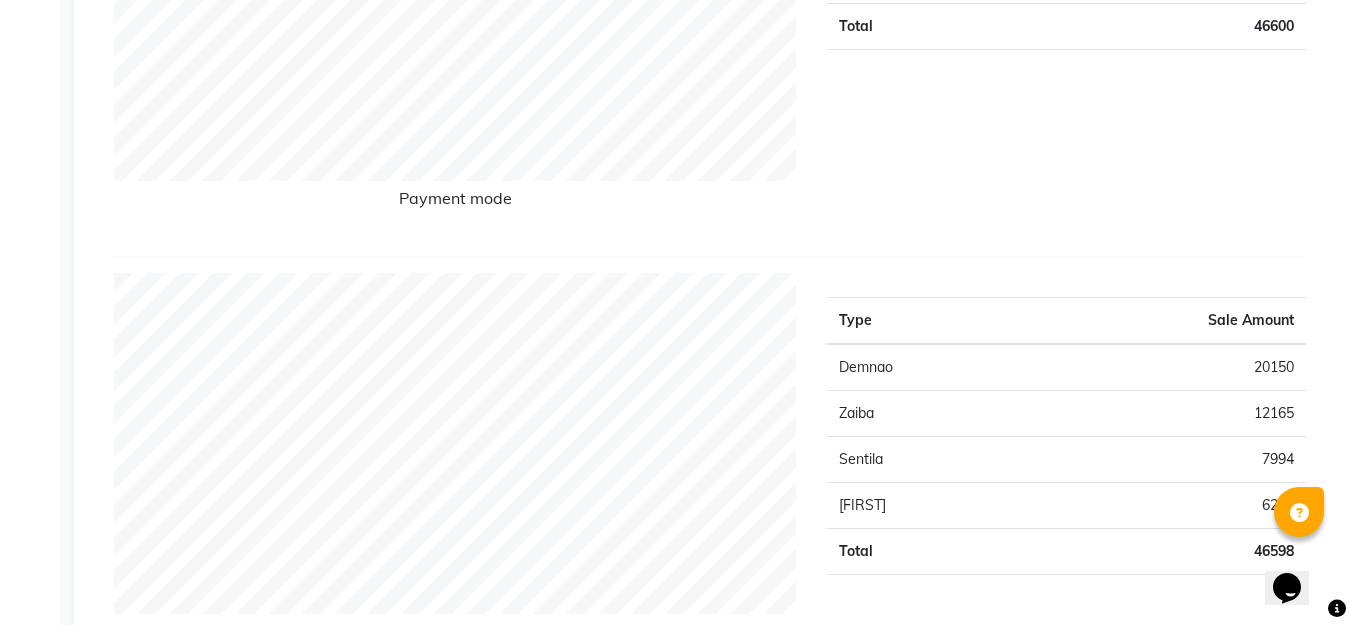 click on "Settings" 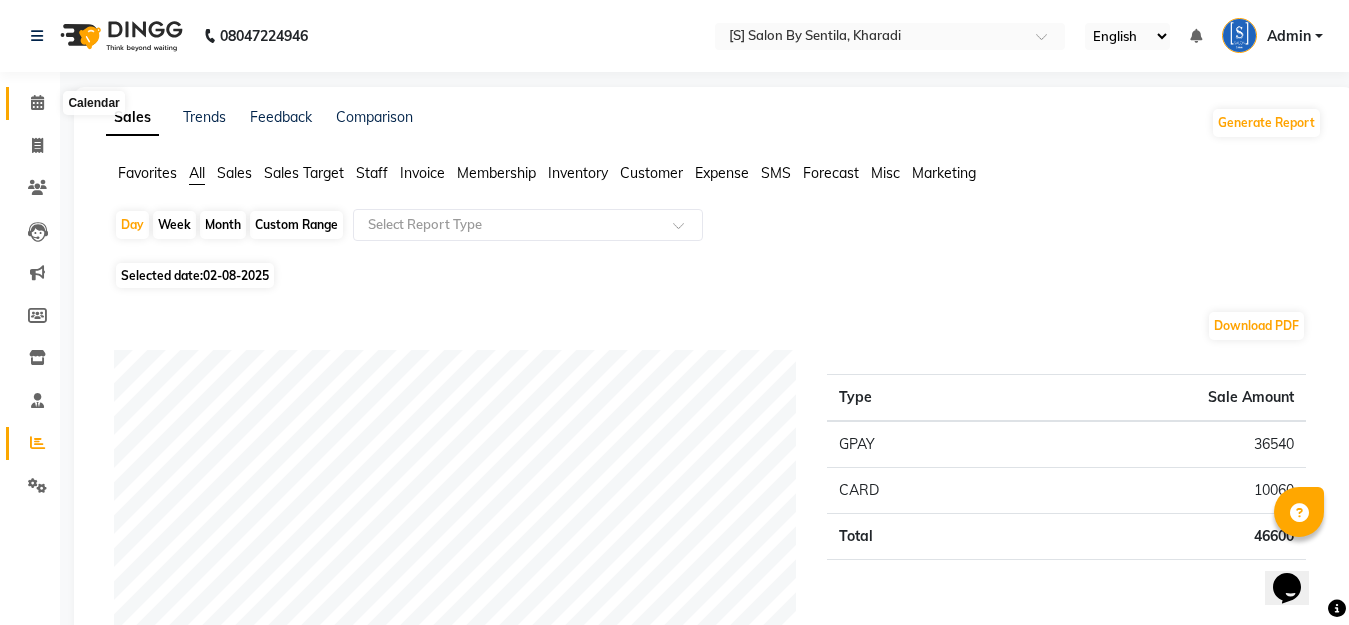 click 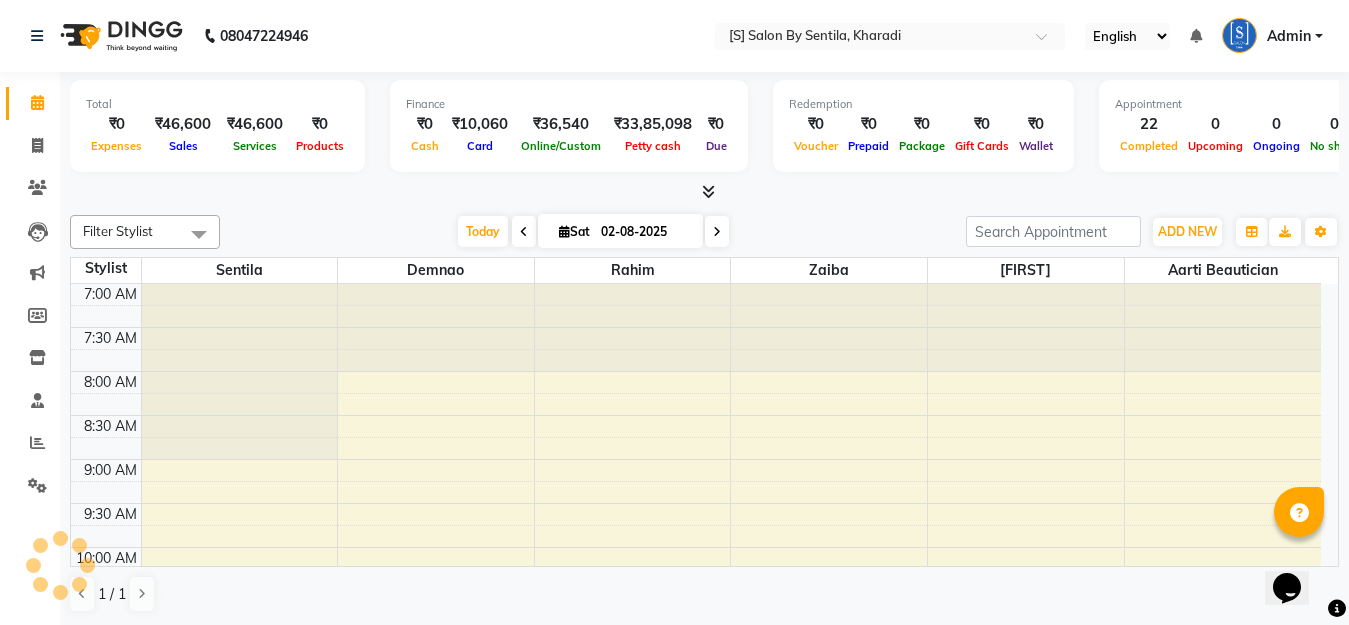 scroll, scrollTop: 0, scrollLeft: 0, axis: both 